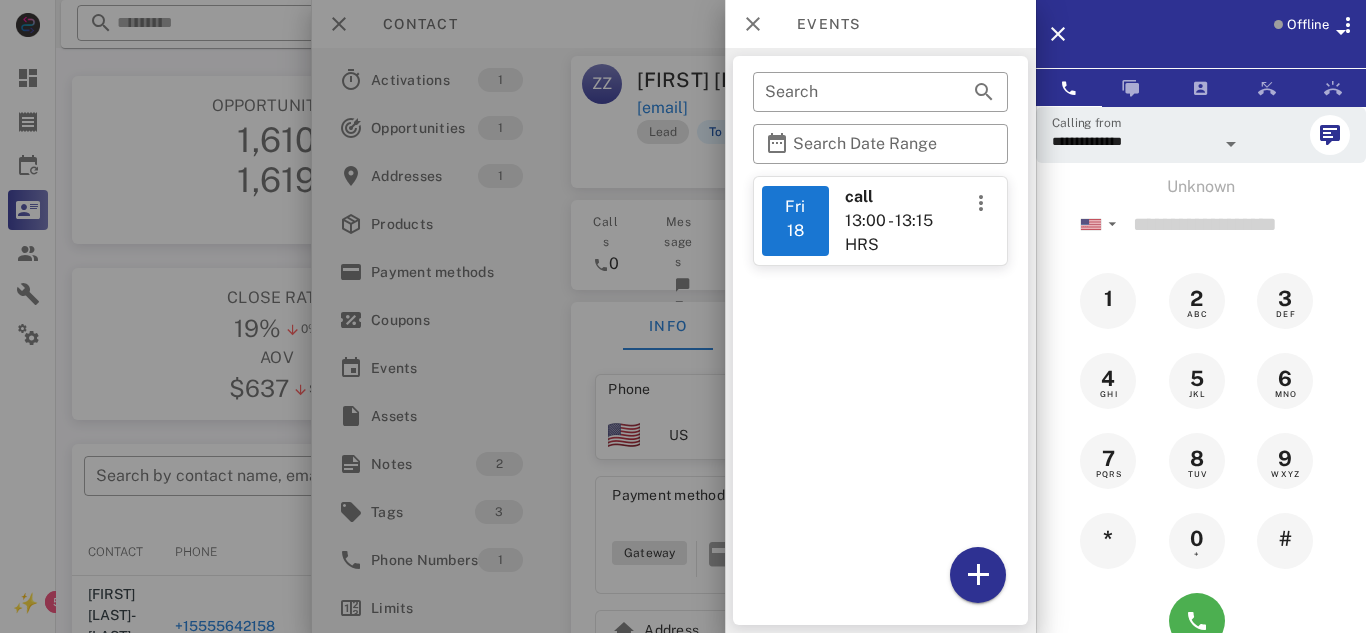 scroll, scrollTop: 380, scrollLeft: 0, axis: vertical 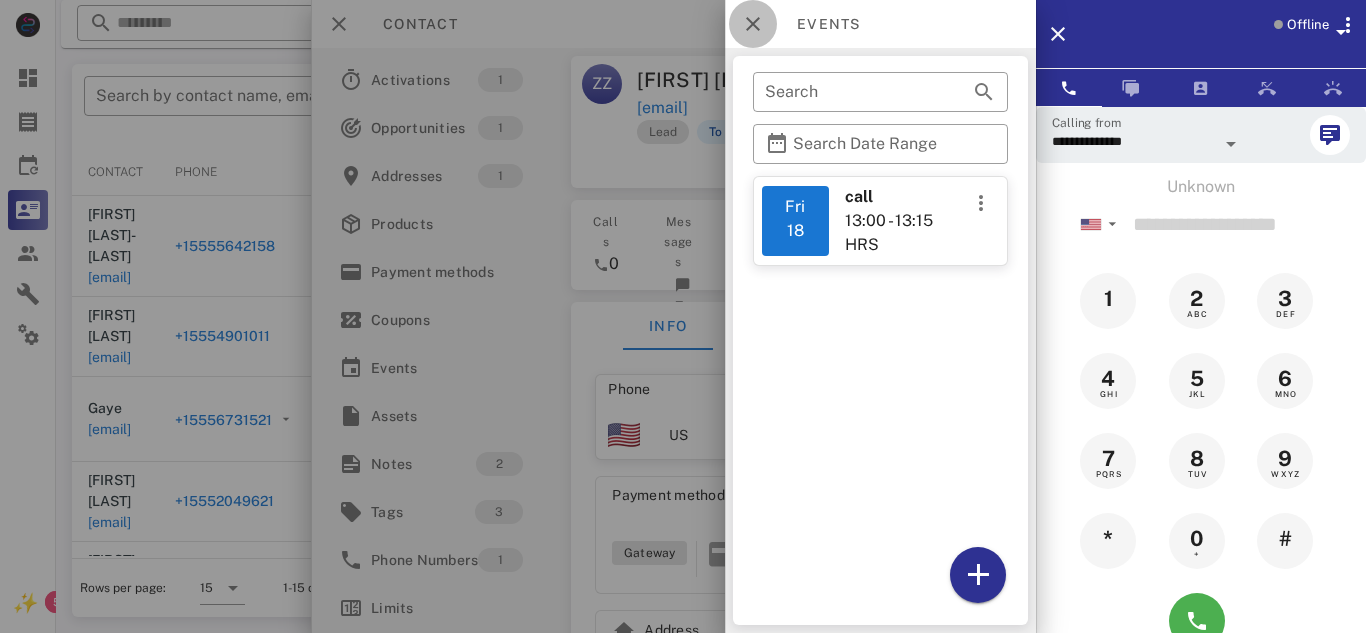 click at bounding box center [753, 24] 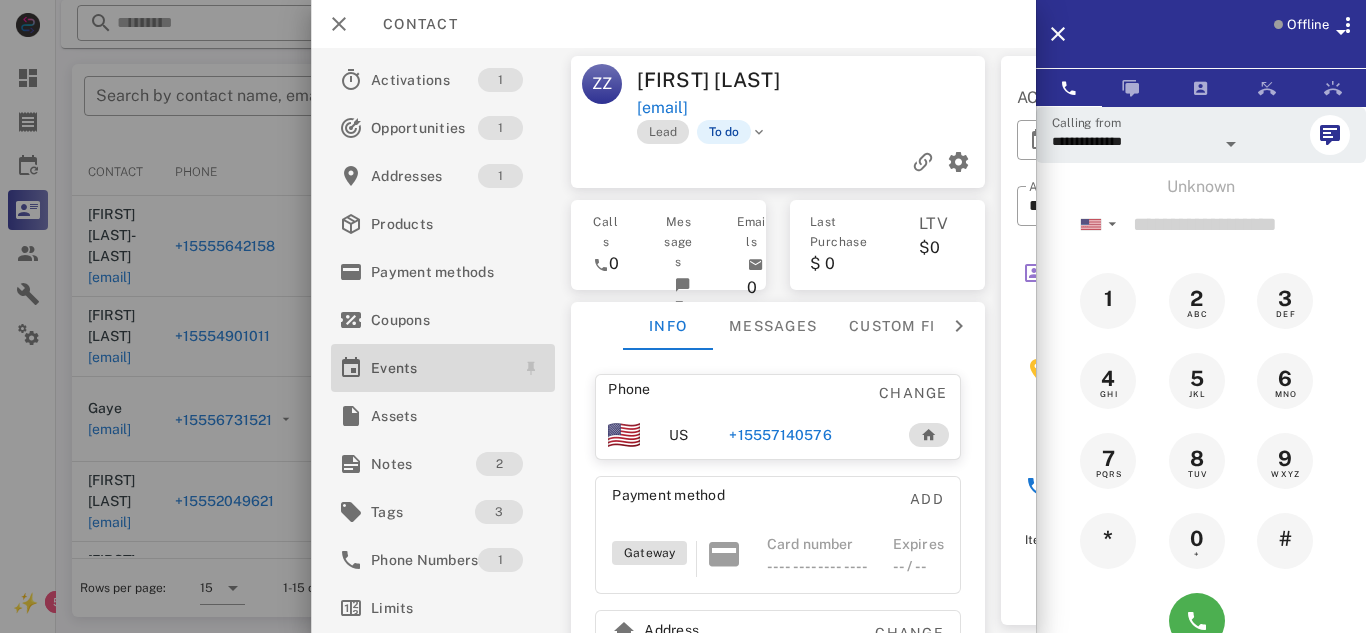 drag, startPoint x: 436, startPoint y: 380, endPoint x: 448, endPoint y: 387, distance: 13.892444 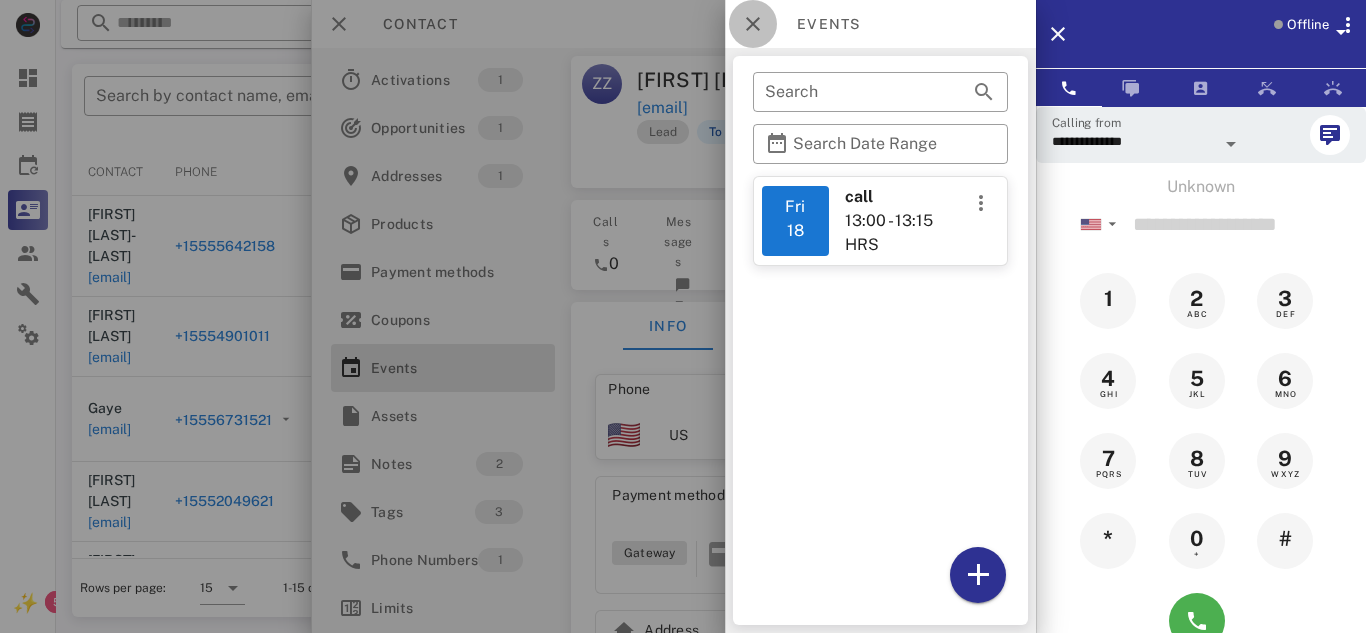 click at bounding box center (753, 24) 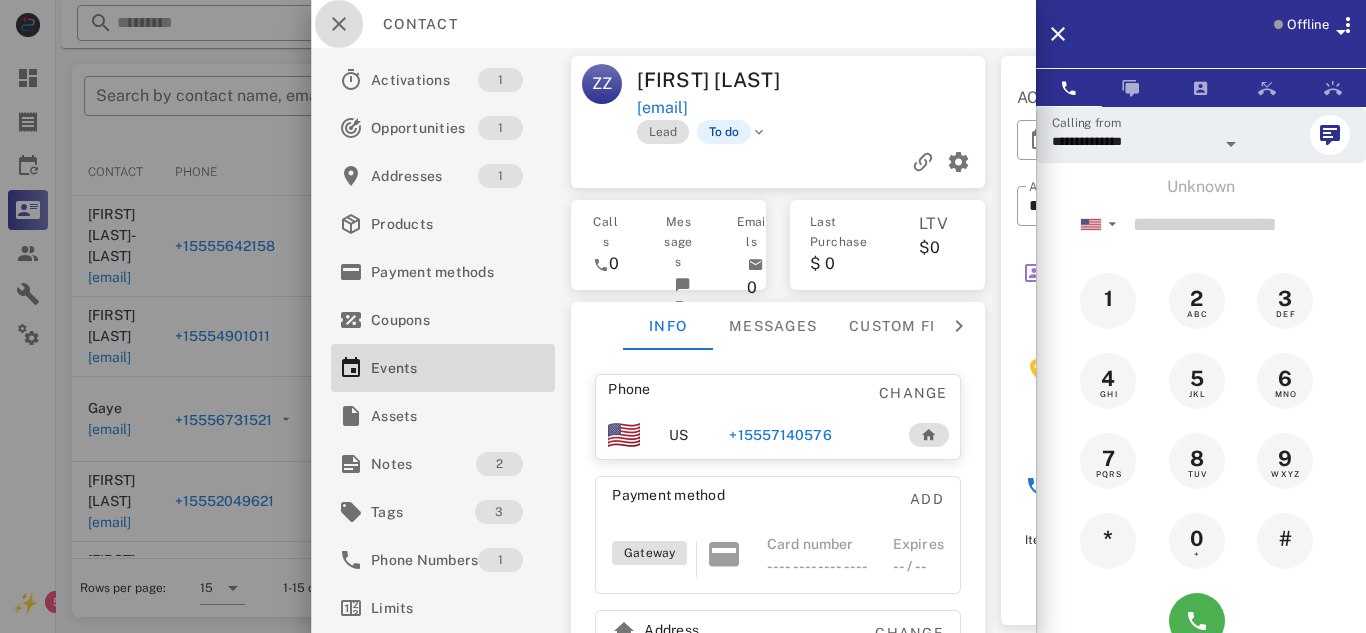 click at bounding box center (339, 24) 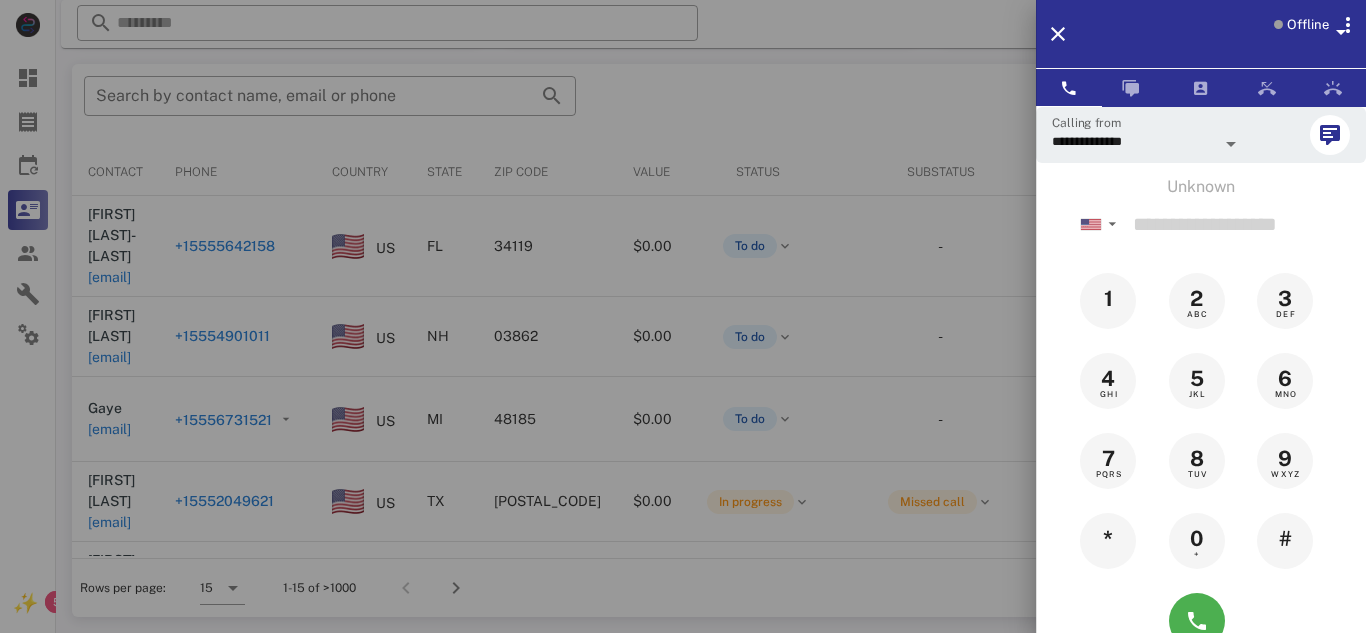 click at bounding box center [683, 316] 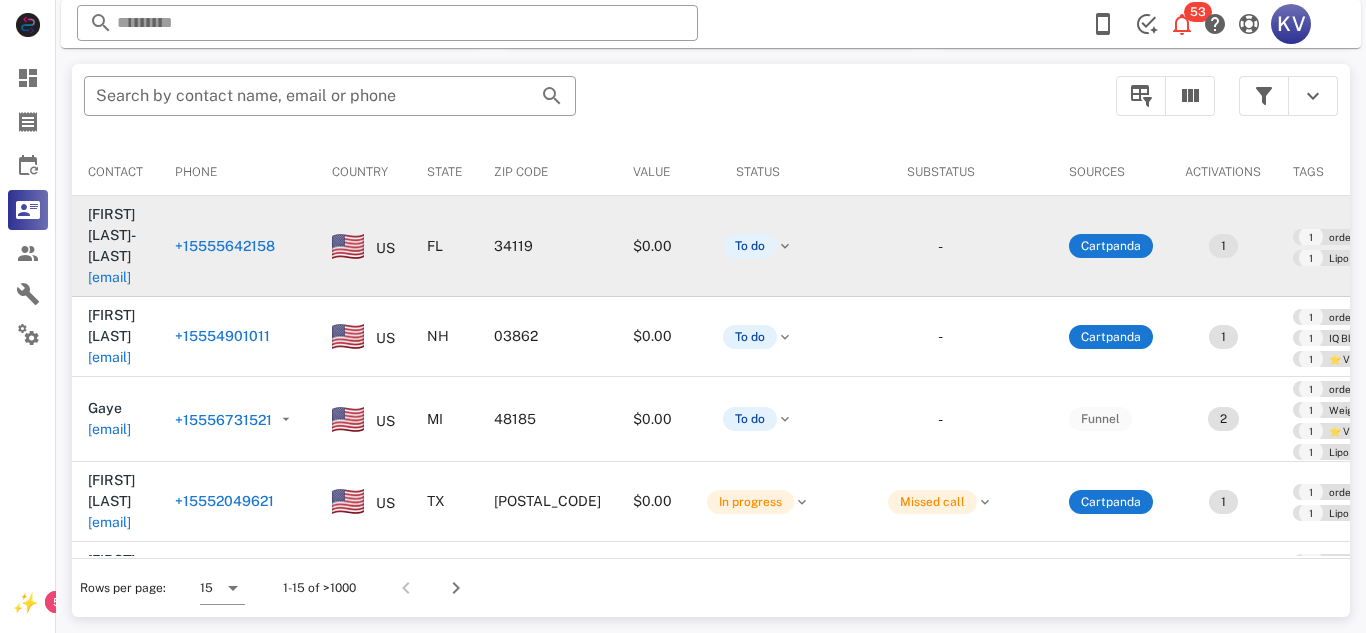 click on "+15555642158" at bounding box center (225, 246) 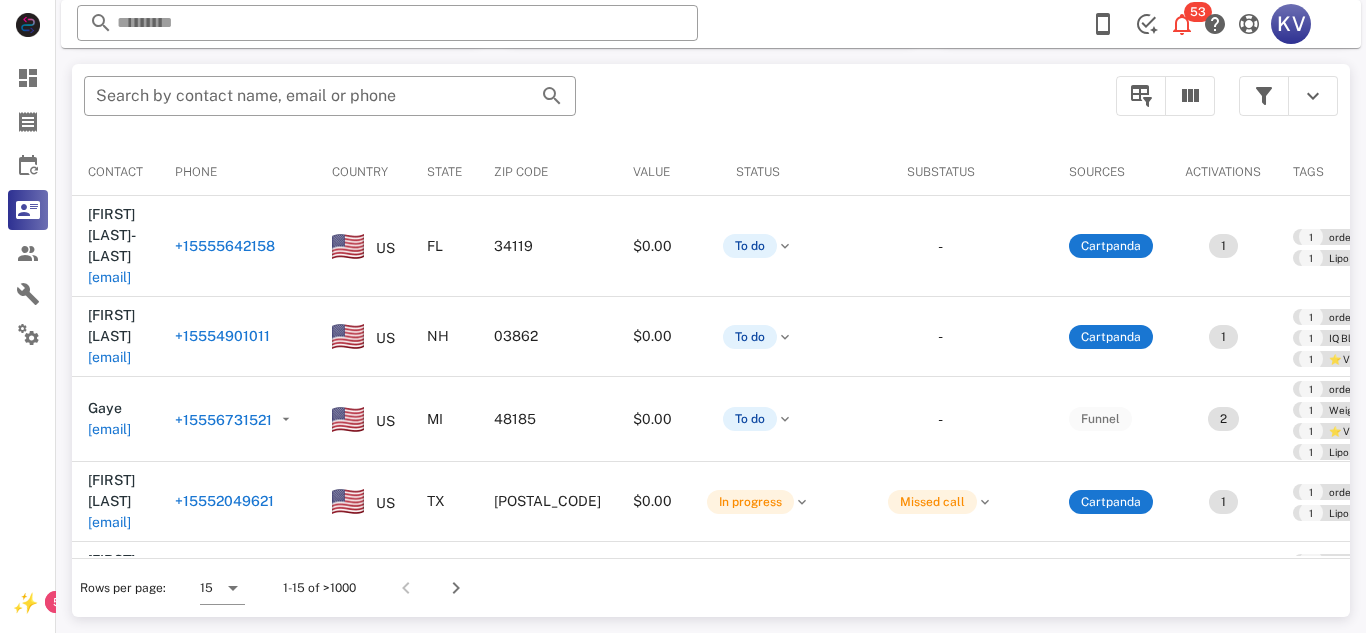 type on "**********" 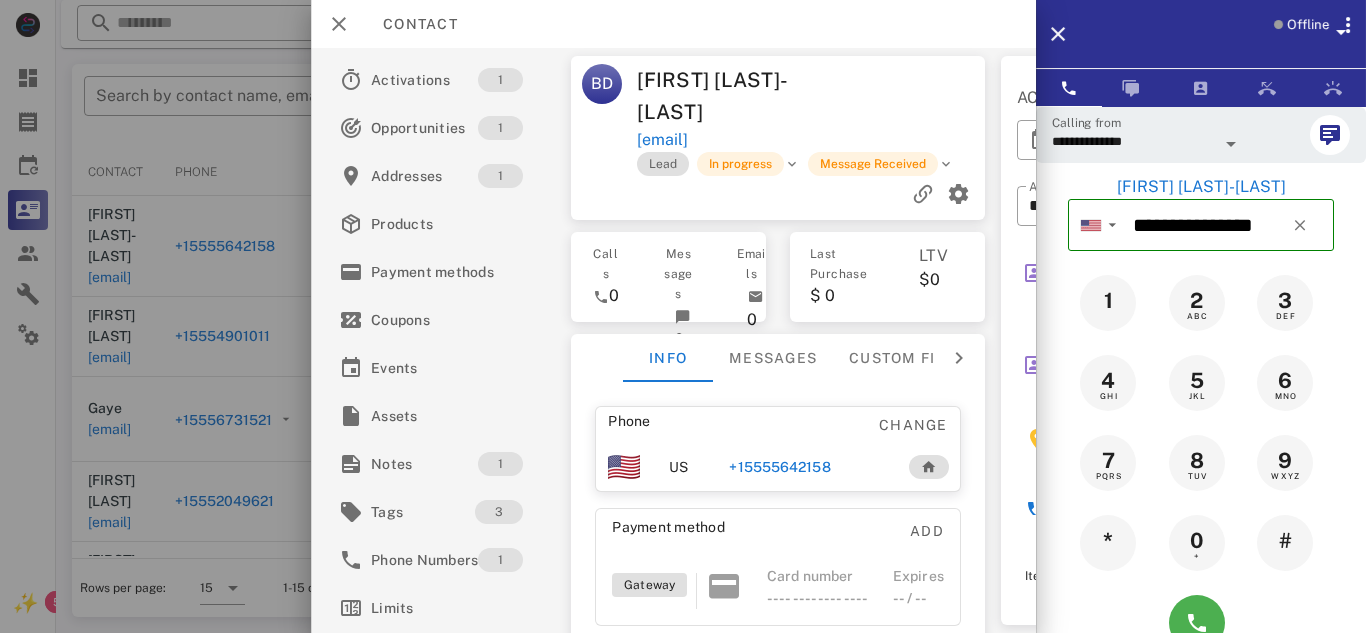 click on "+15555642158" at bounding box center [779, 467] 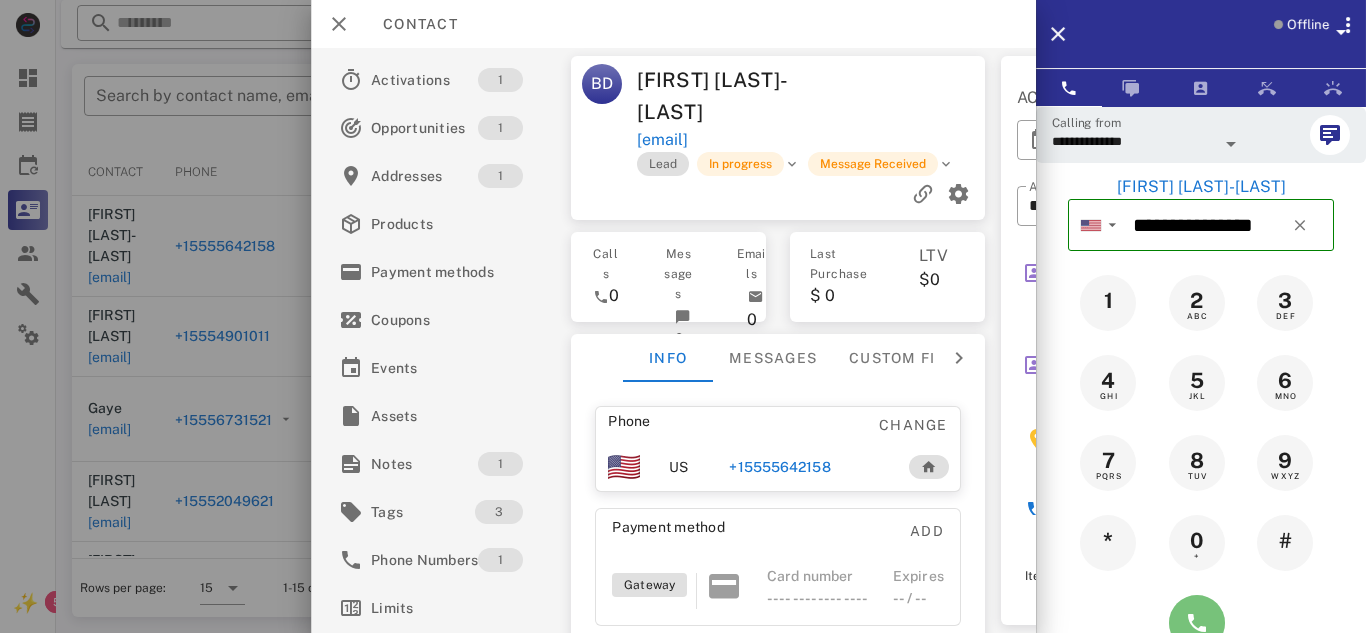 click at bounding box center [1197, 623] 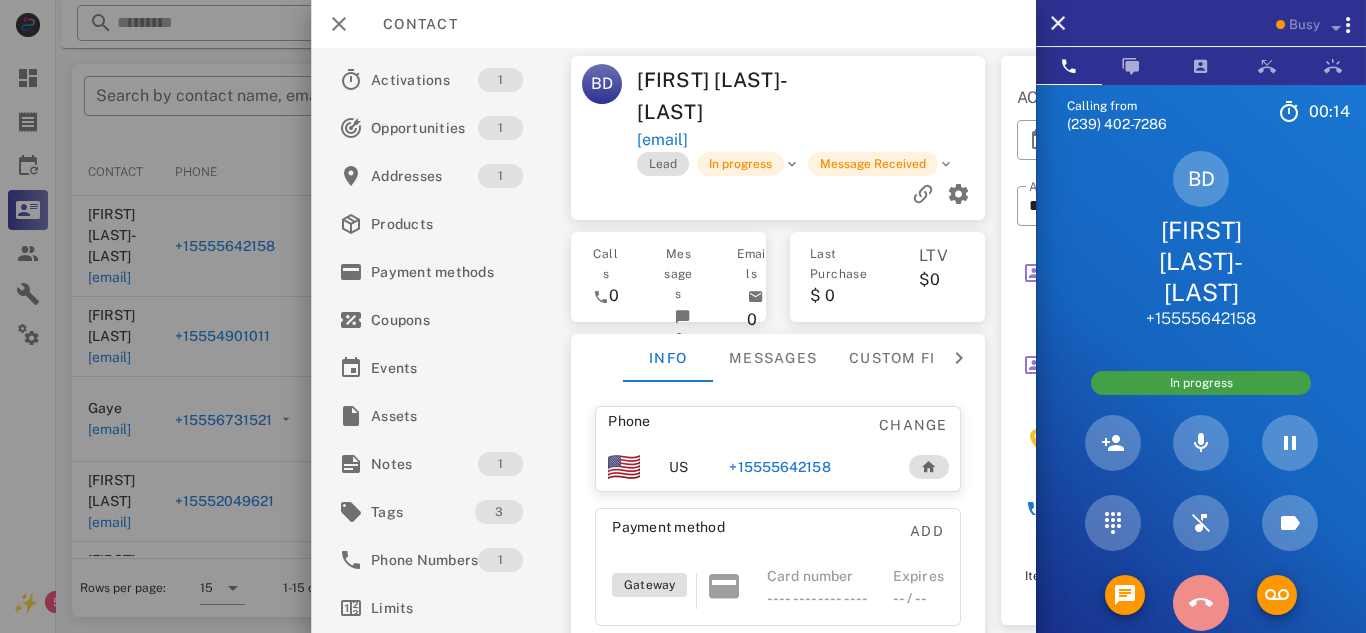 click at bounding box center (1201, 603) 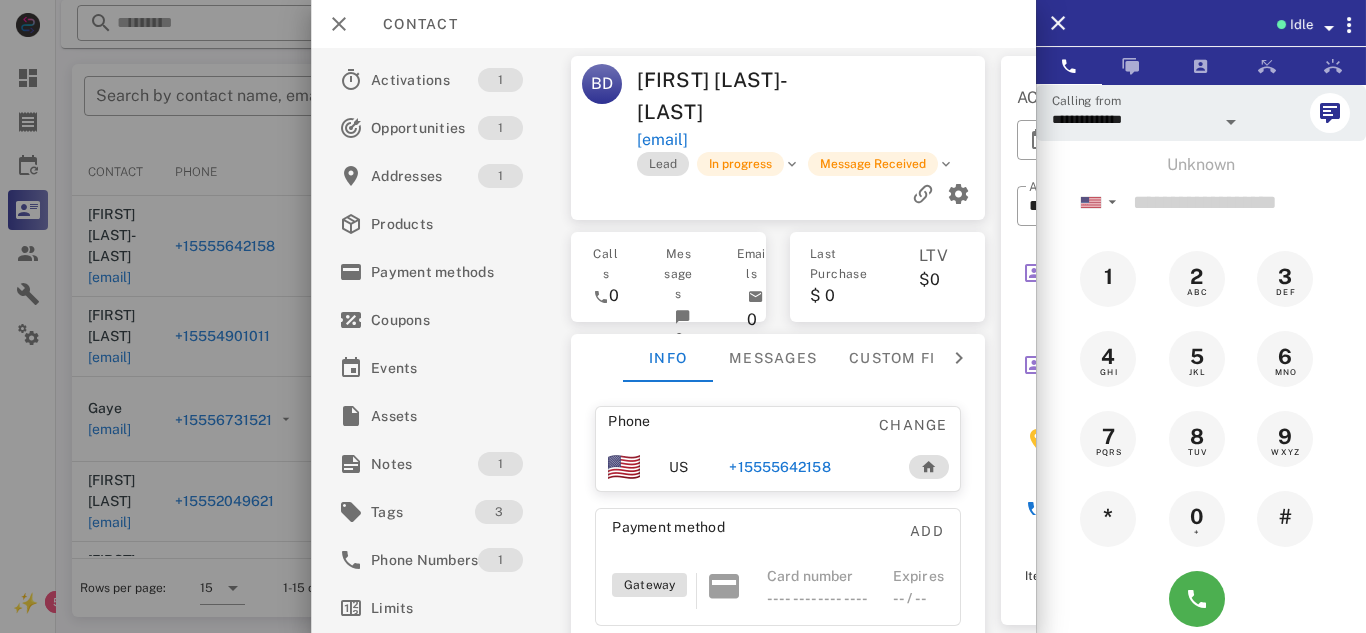 click on "+15555642158" at bounding box center [779, 467] 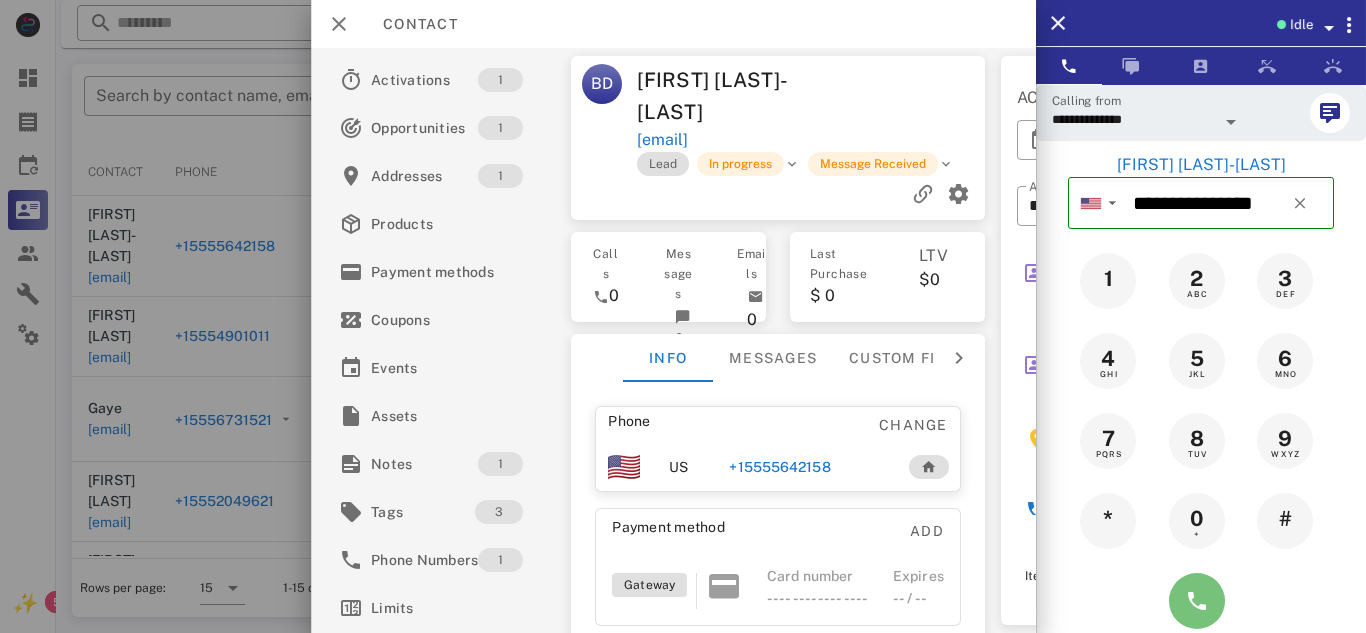 click at bounding box center [1197, 601] 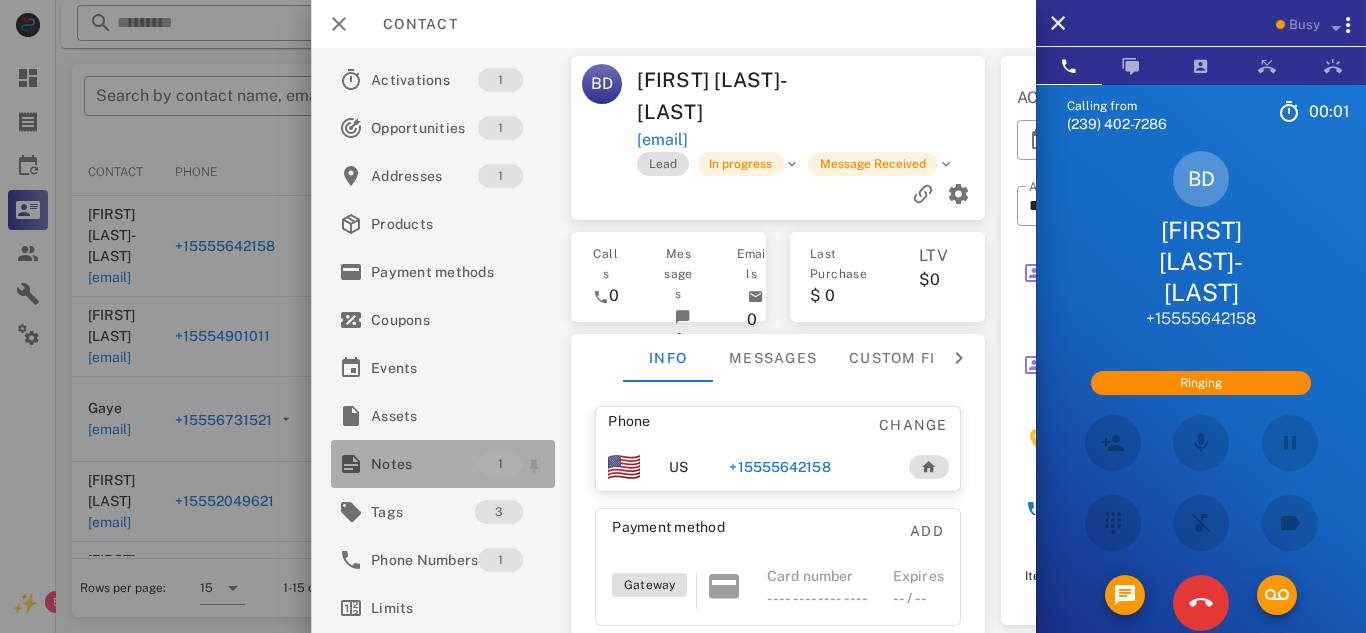 click on "Notes" at bounding box center [424, 464] 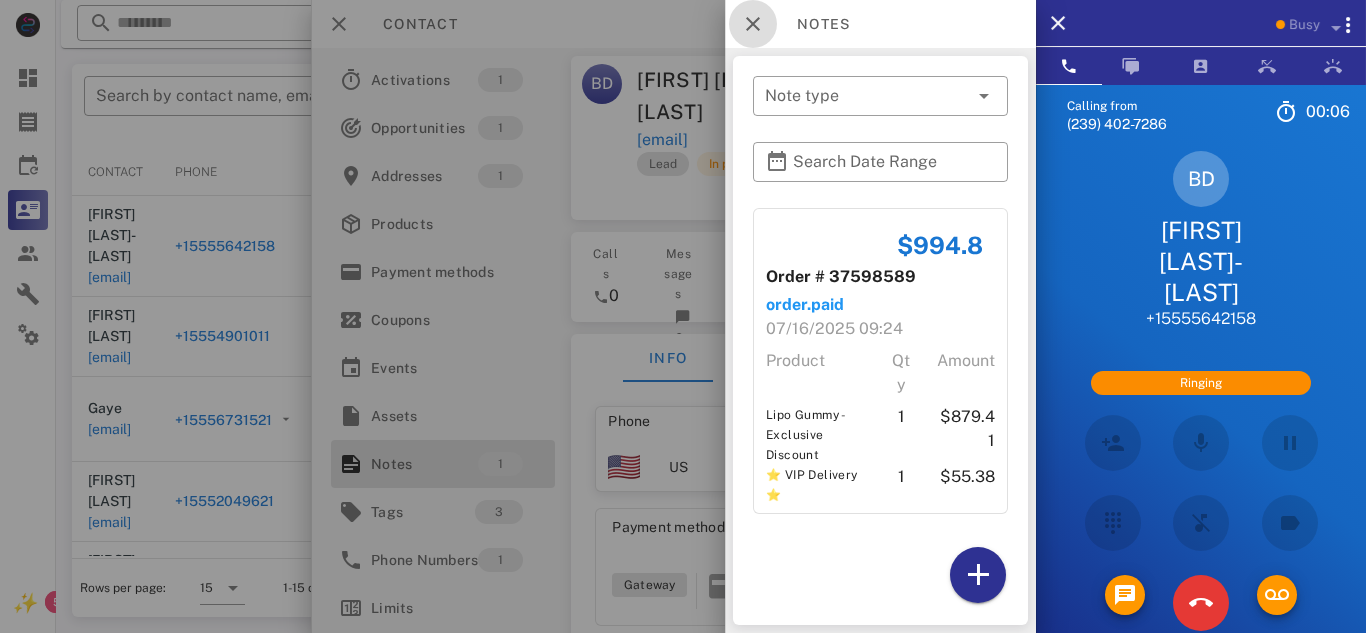click at bounding box center [753, 24] 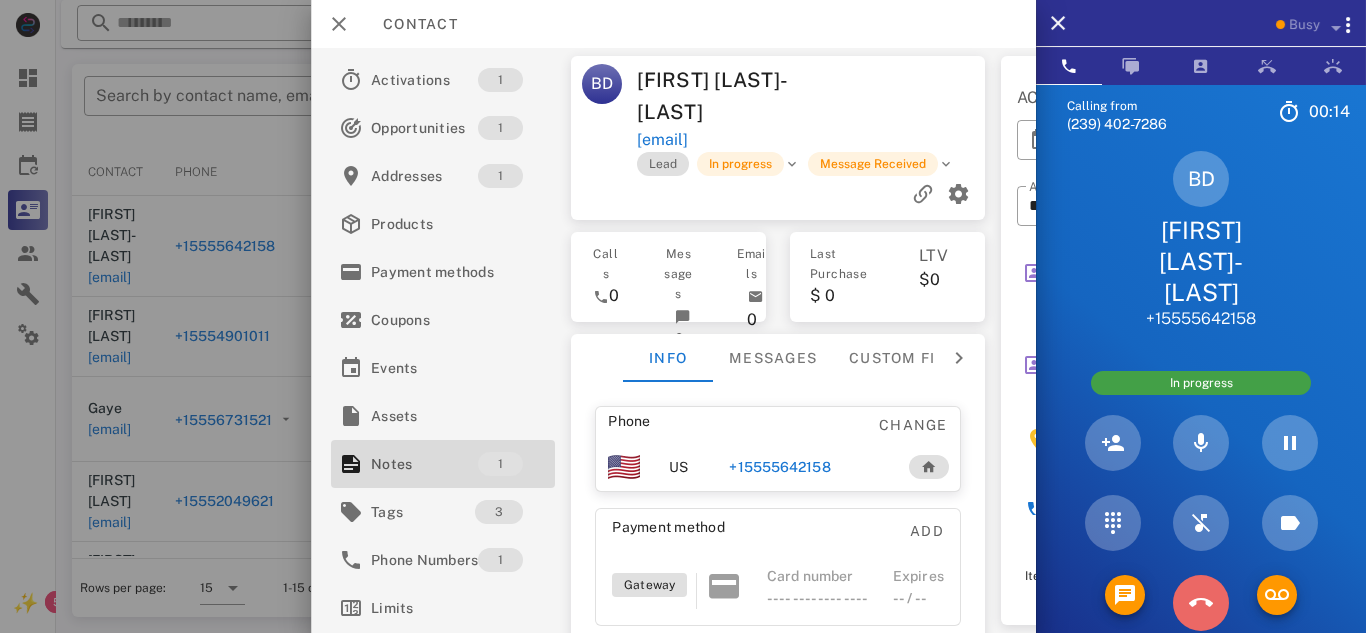 click at bounding box center [1201, 603] 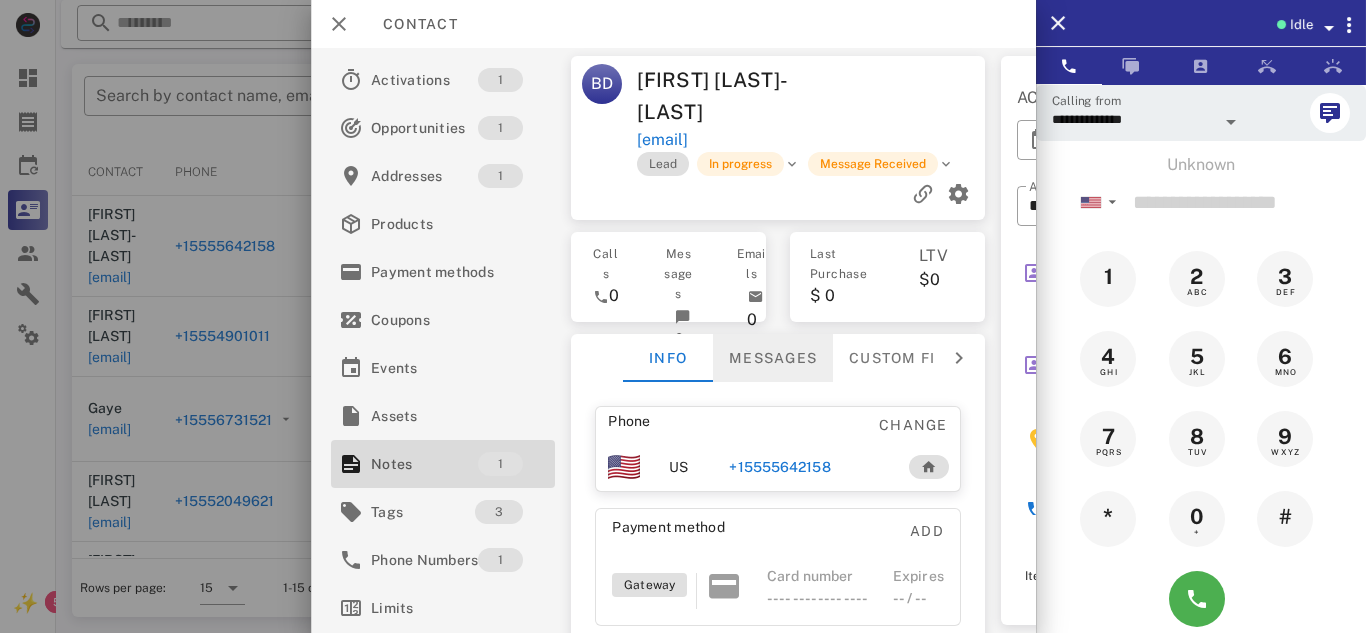 click on "Messages" at bounding box center [773, 358] 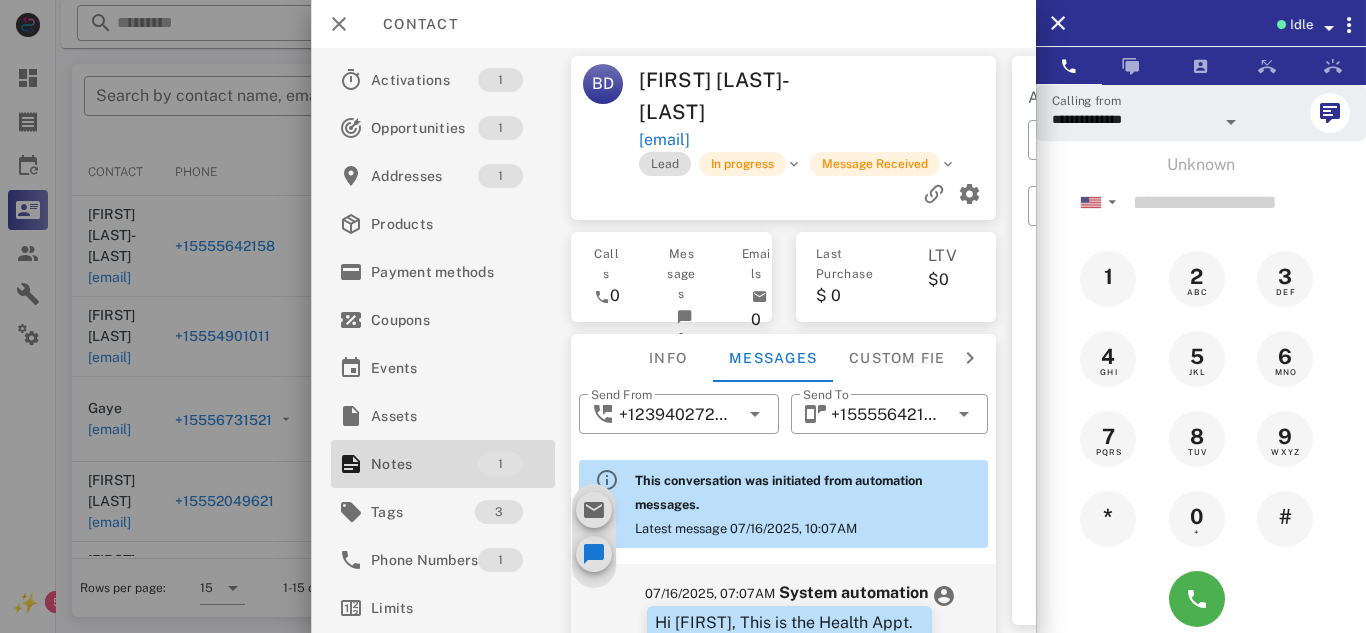 scroll, scrollTop: 809, scrollLeft: 0, axis: vertical 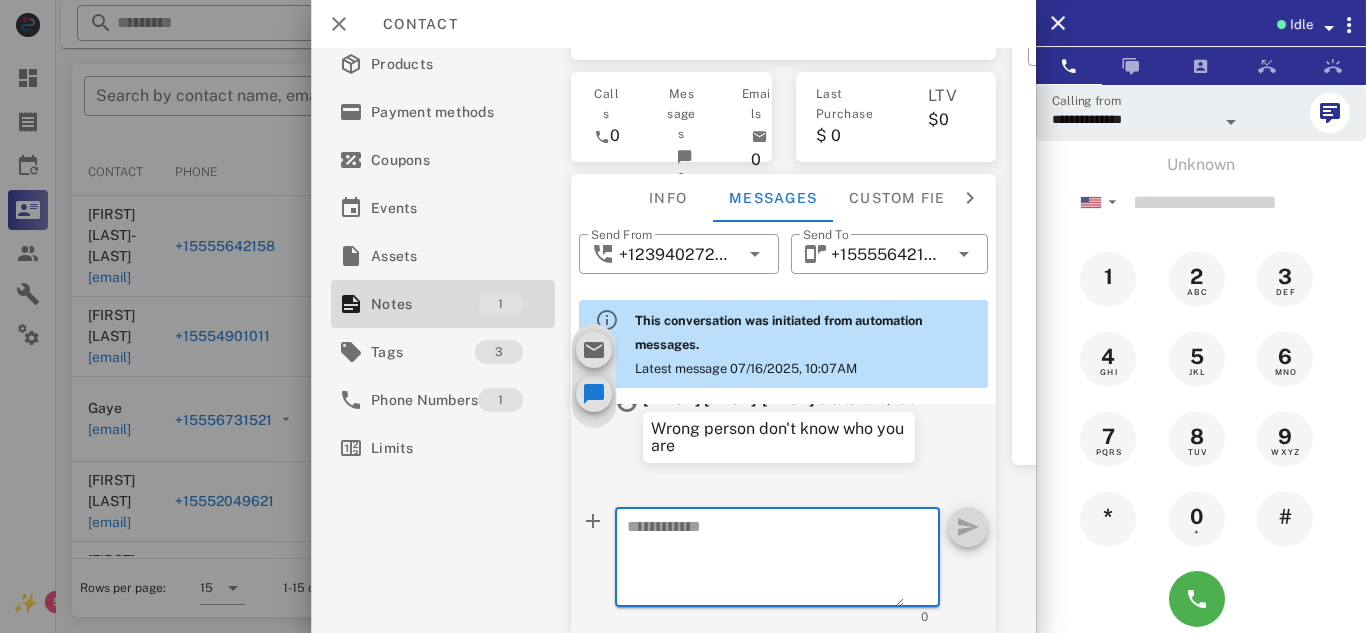 paste on "**********" 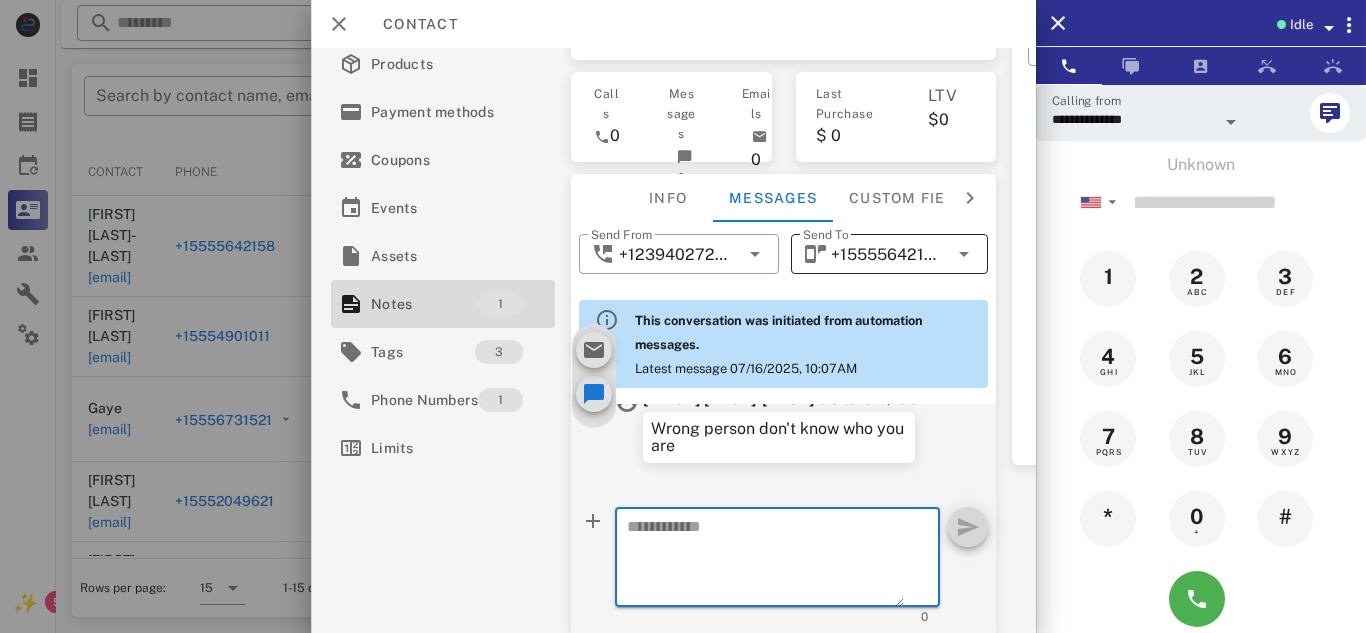 type on "**********" 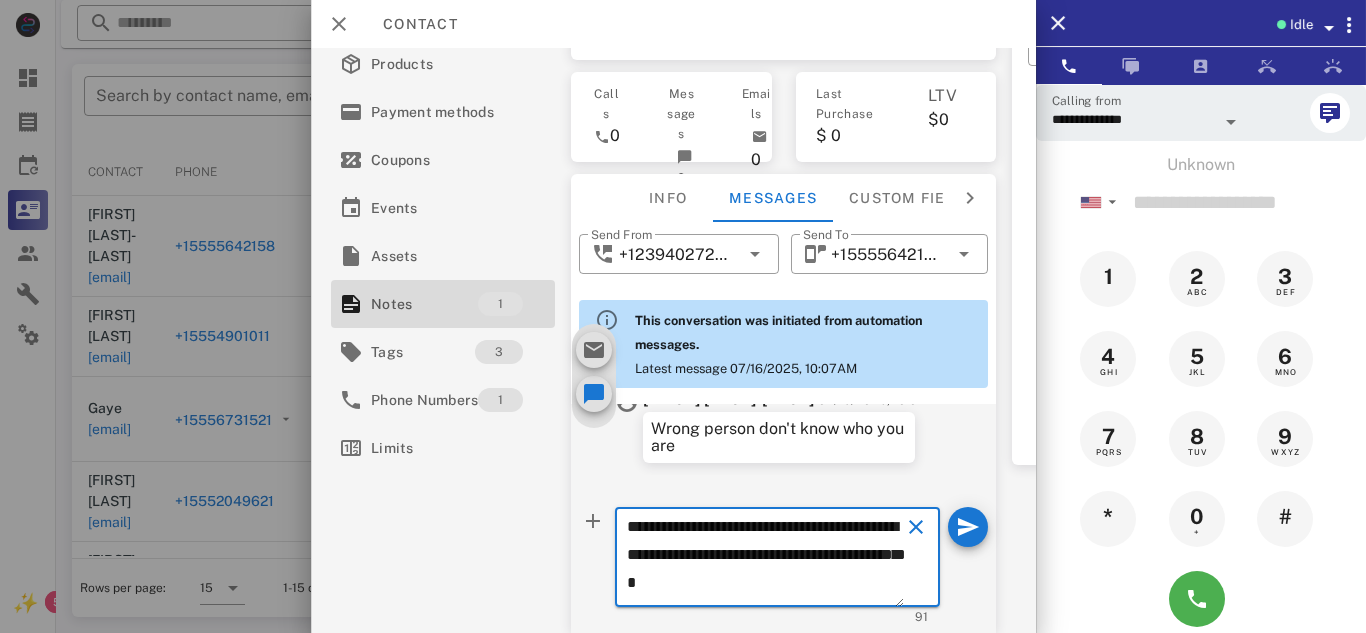click on "**********" at bounding box center [765, 560] 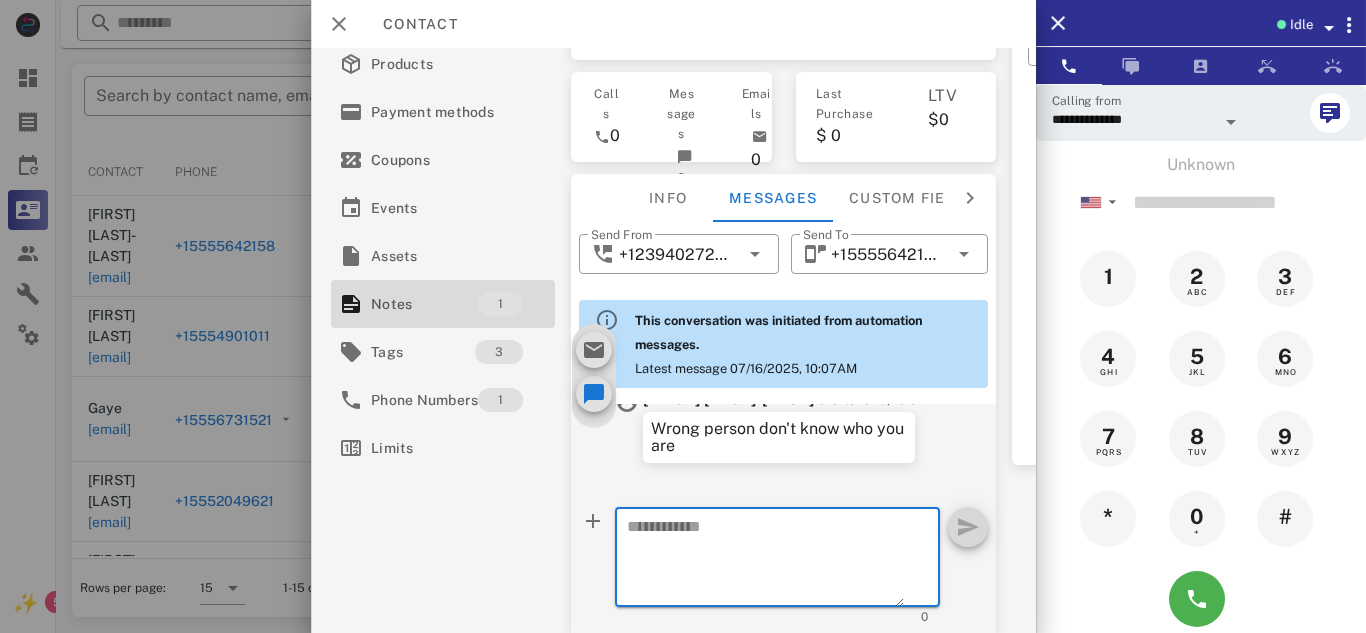 click at bounding box center (765, 557) 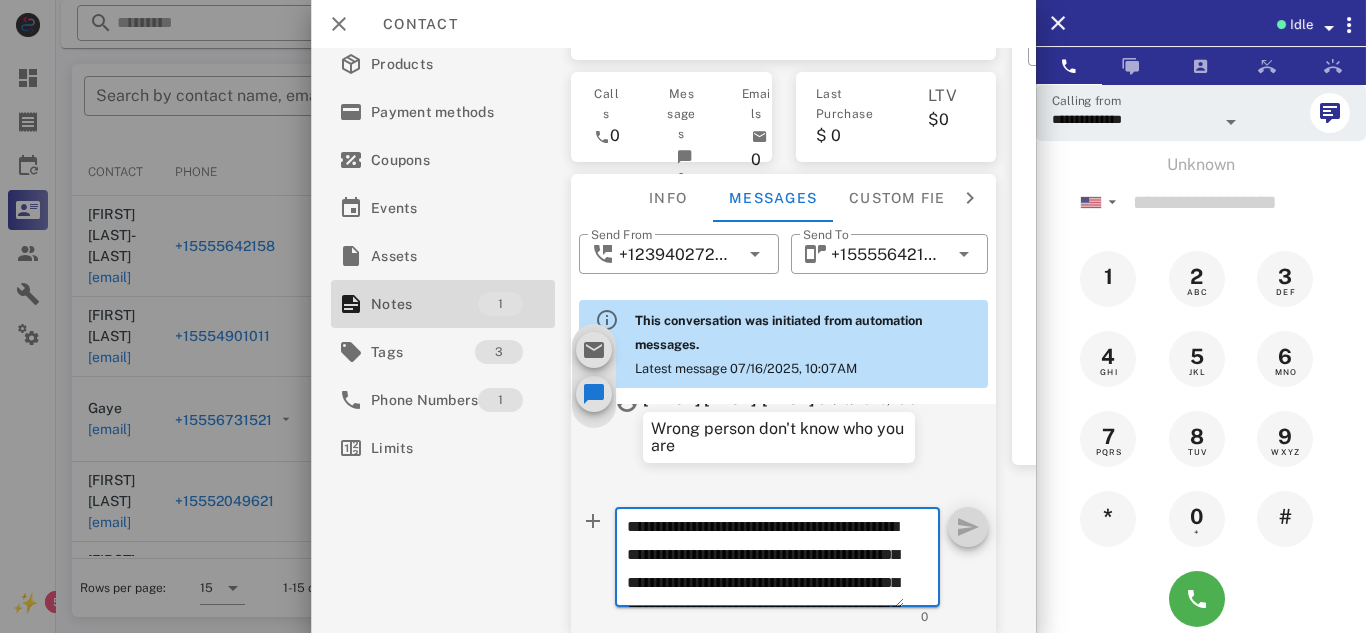 scroll, scrollTop: 154, scrollLeft: 0, axis: vertical 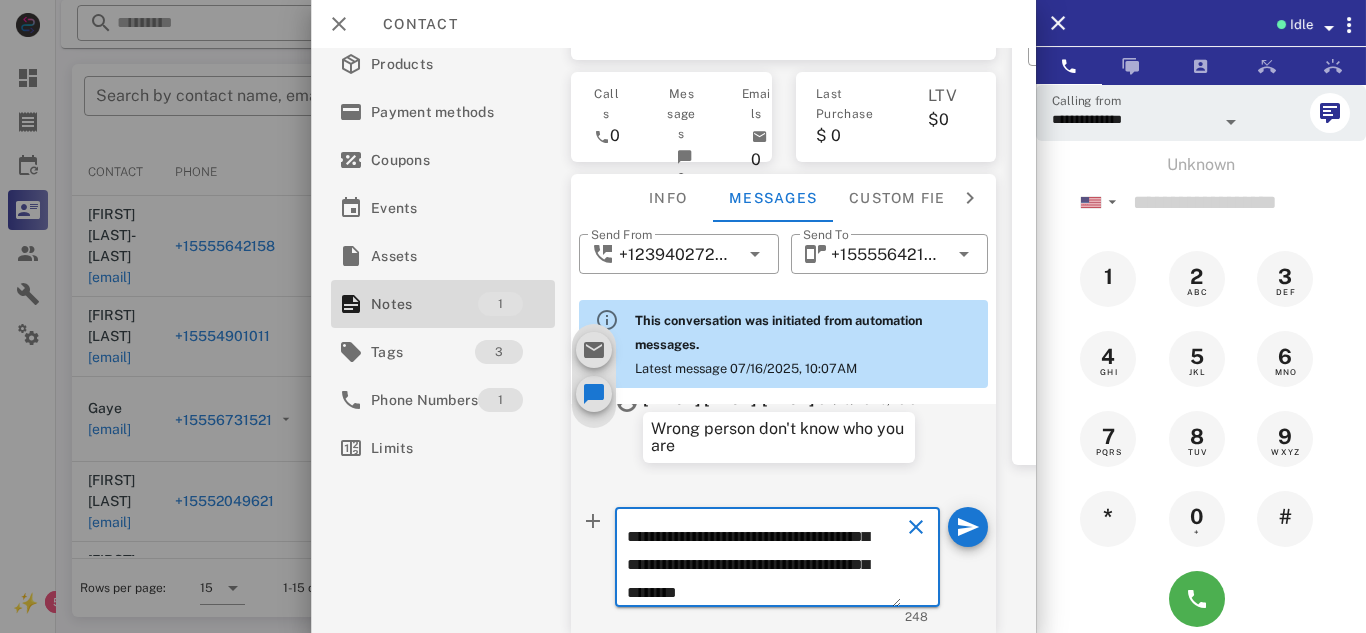 click on "**********" at bounding box center (764, 560) 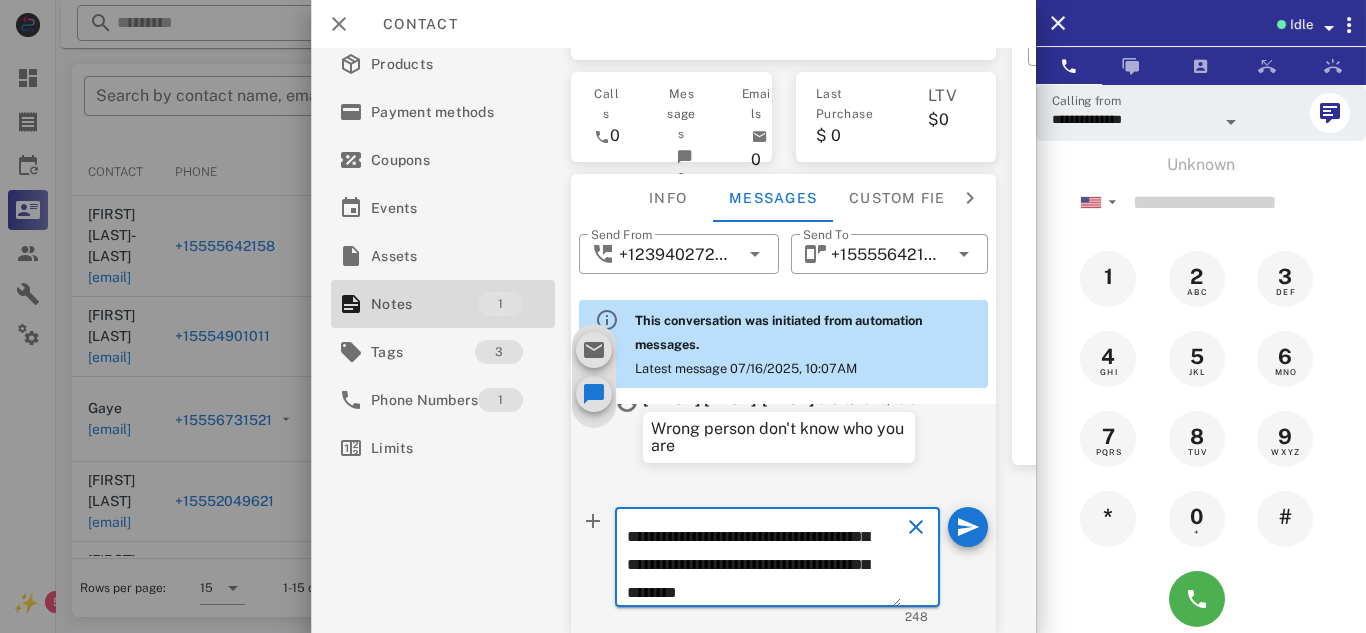 click on "**********" at bounding box center [764, 560] 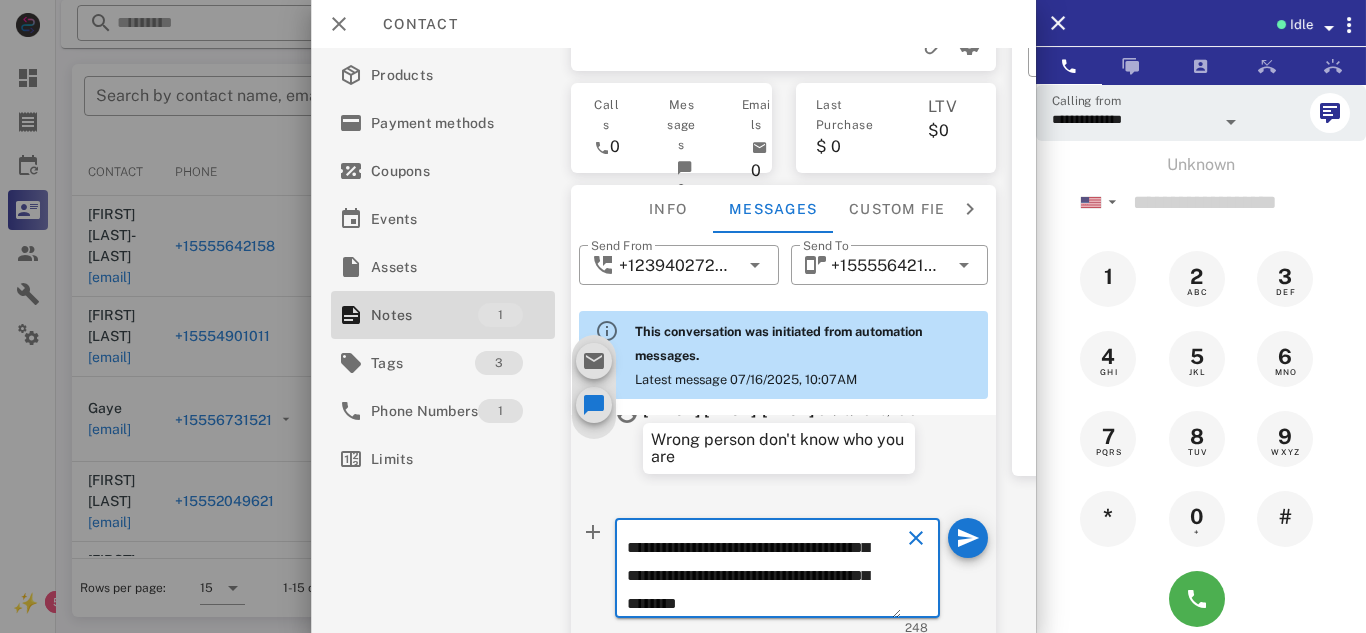 scroll, scrollTop: 160, scrollLeft: 0, axis: vertical 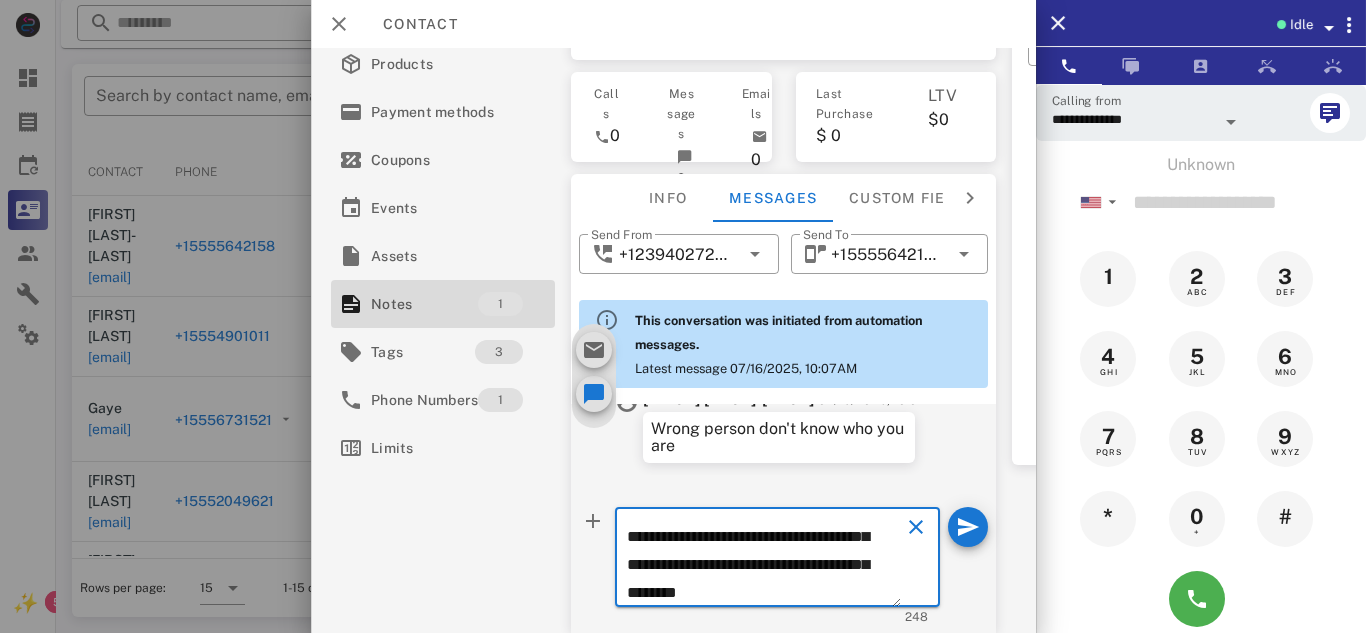 click on "**********" at bounding box center (764, 560) 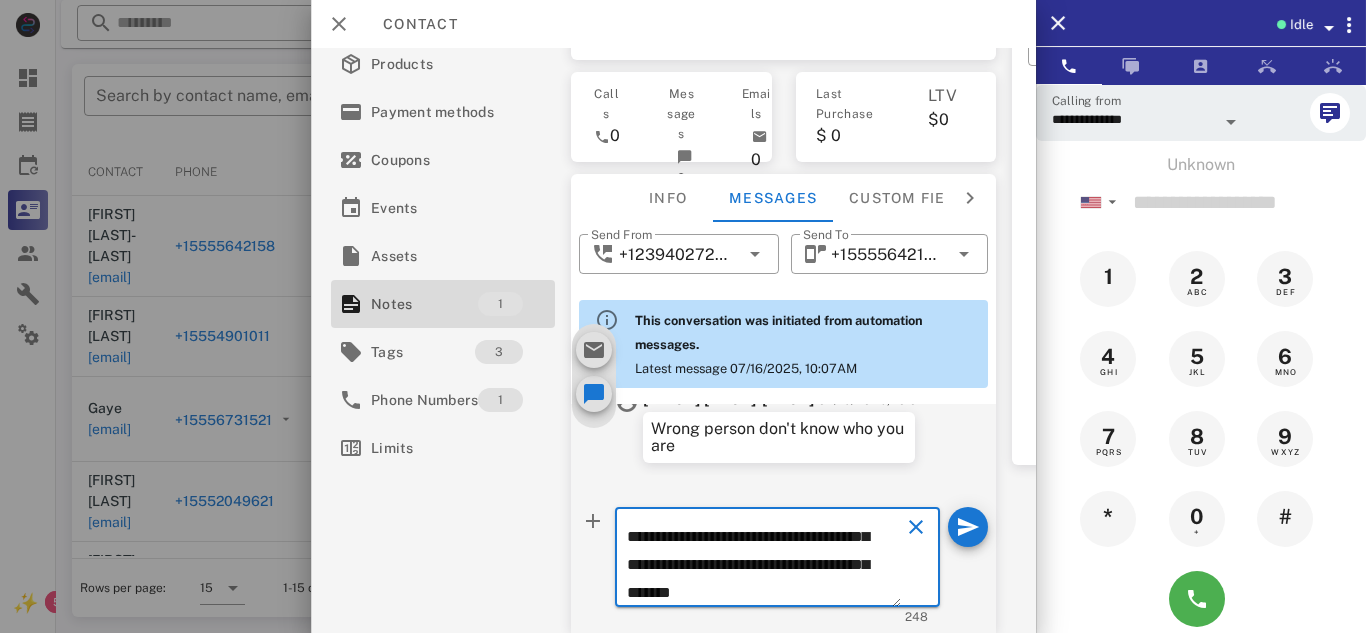 scroll, scrollTop: 130, scrollLeft: 0, axis: vertical 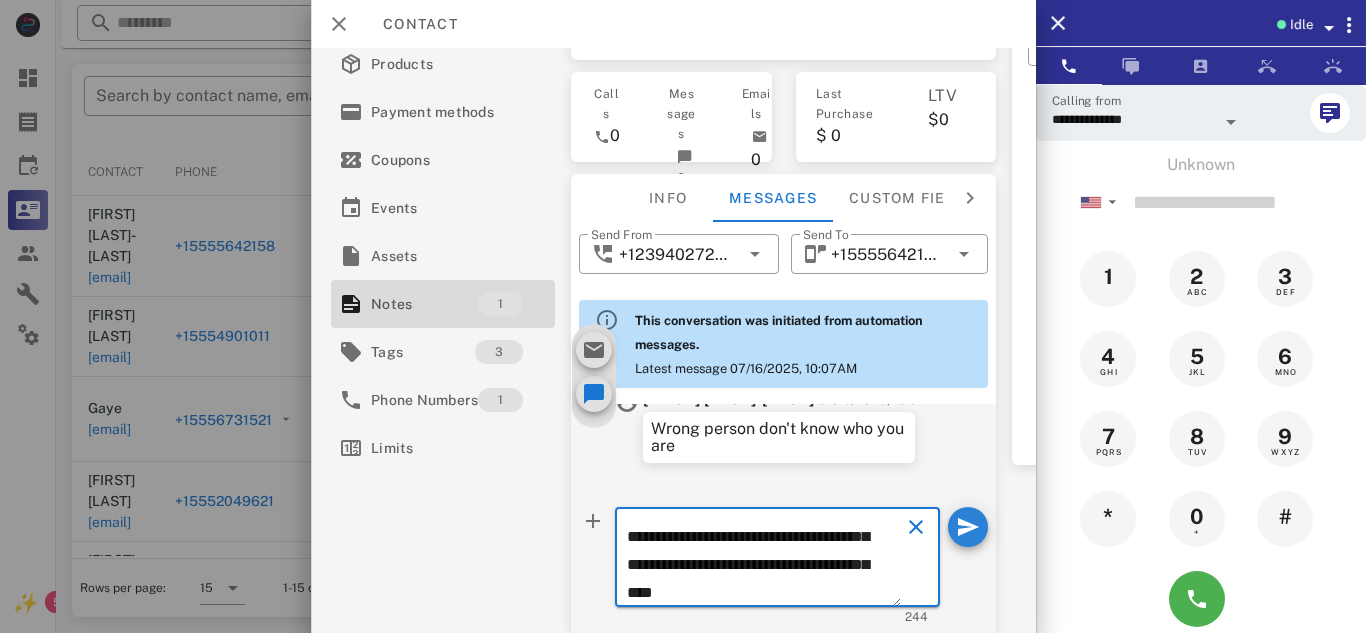 type on "**********" 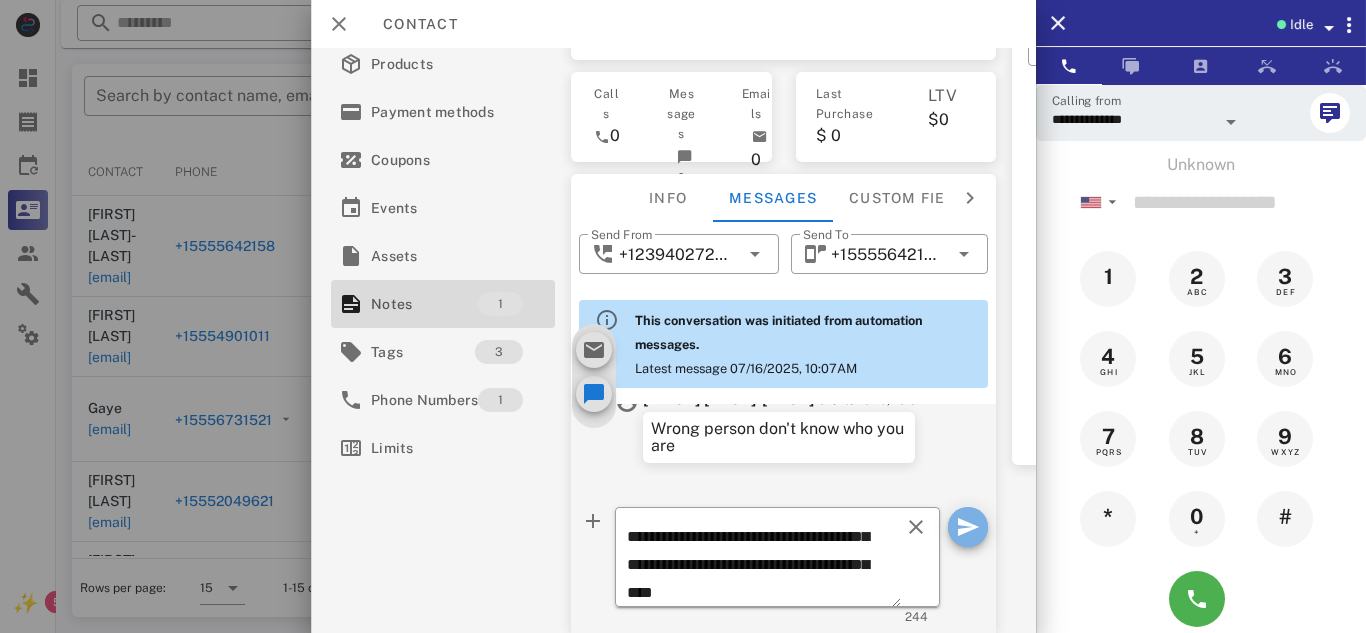 click at bounding box center [968, 527] 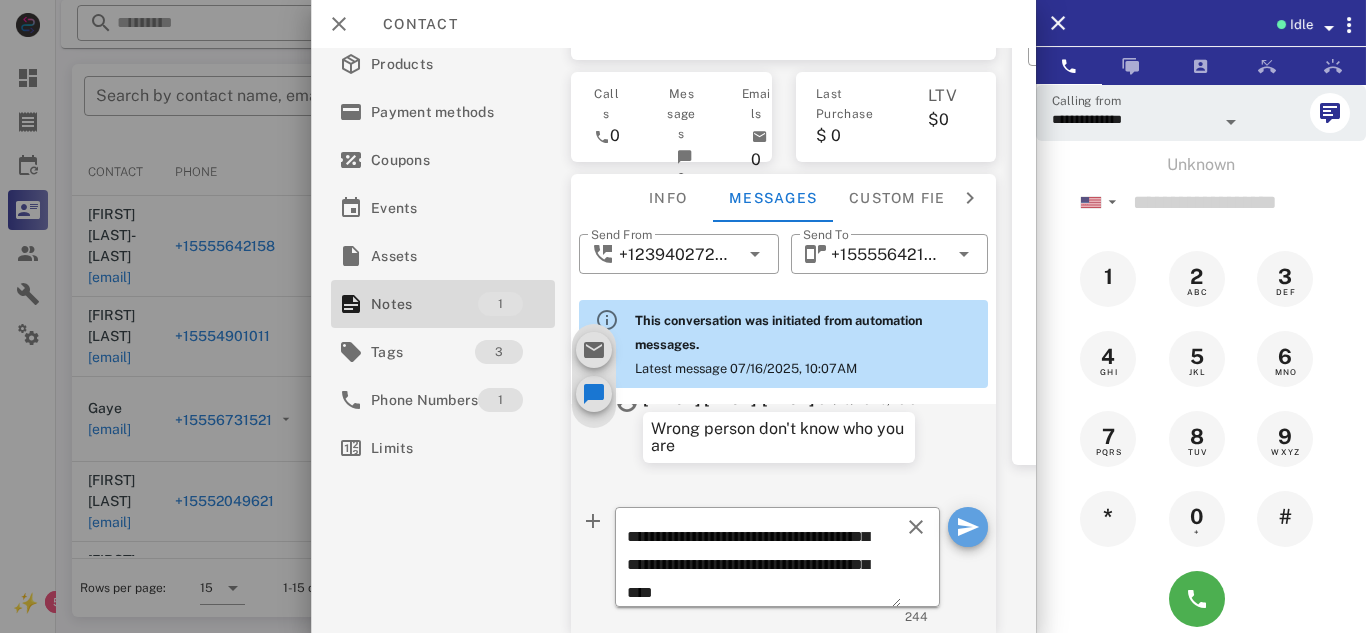 type 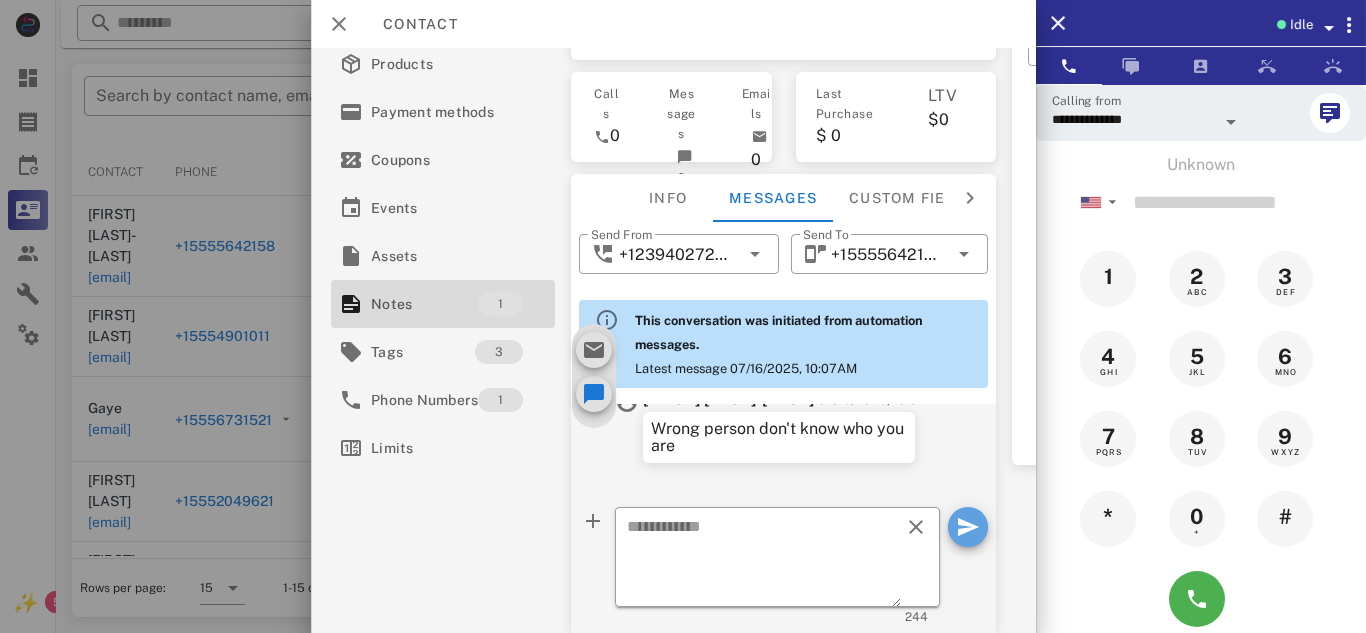 scroll, scrollTop: 0, scrollLeft: 0, axis: both 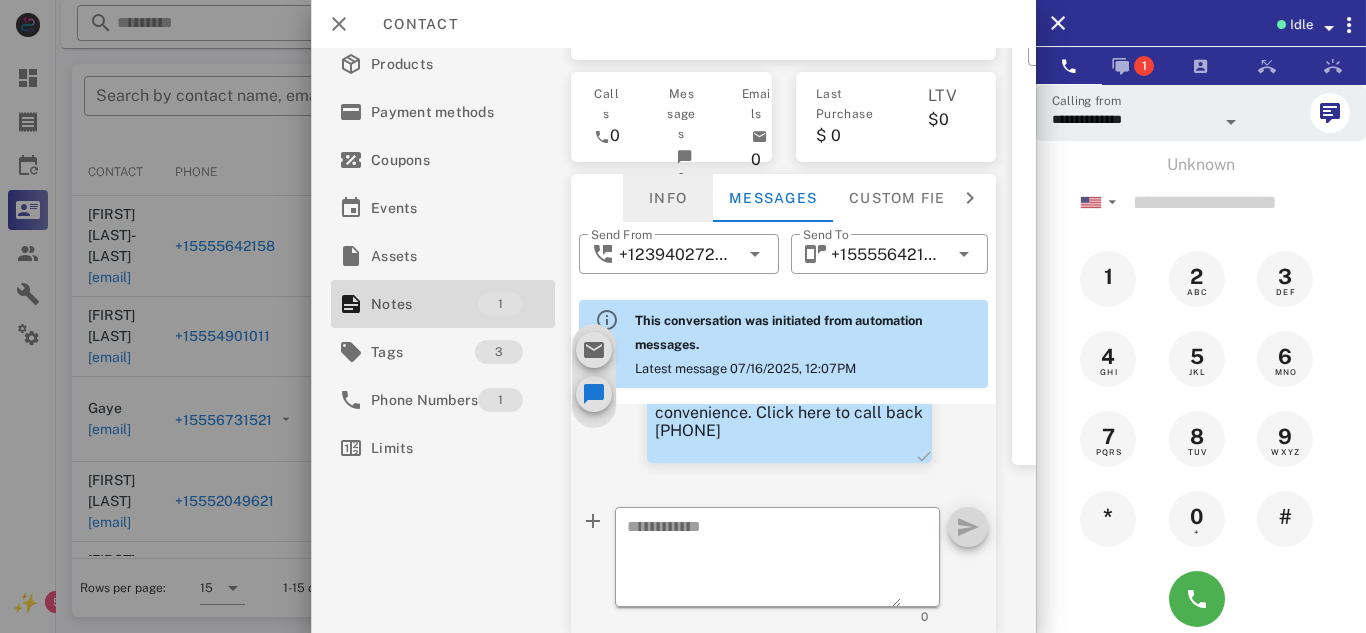 click on "Info" at bounding box center (668, 198) 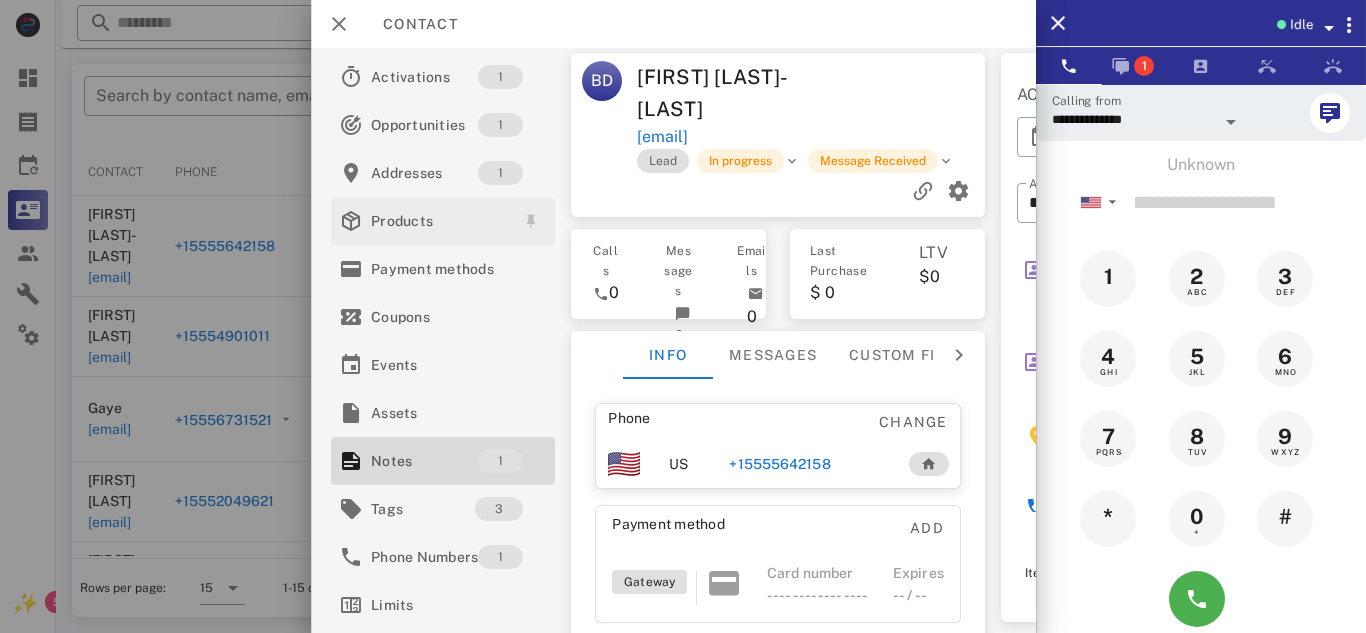 scroll, scrollTop: 0, scrollLeft: 0, axis: both 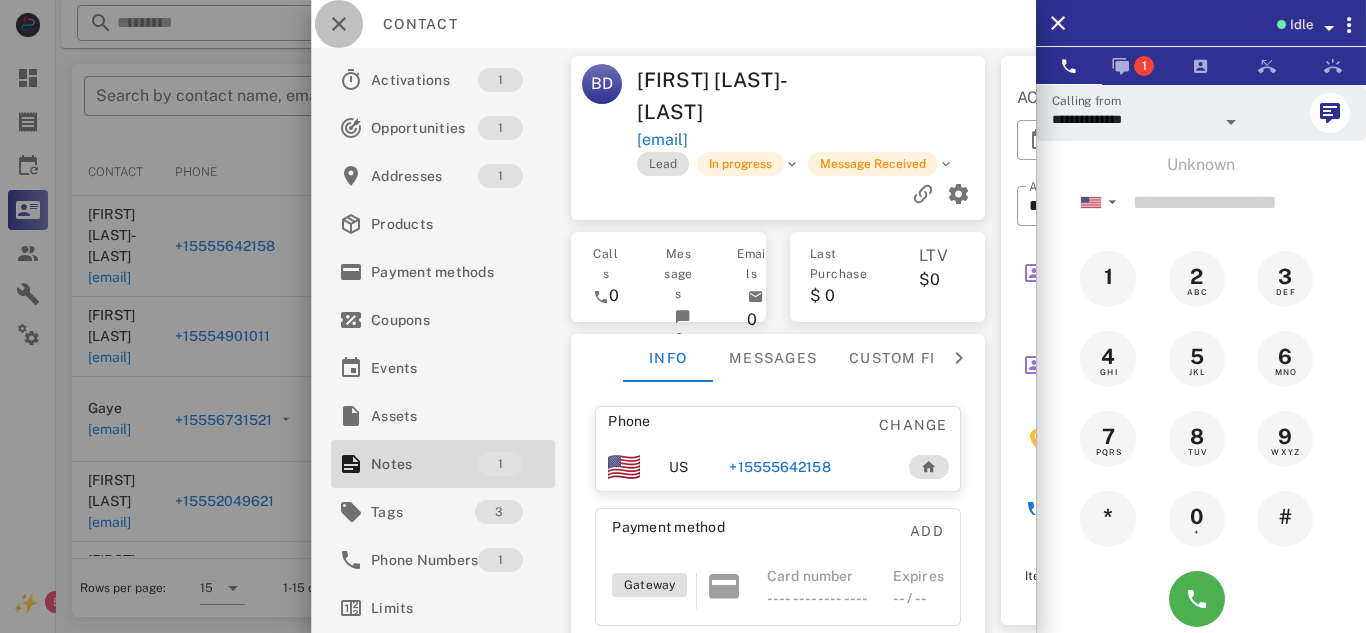 click at bounding box center [339, 24] 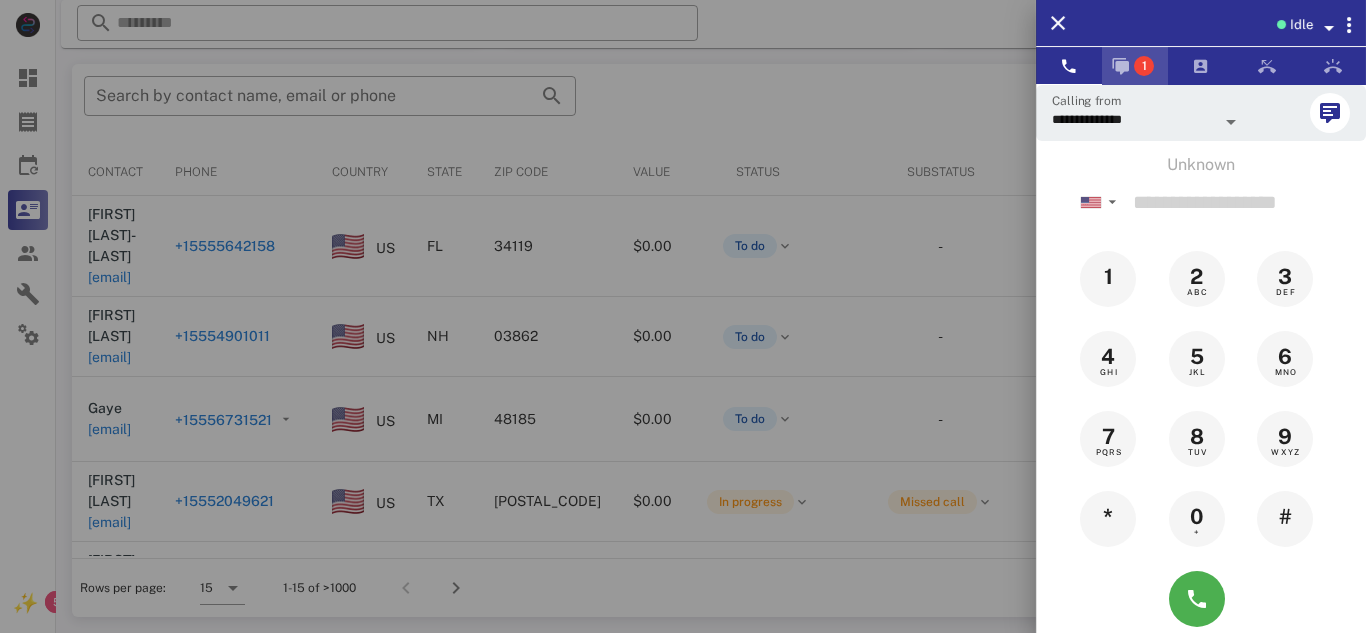 click on "1" at bounding box center (1135, 66) 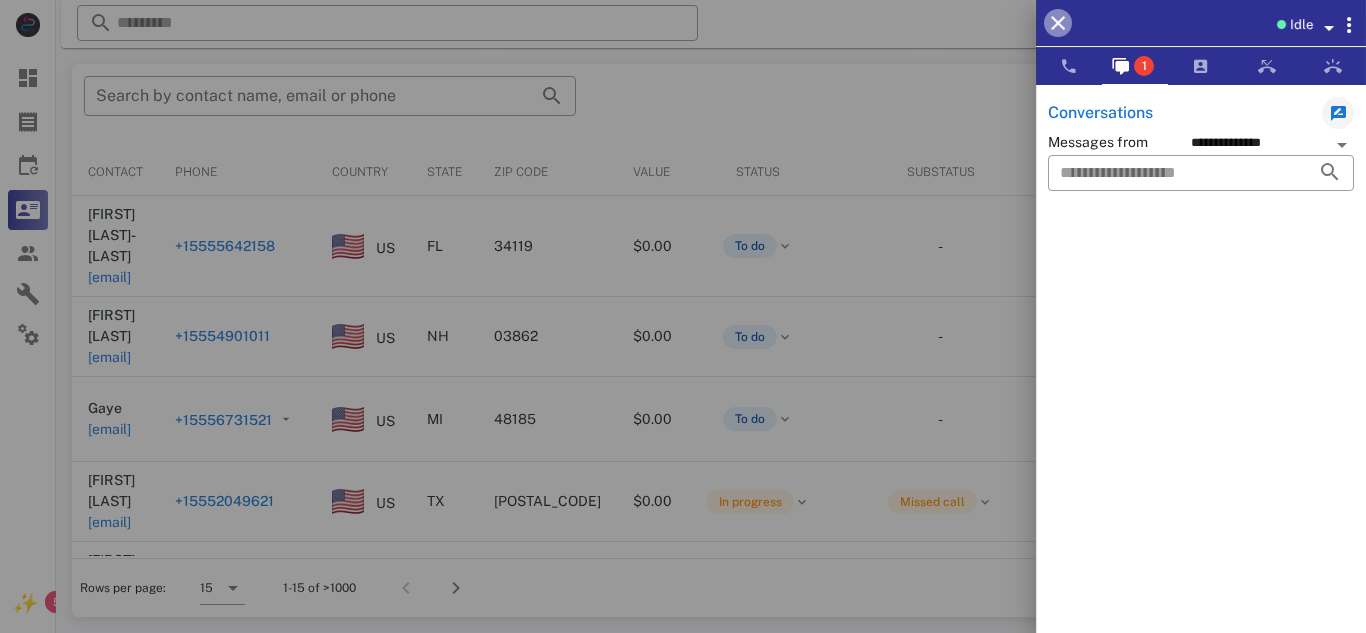 click at bounding box center (1058, 23) 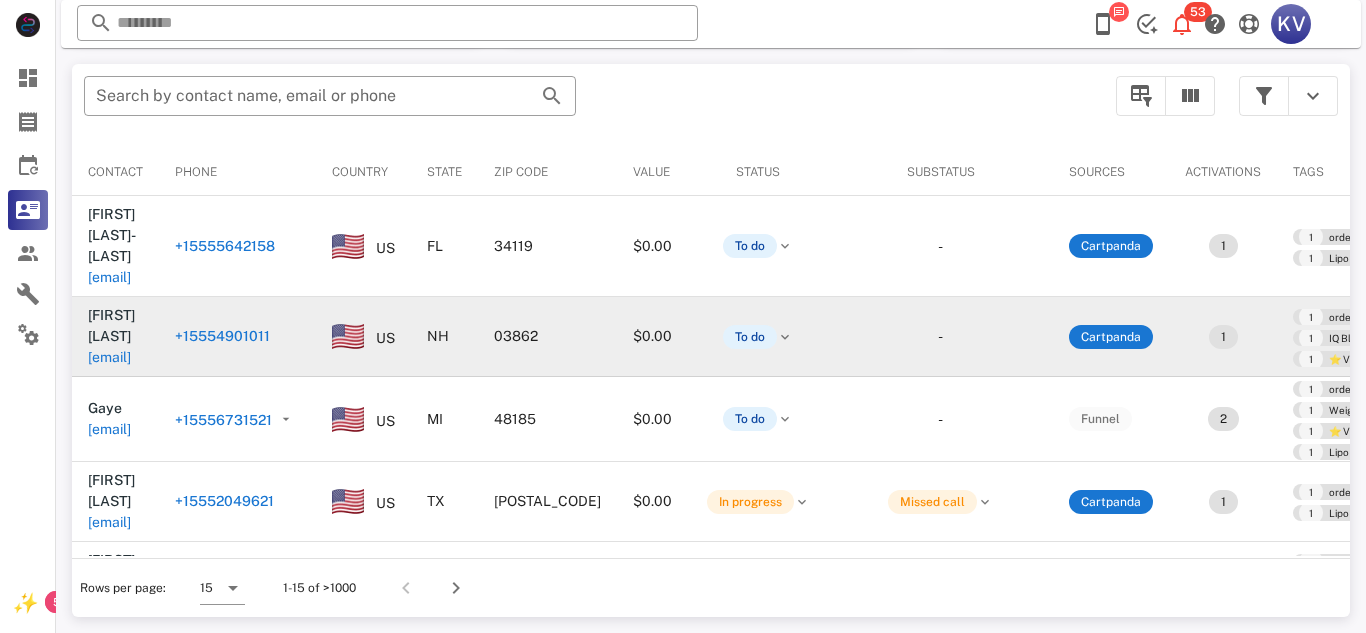 click on "+15554901011" at bounding box center [222, 336] 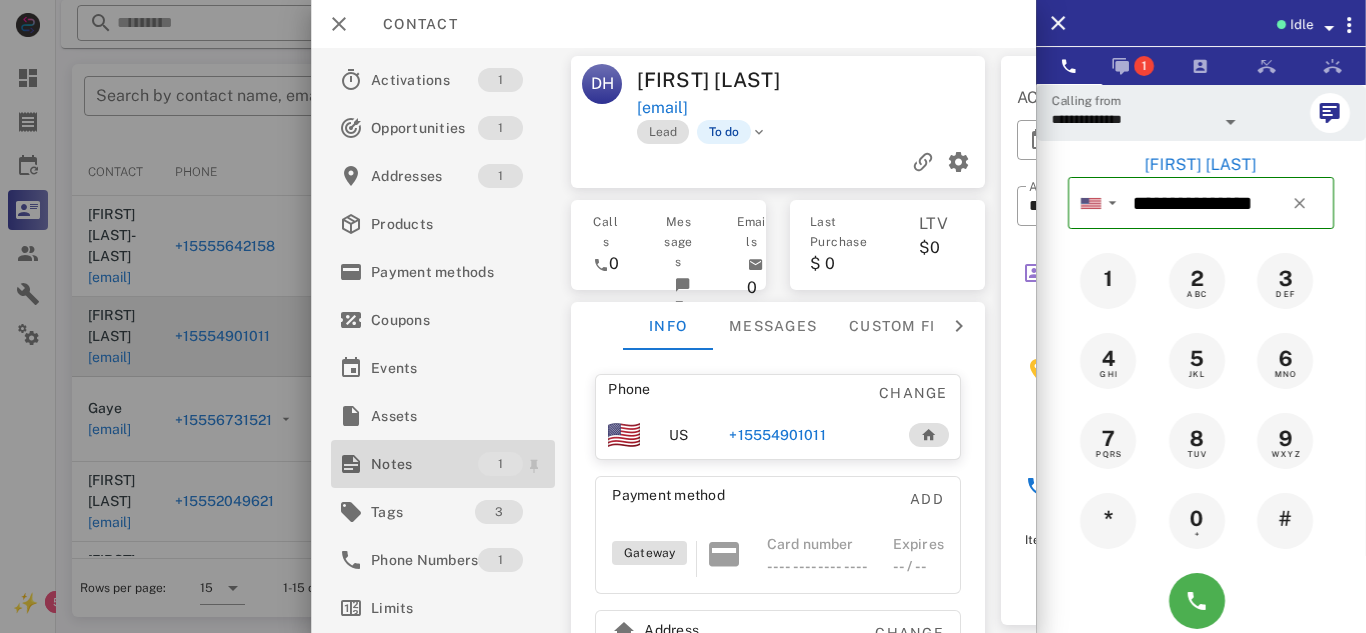 click on "Notes" at bounding box center [424, 464] 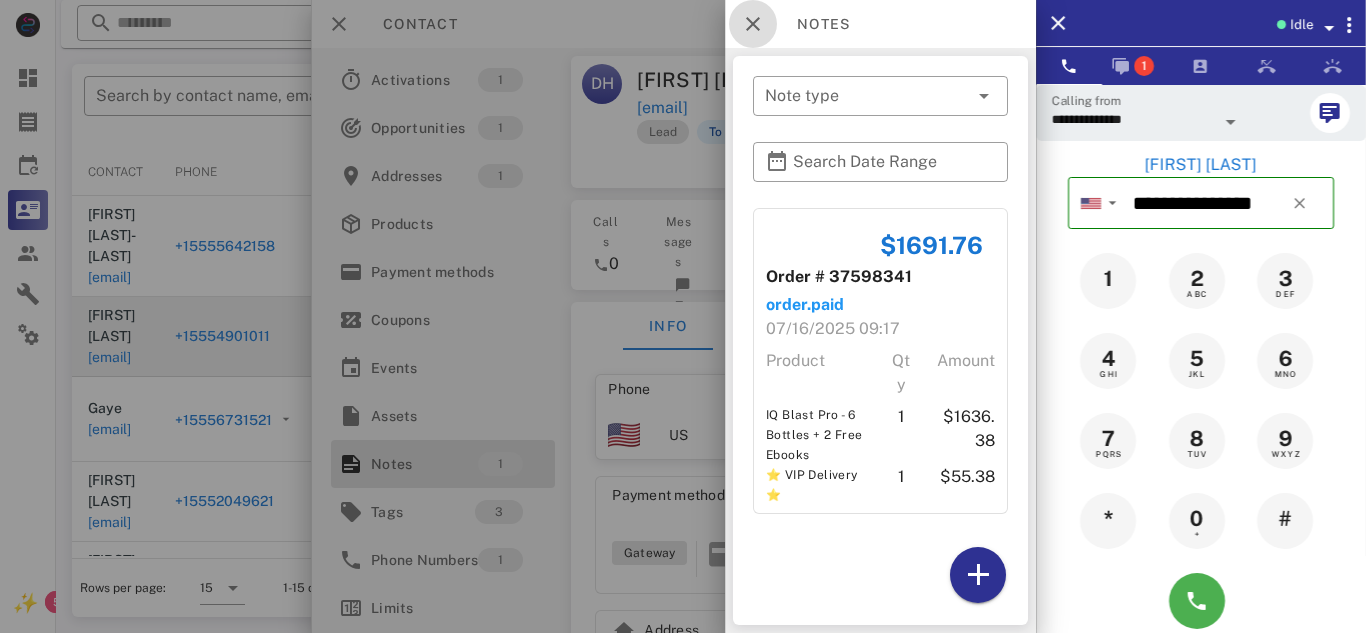 click at bounding box center (753, 24) 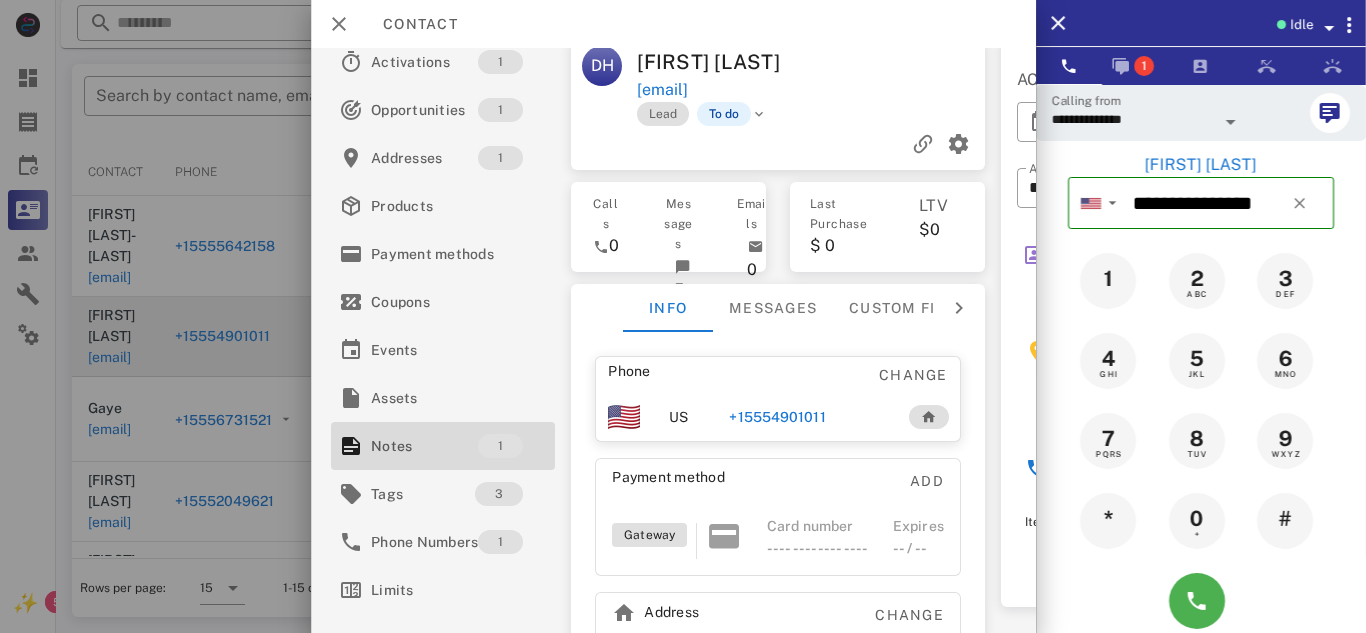 scroll, scrollTop: 20, scrollLeft: 0, axis: vertical 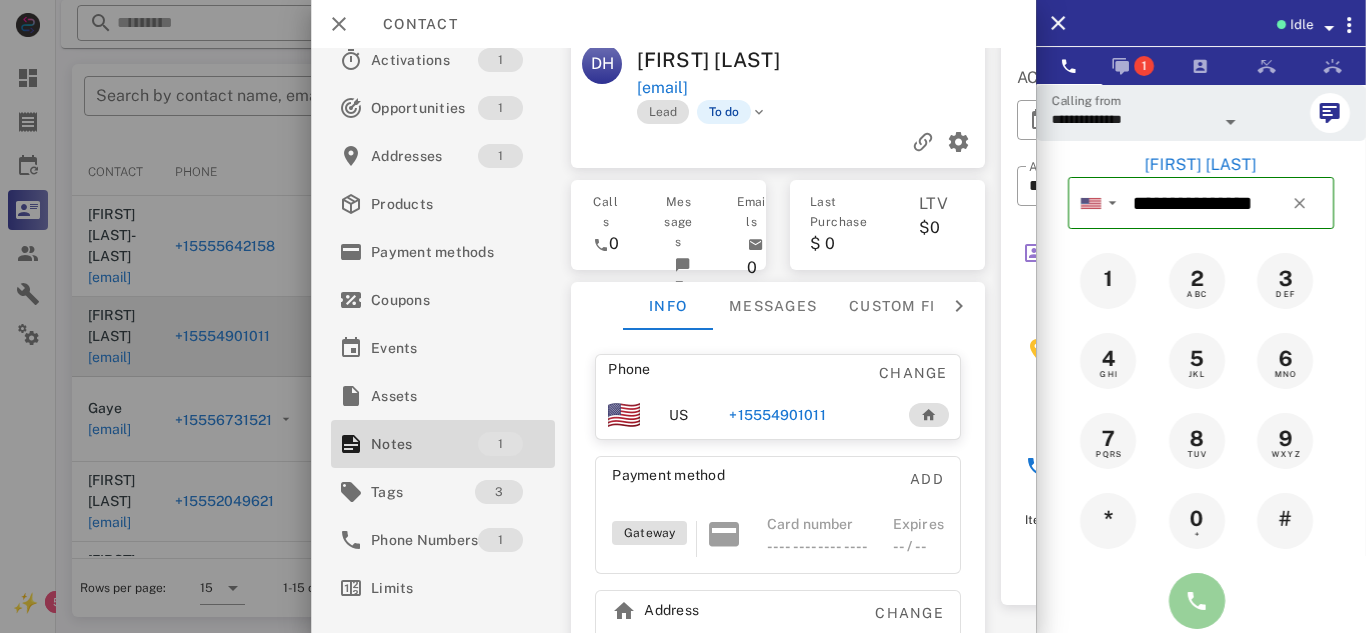 click at bounding box center [1197, 601] 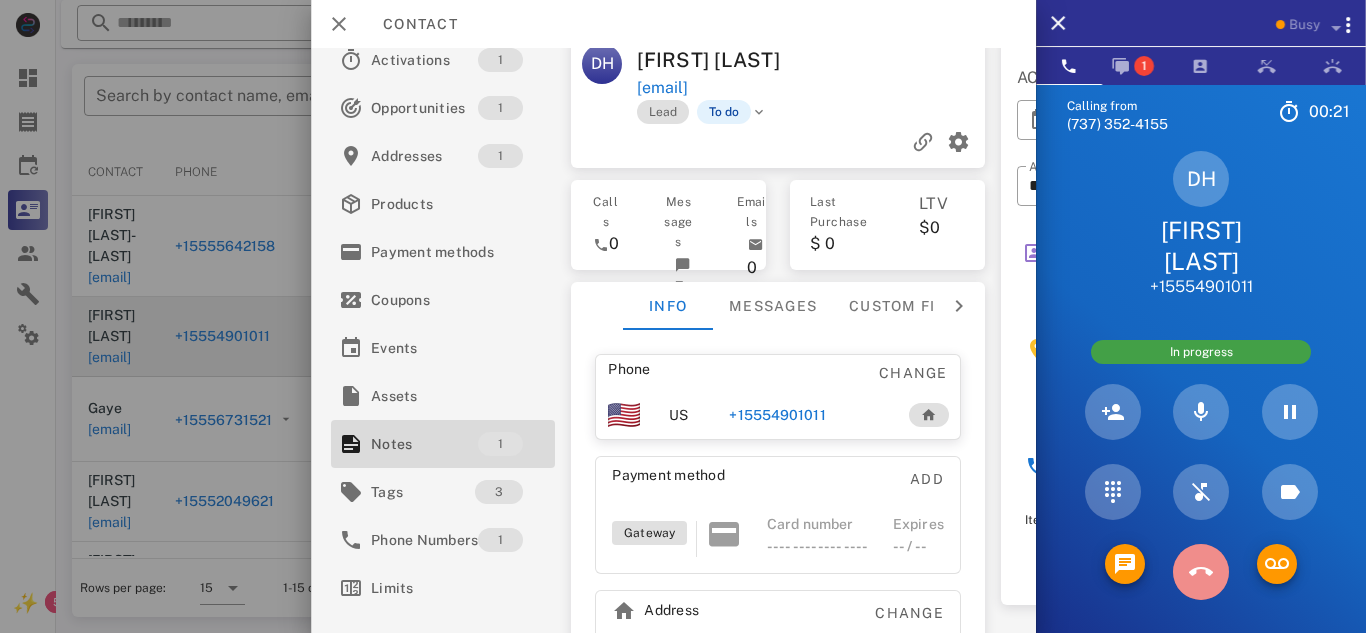 click at bounding box center (1201, 572) 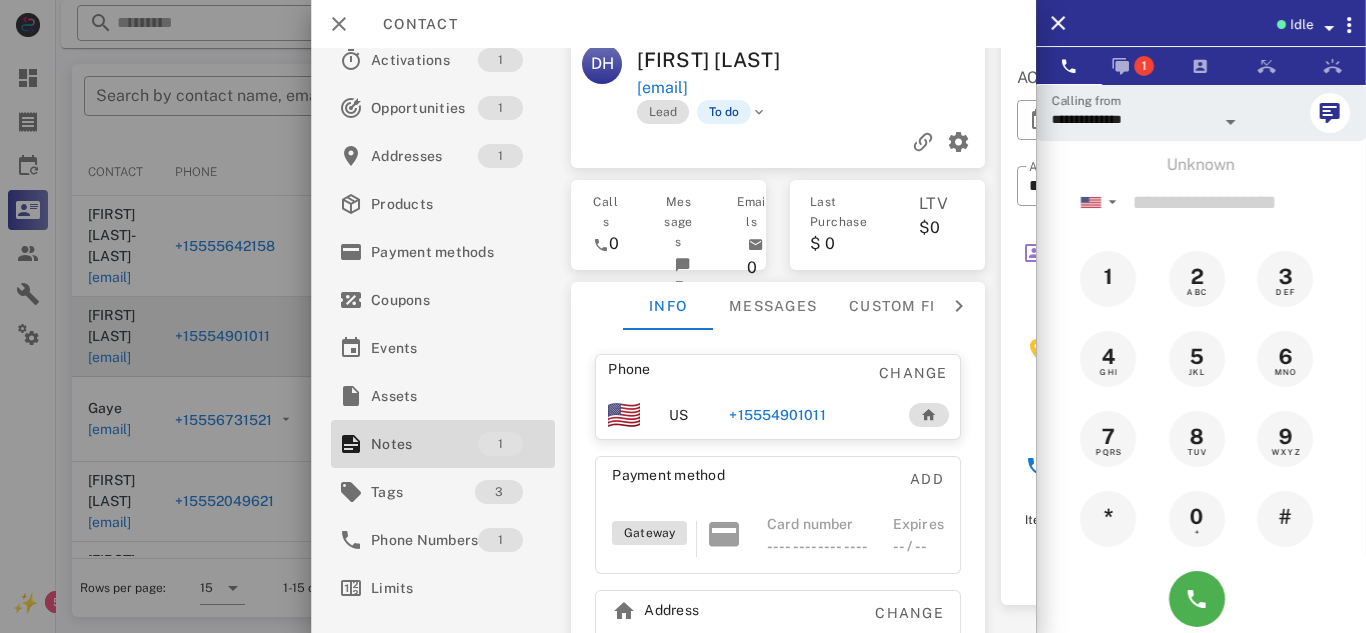 click on "+15554901011" at bounding box center [777, 415] 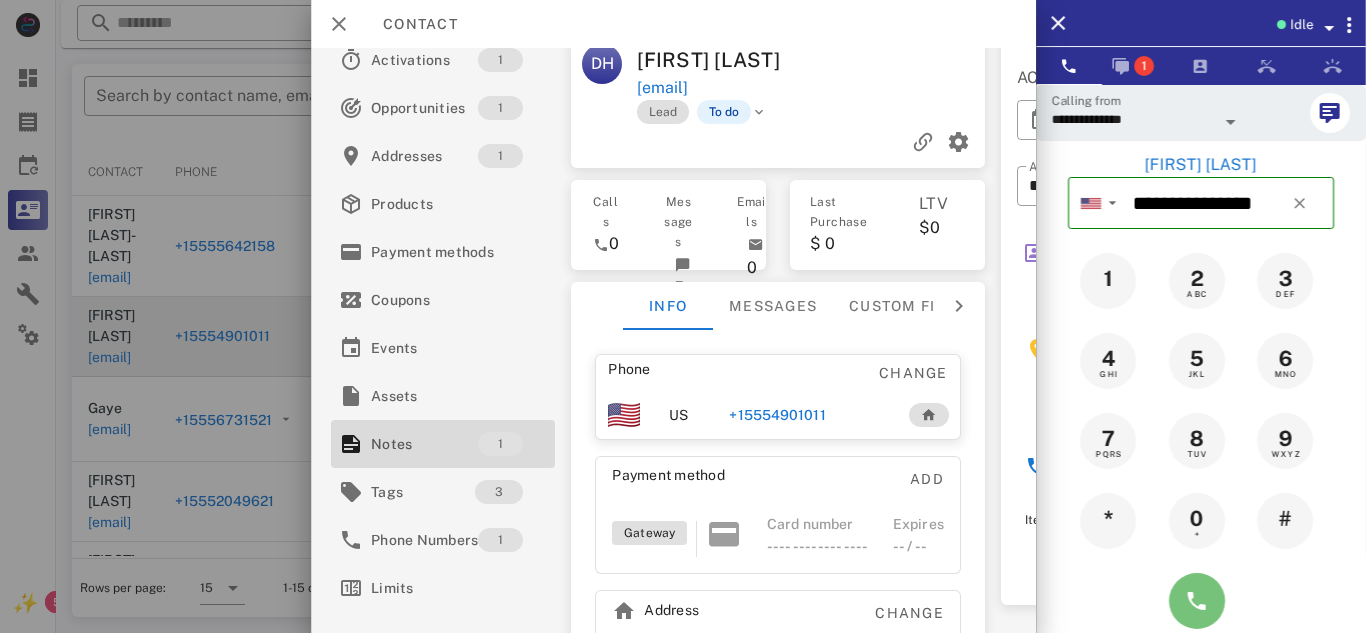 click at bounding box center [1197, 601] 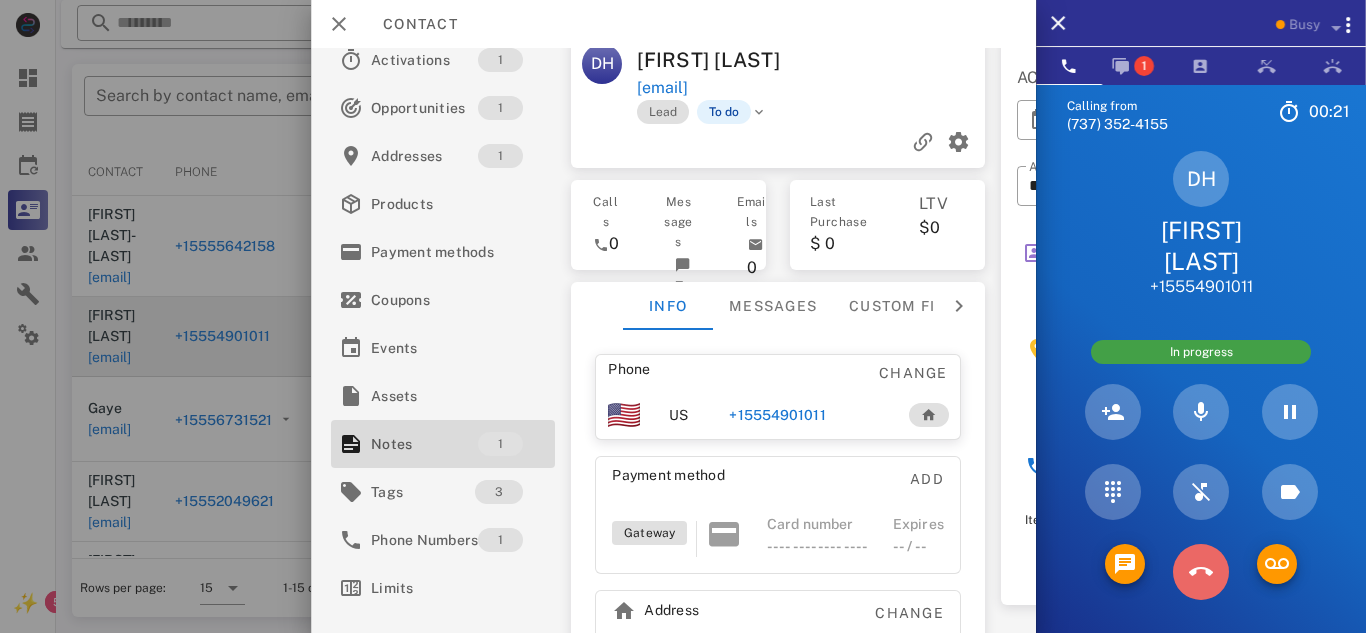 click at bounding box center [1201, 572] 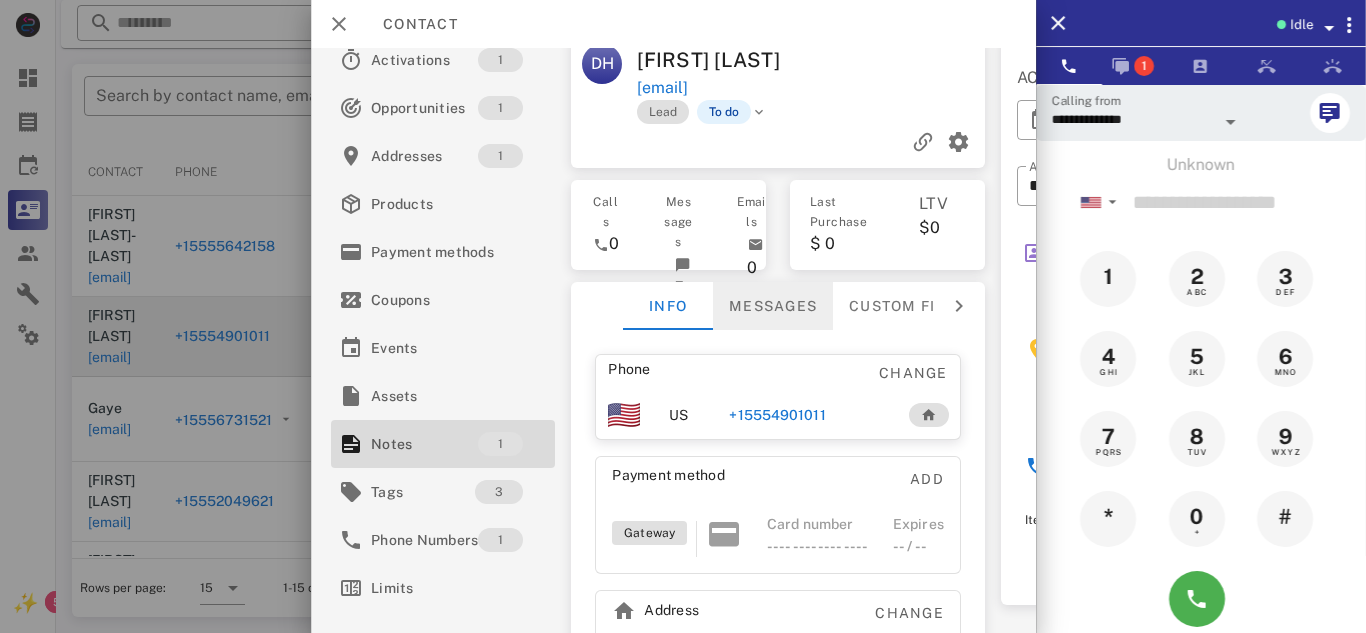 click on "Messages" at bounding box center (773, 306) 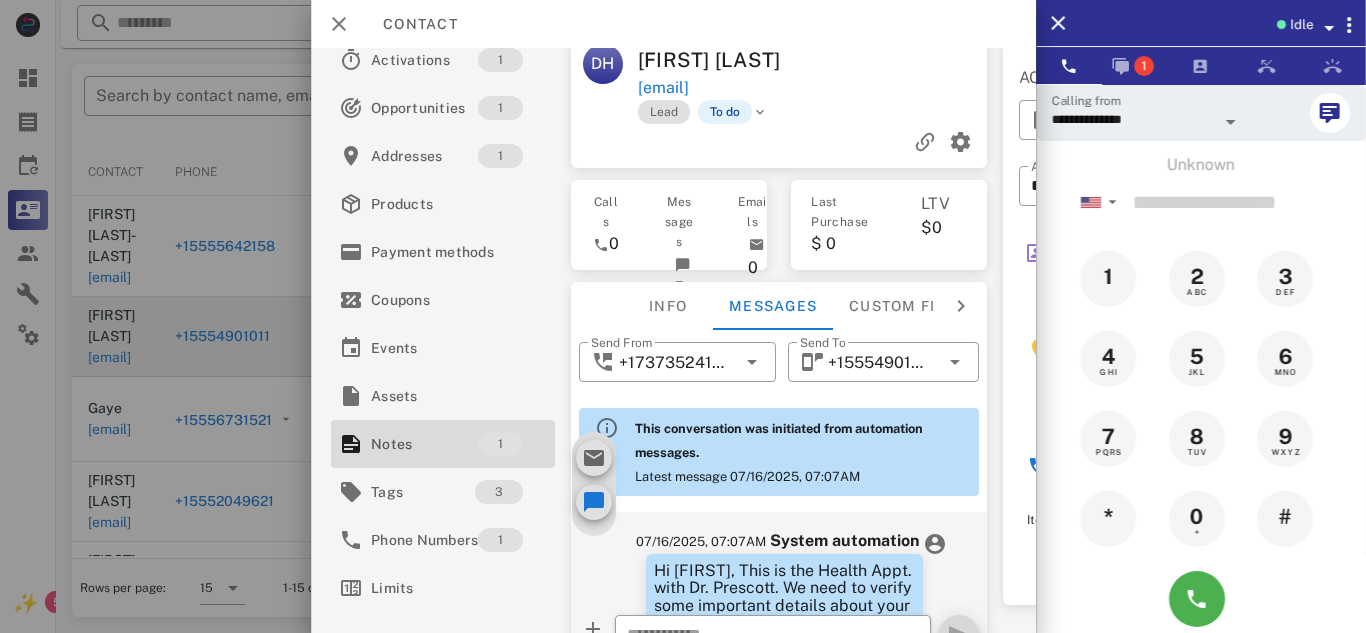 scroll, scrollTop: 712, scrollLeft: 0, axis: vertical 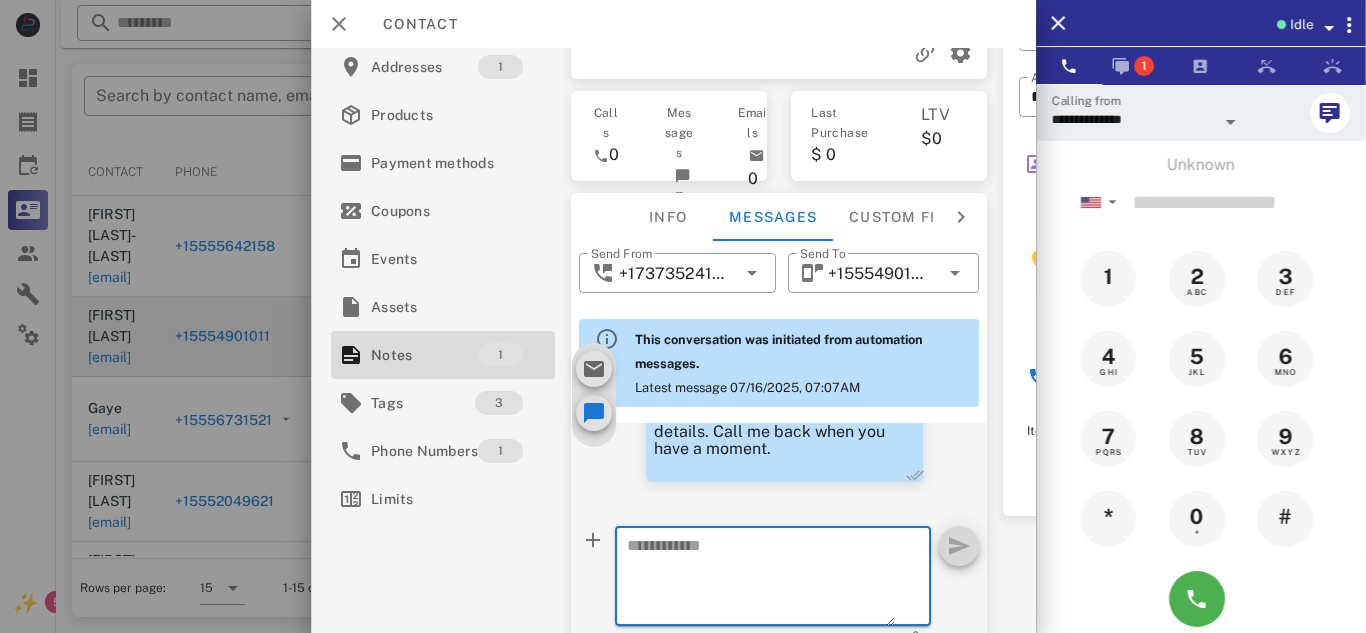 paste on "**********" 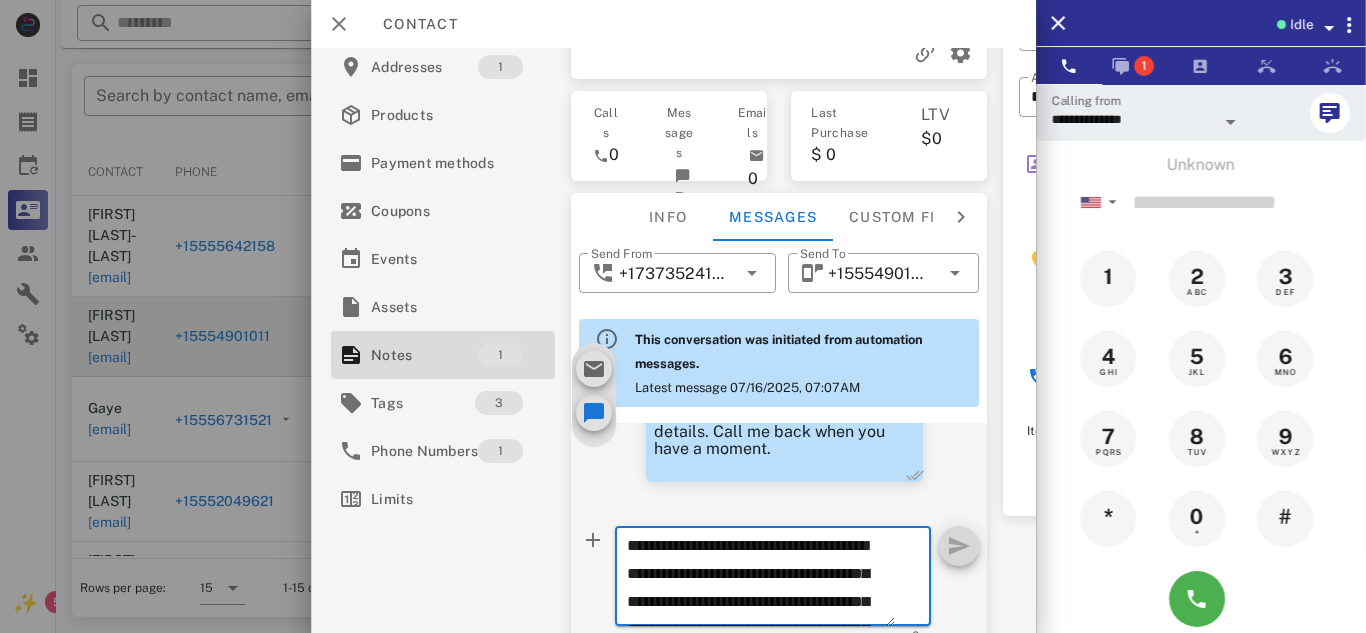 scroll, scrollTop: 154, scrollLeft: 0, axis: vertical 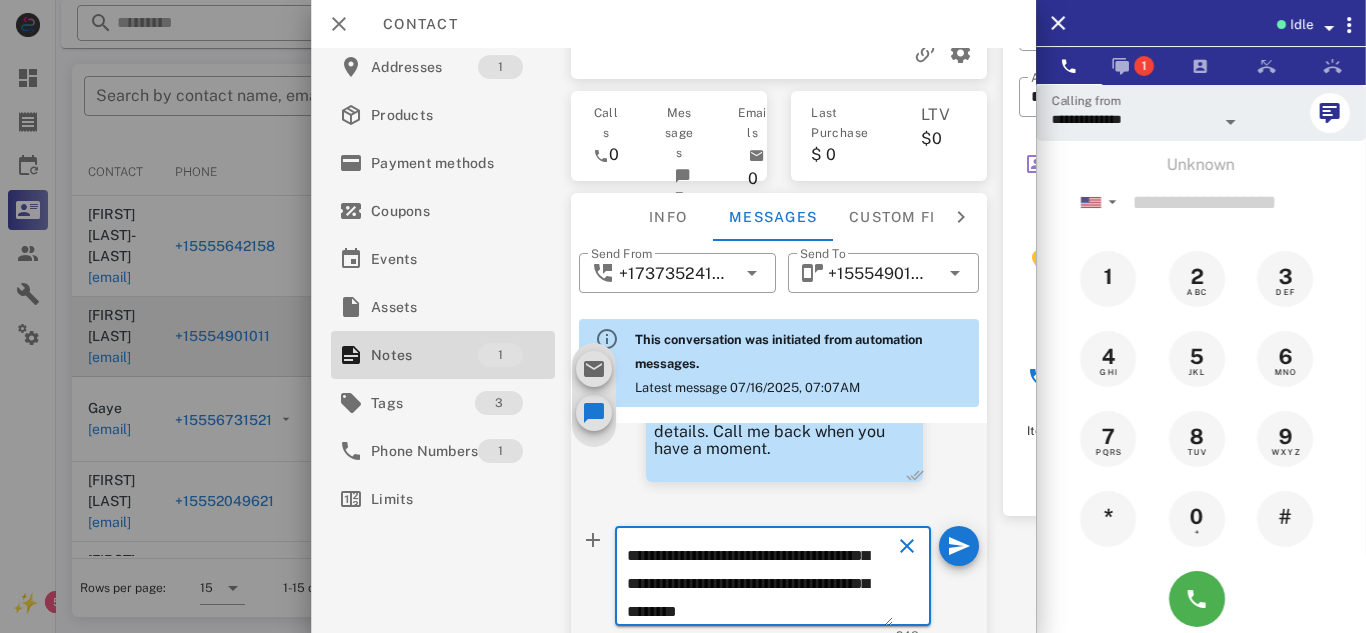click on "**********" at bounding box center [760, 579] 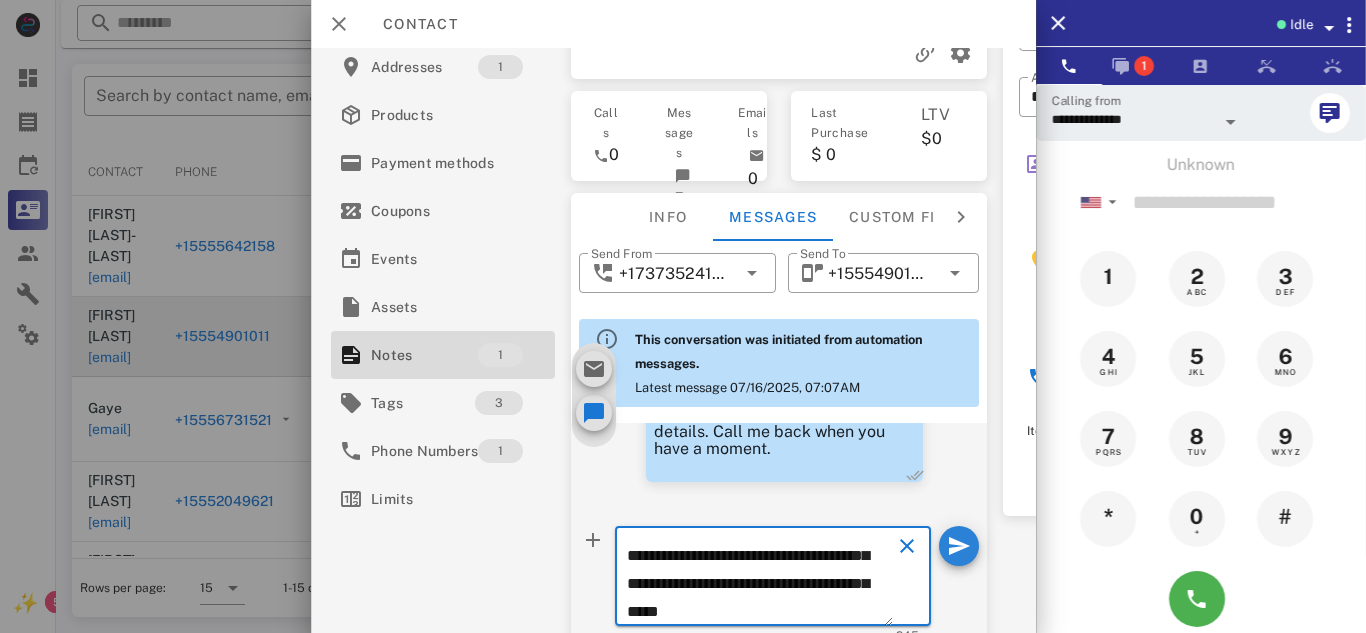 type on "**********" 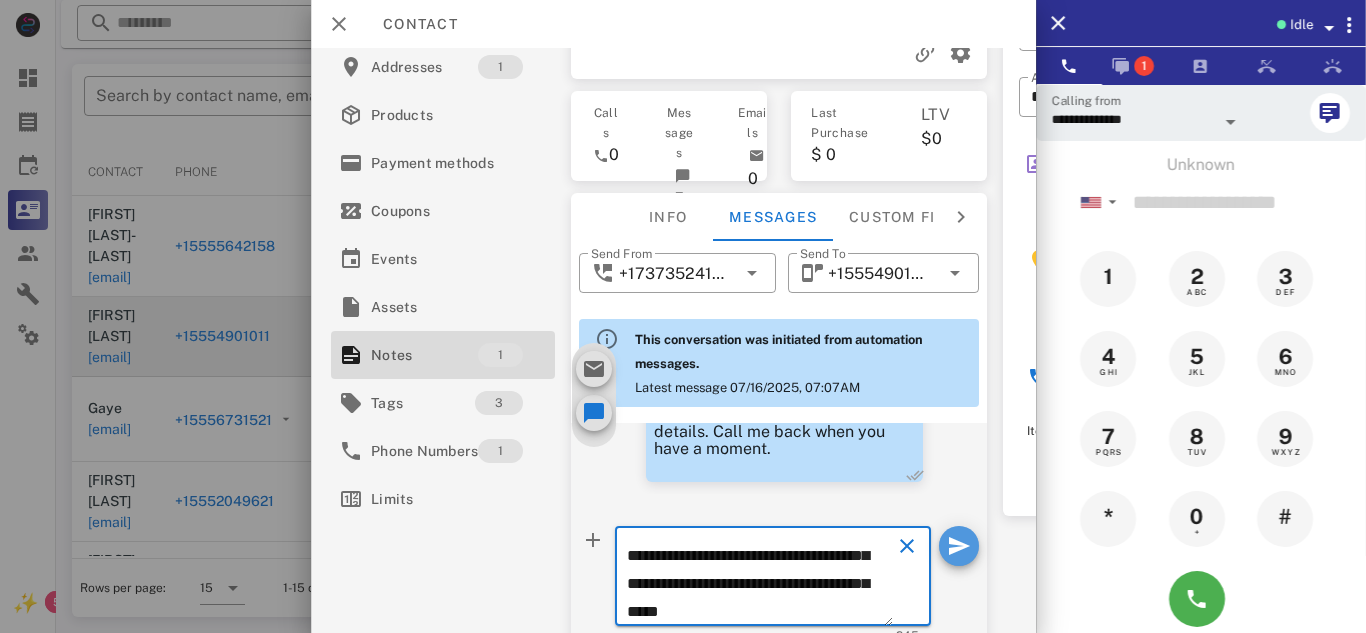 click at bounding box center (959, 546) 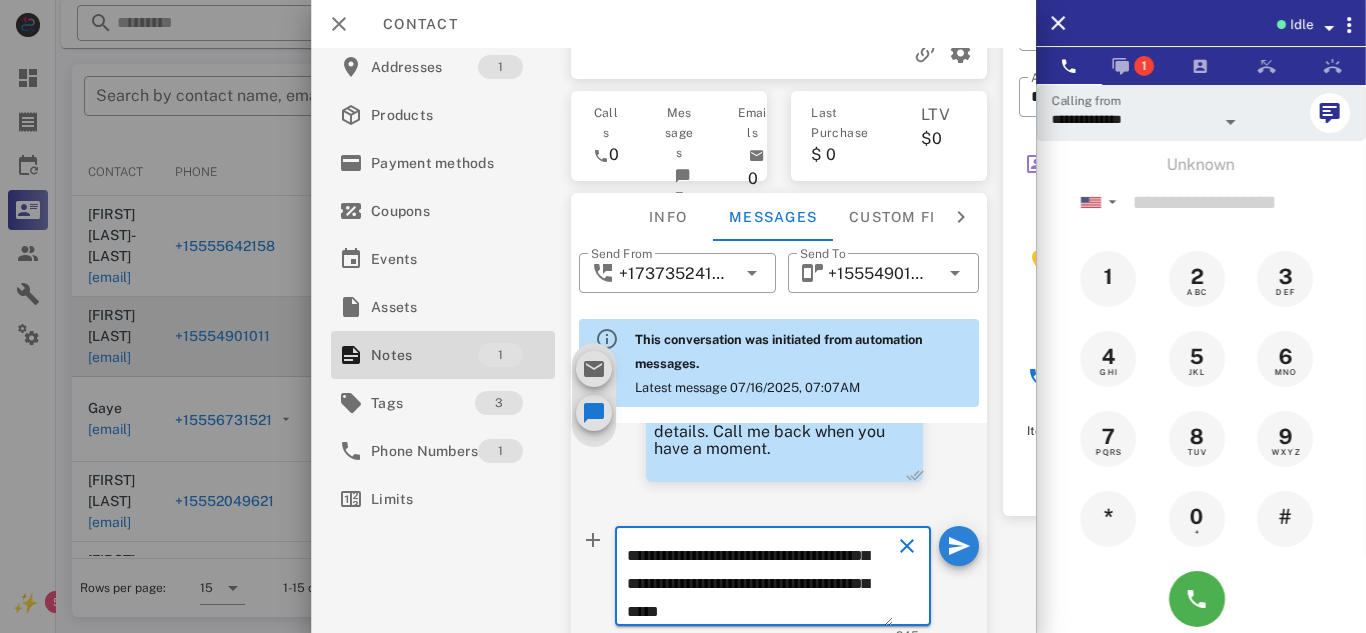 type 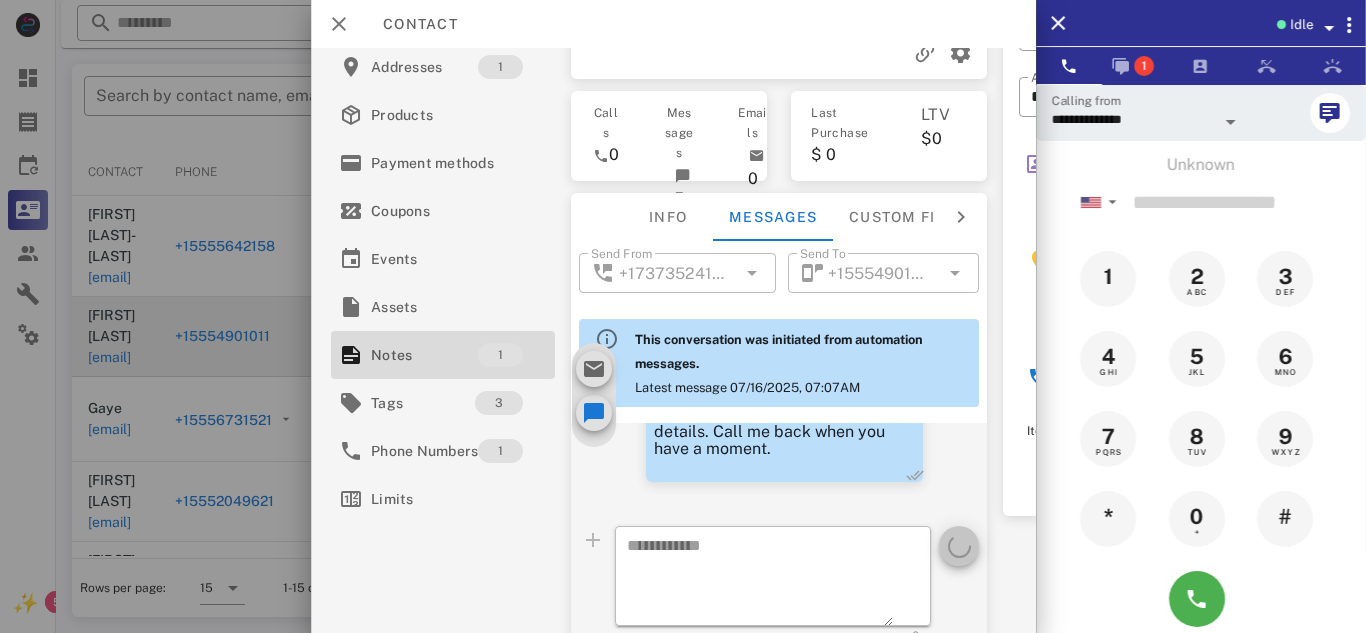 scroll, scrollTop: 0, scrollLeft: 0, axis: both 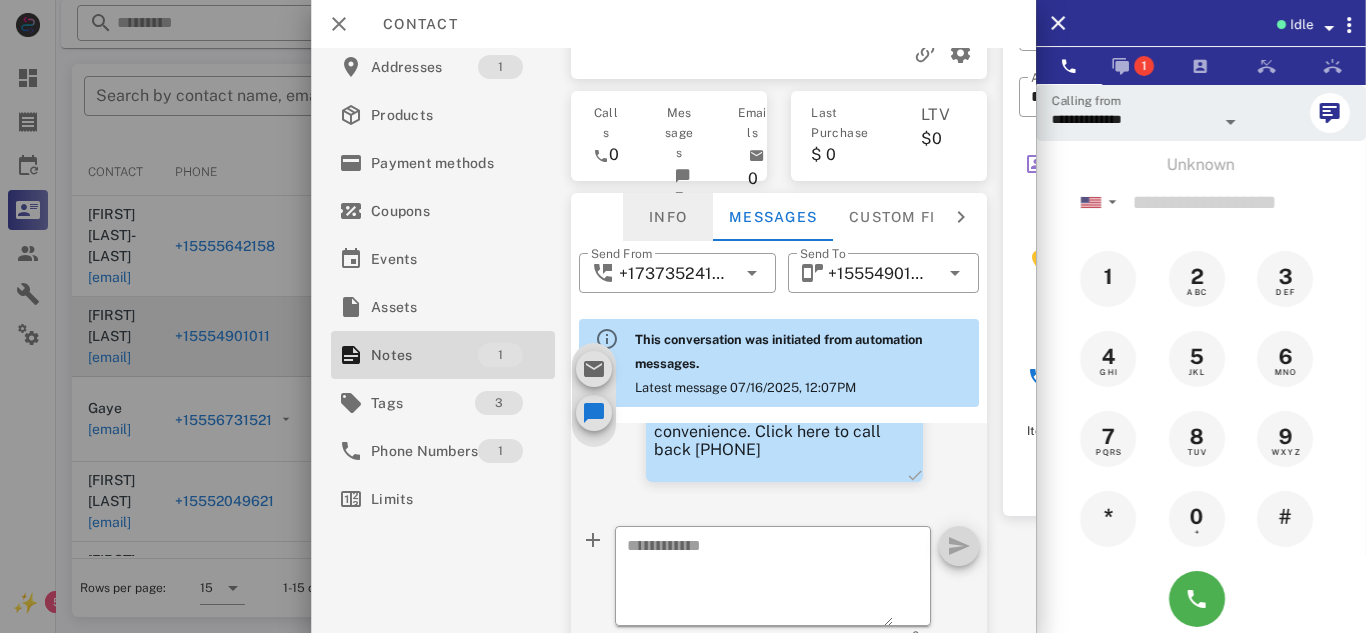 click on "Info" at bounding box center (668, 217) 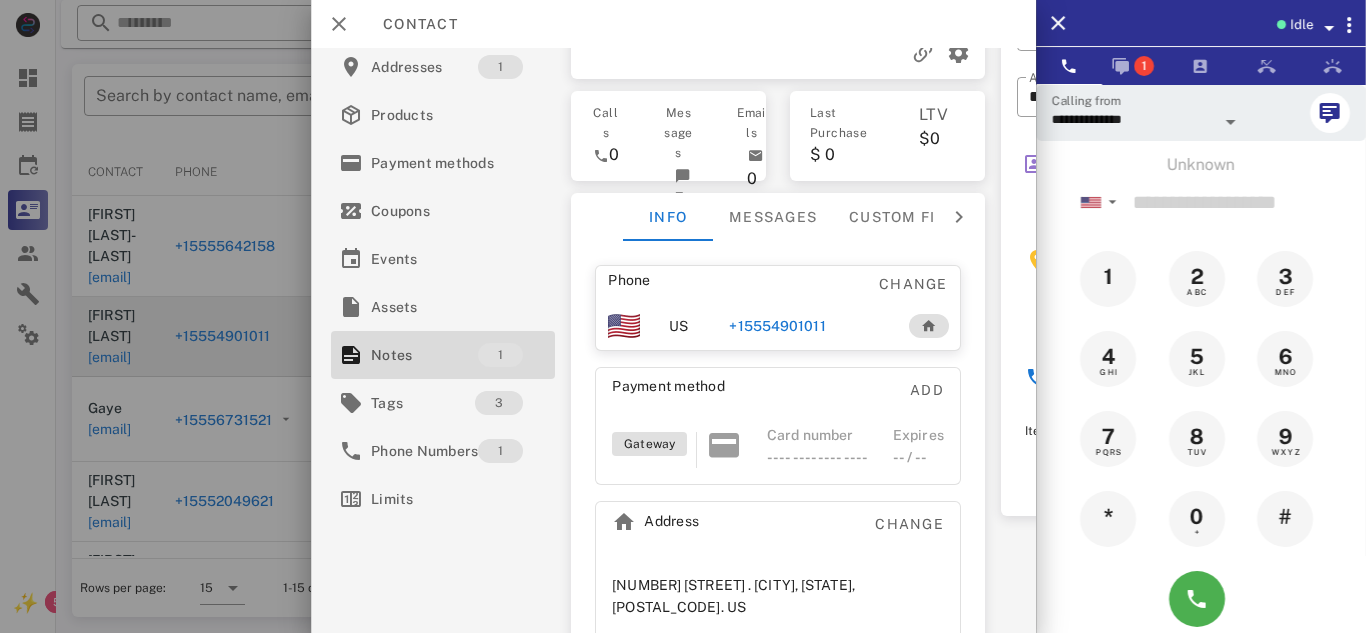 click on "+15554901011" at bounding box center (777, 326) 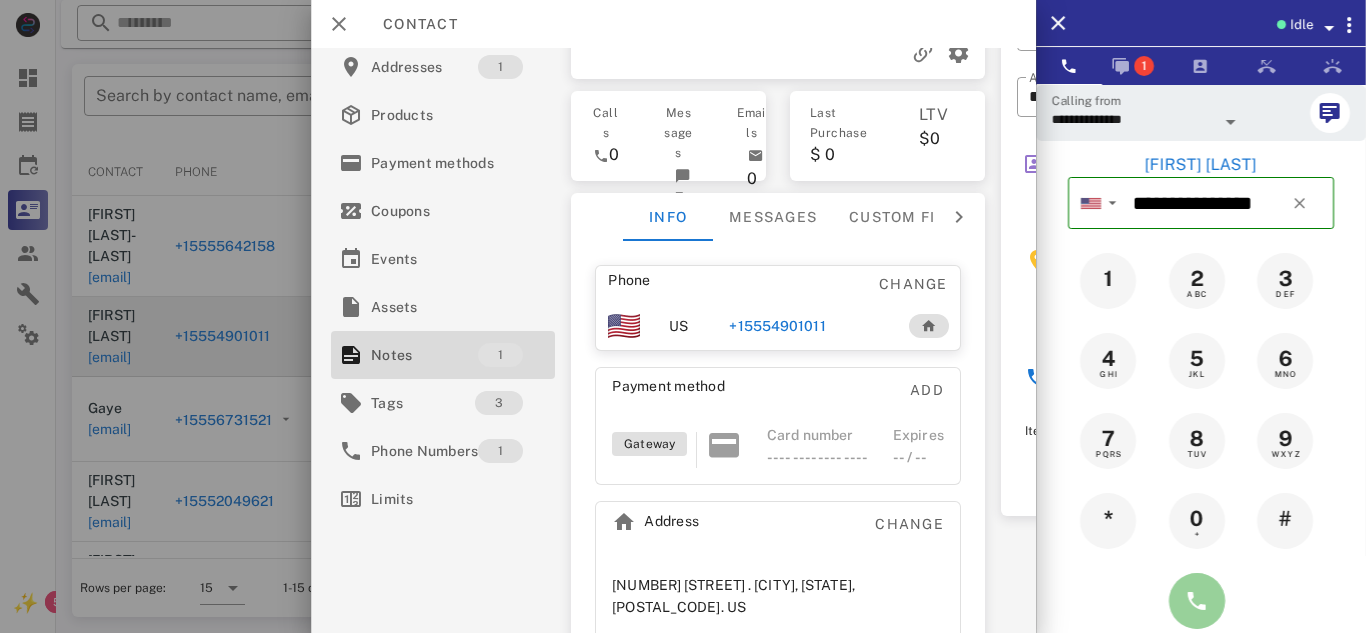 click at bounding box center [1197, 601] 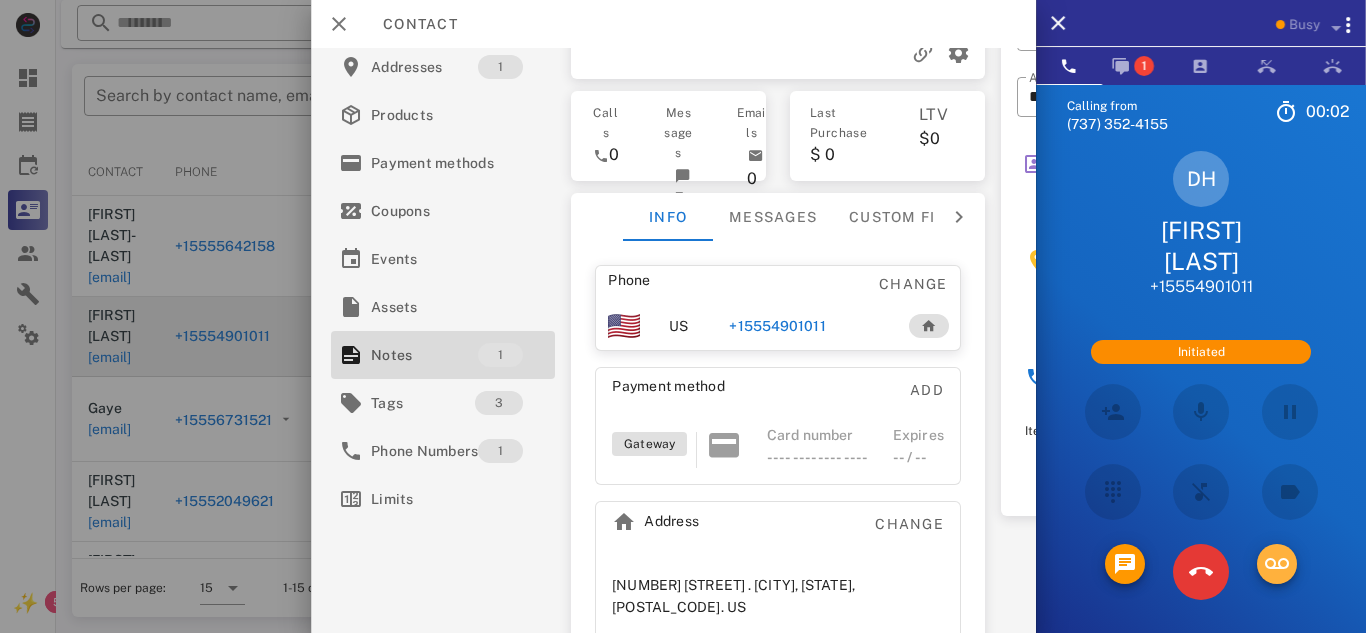 click at bounding box center [1277, 564] 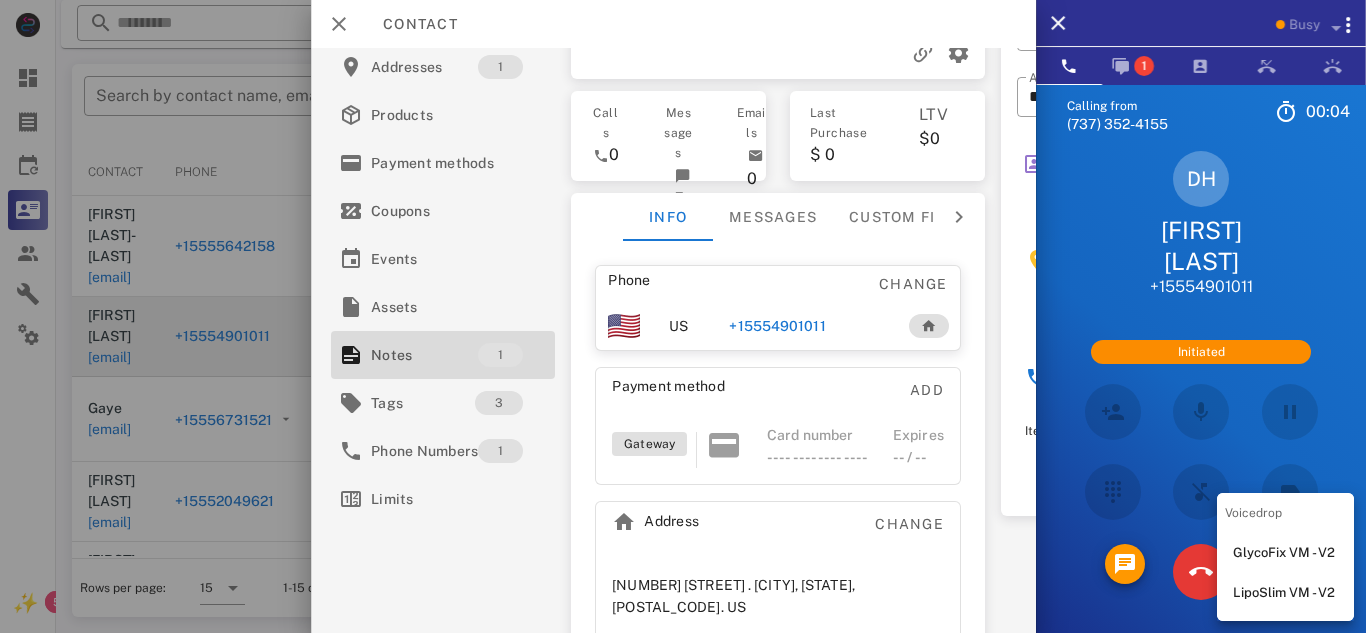 click on "LipoSlim VM - V2" at bounding box center [1285, 593] 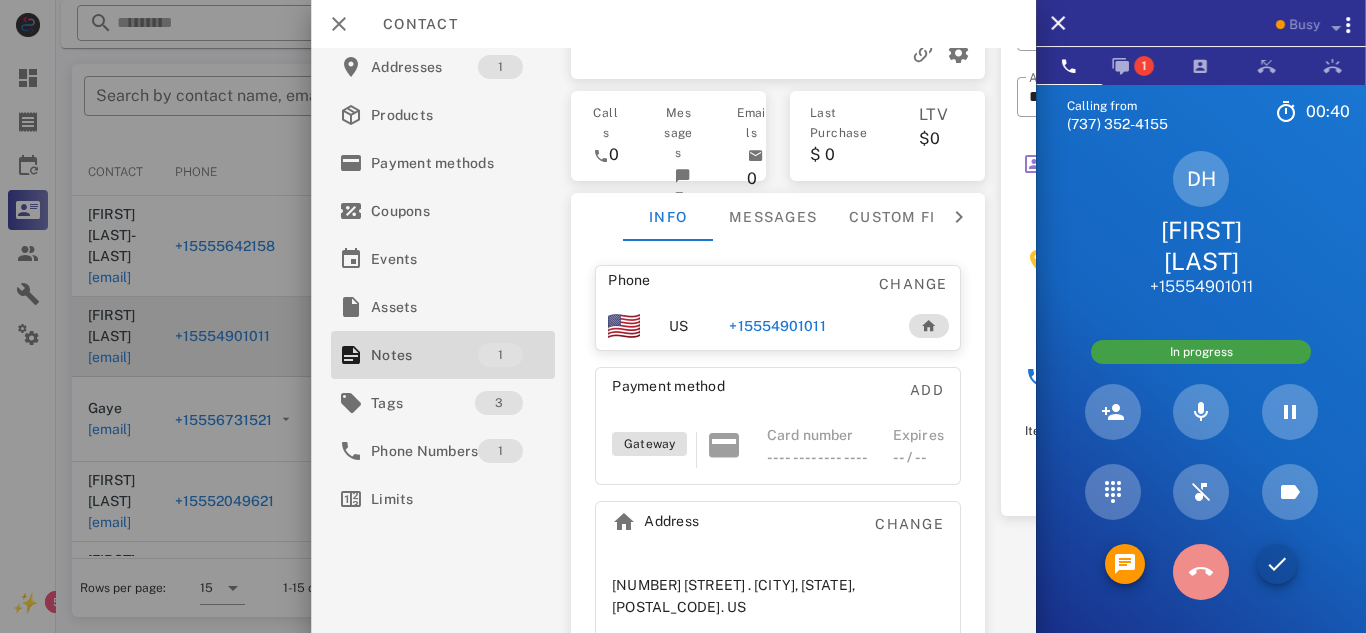 click at bounding box center [1201, 572] 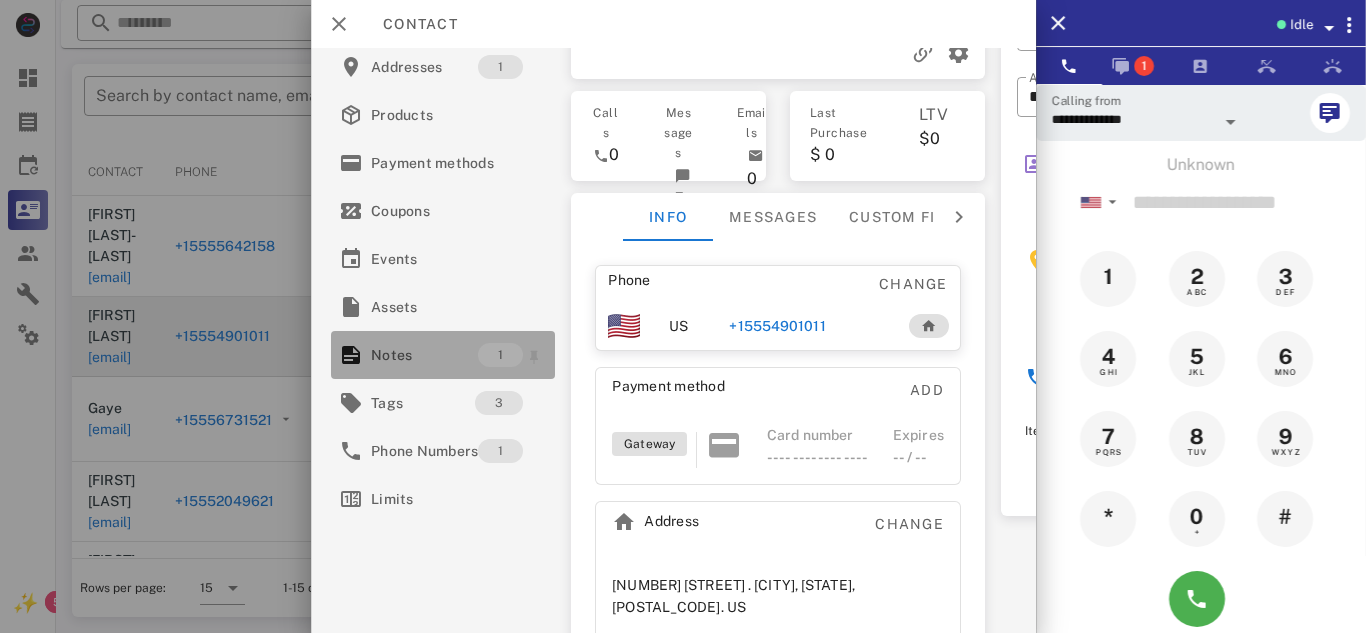 click on "Notes" at bounding box center (424, 355) 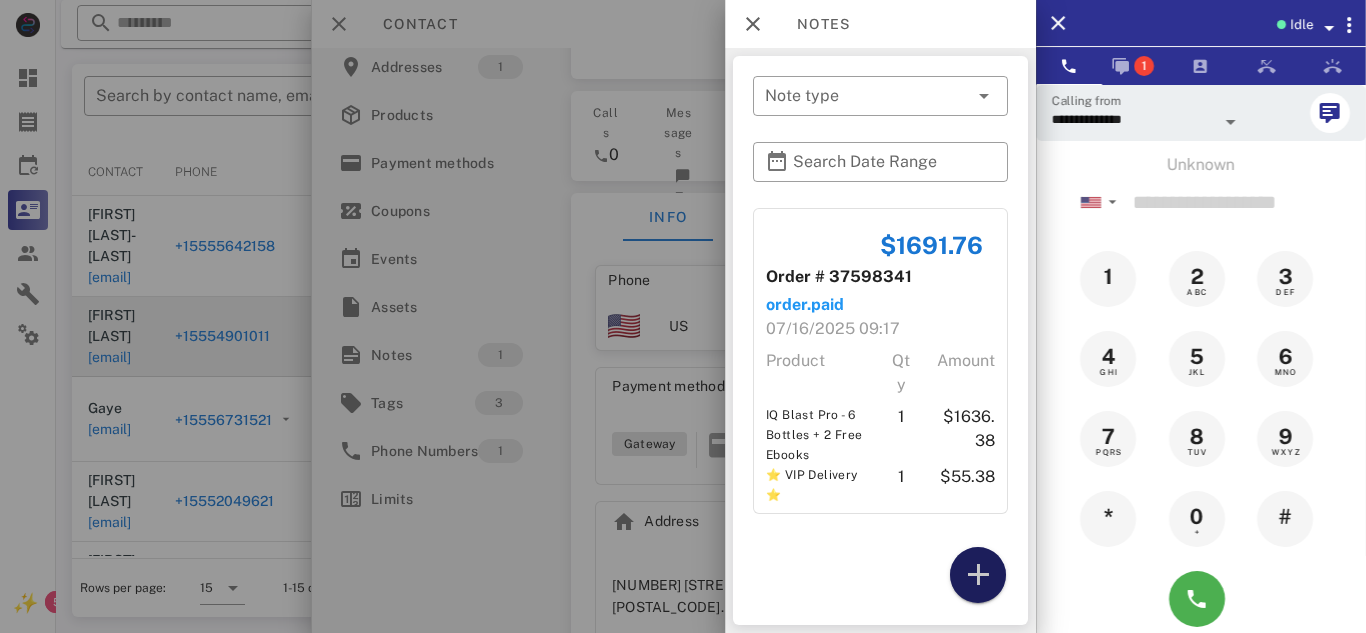 click at bounding box center [978, 575] 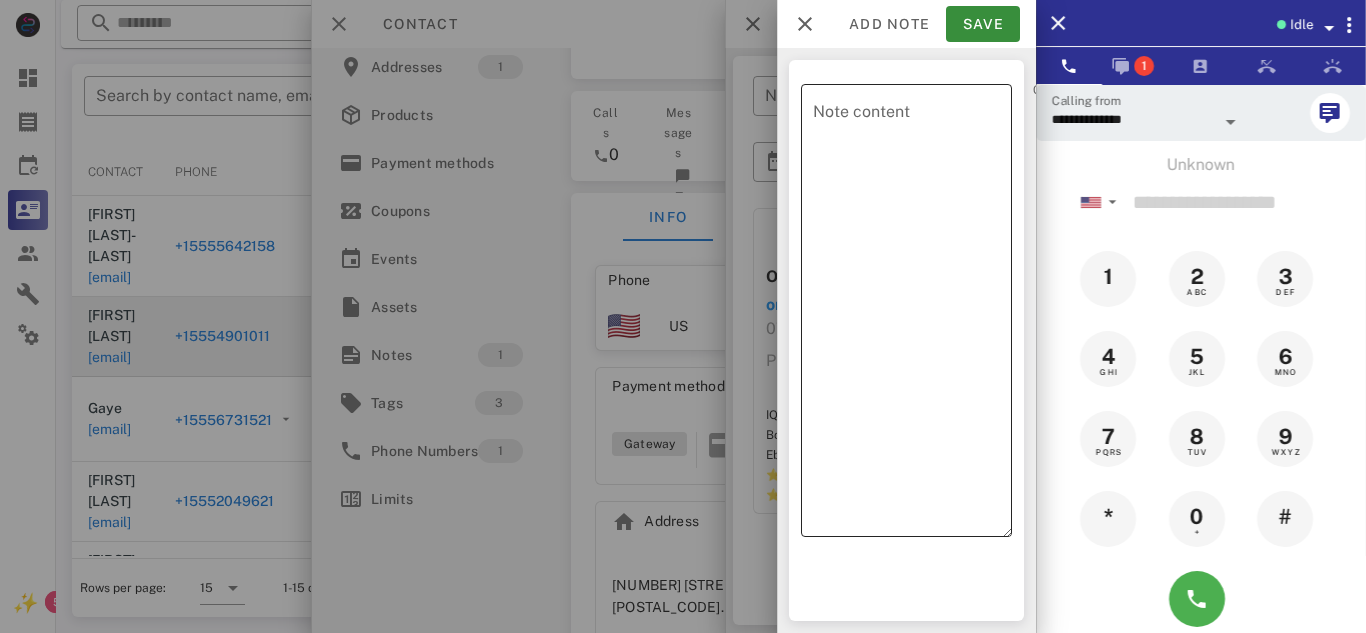 click on "Note content" at bounding box center [912, 315] 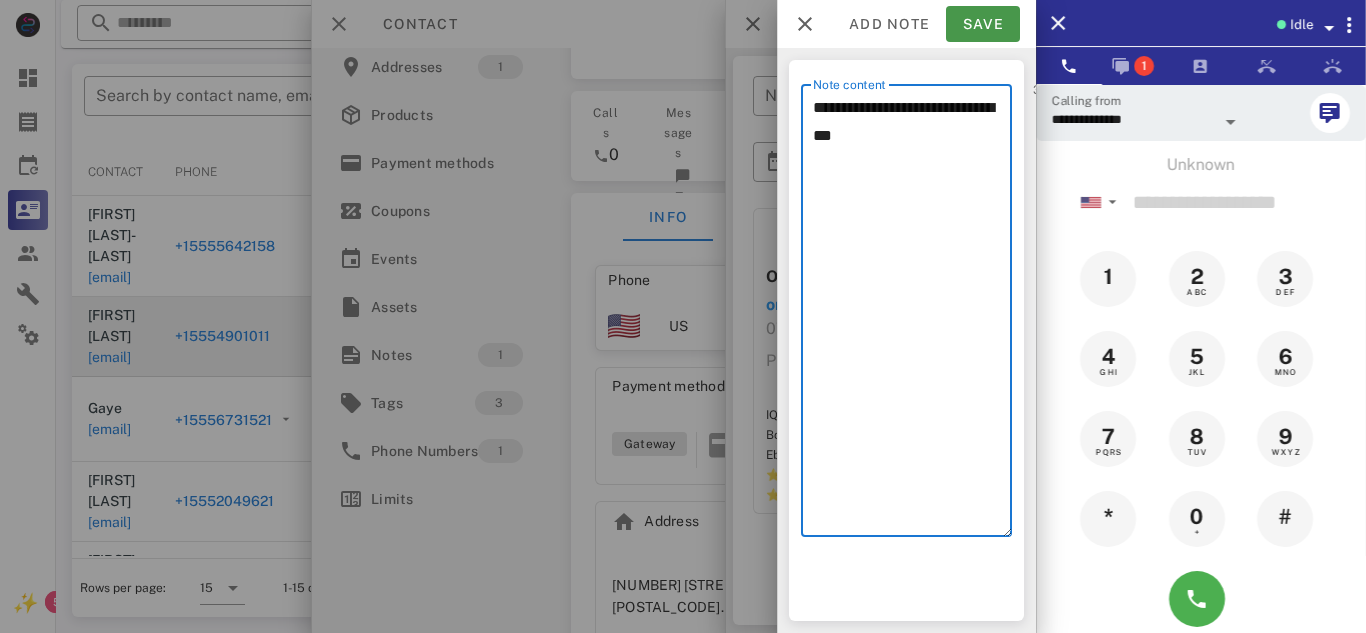 type on "**********" 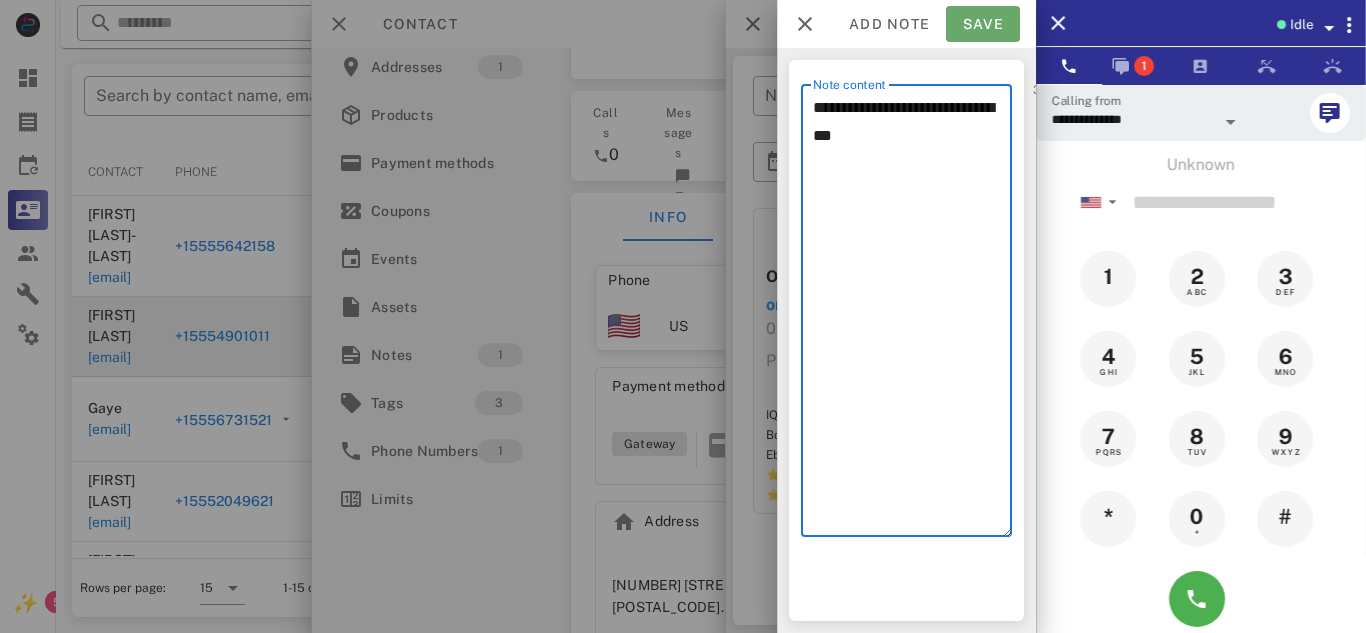 click on "Save" at bounding box center [983, 24] 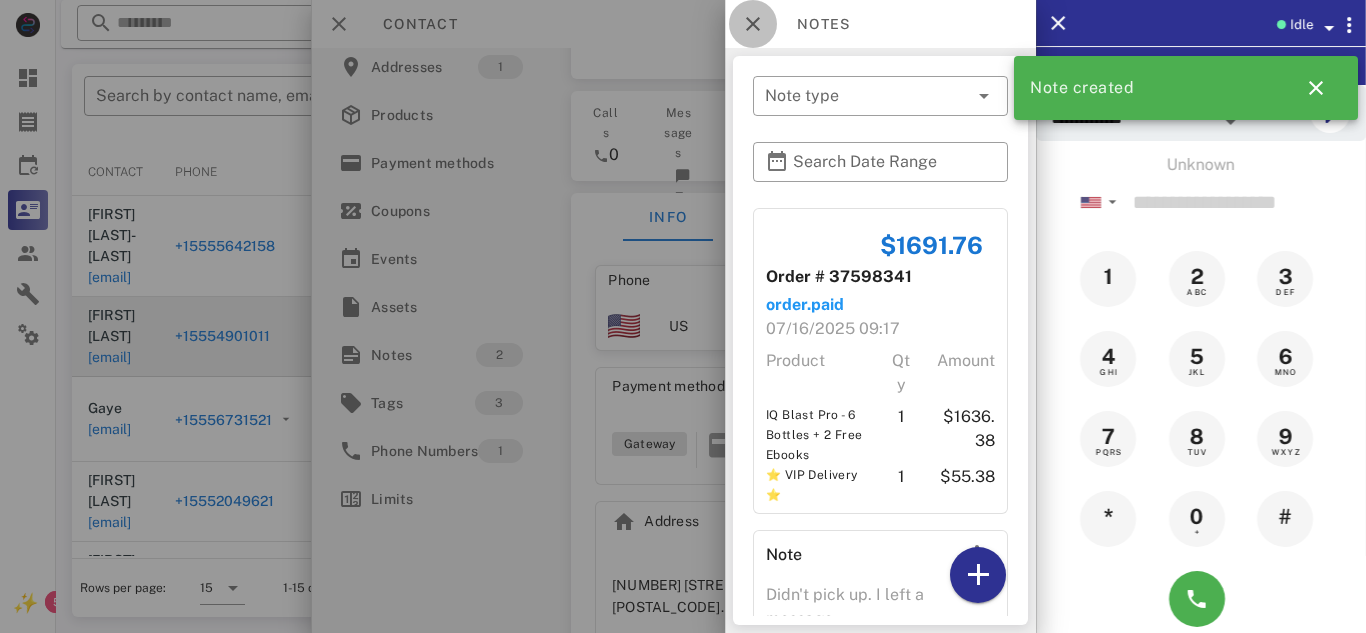click at bounding box center [753, 24] 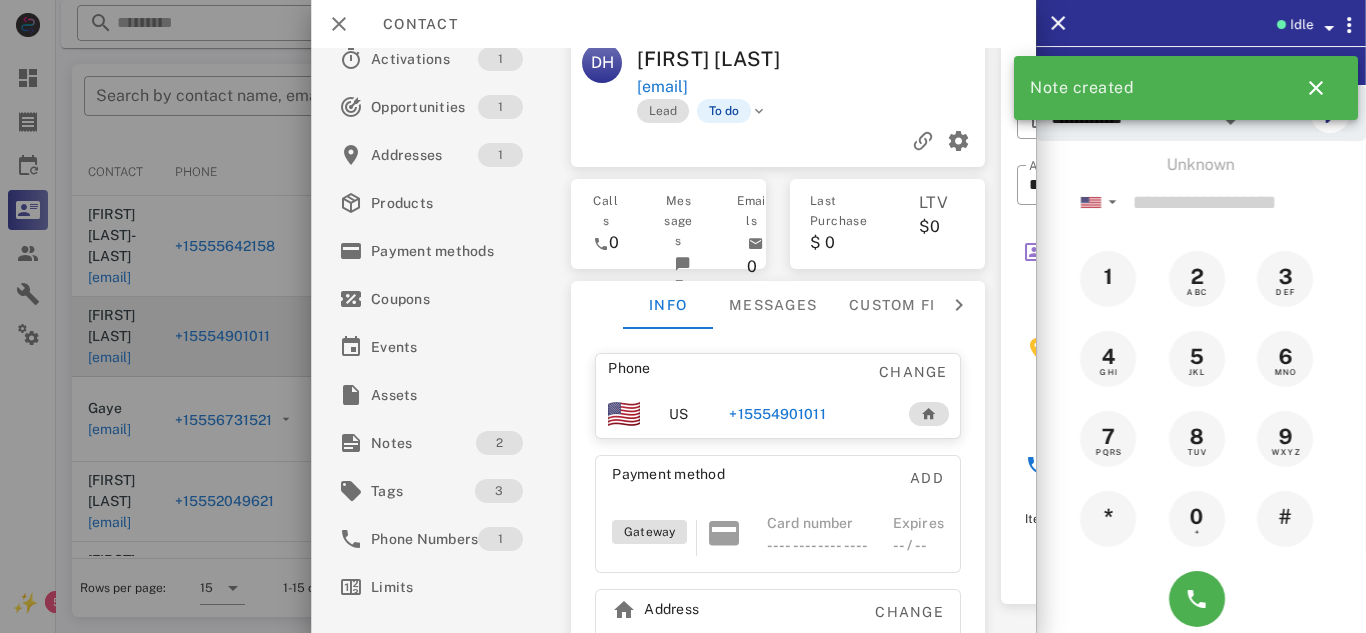 scroll, scrollTop: 0, scrollLeft: 0, axis: both 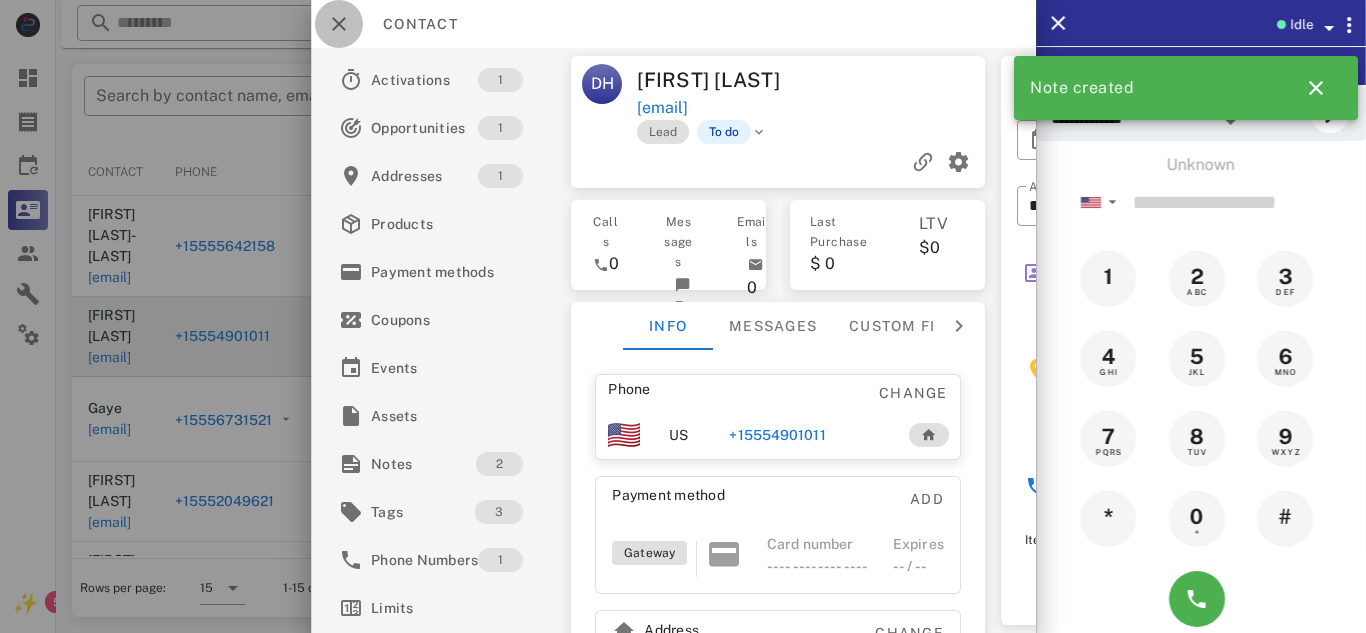 click at bounding box center [339, 24] 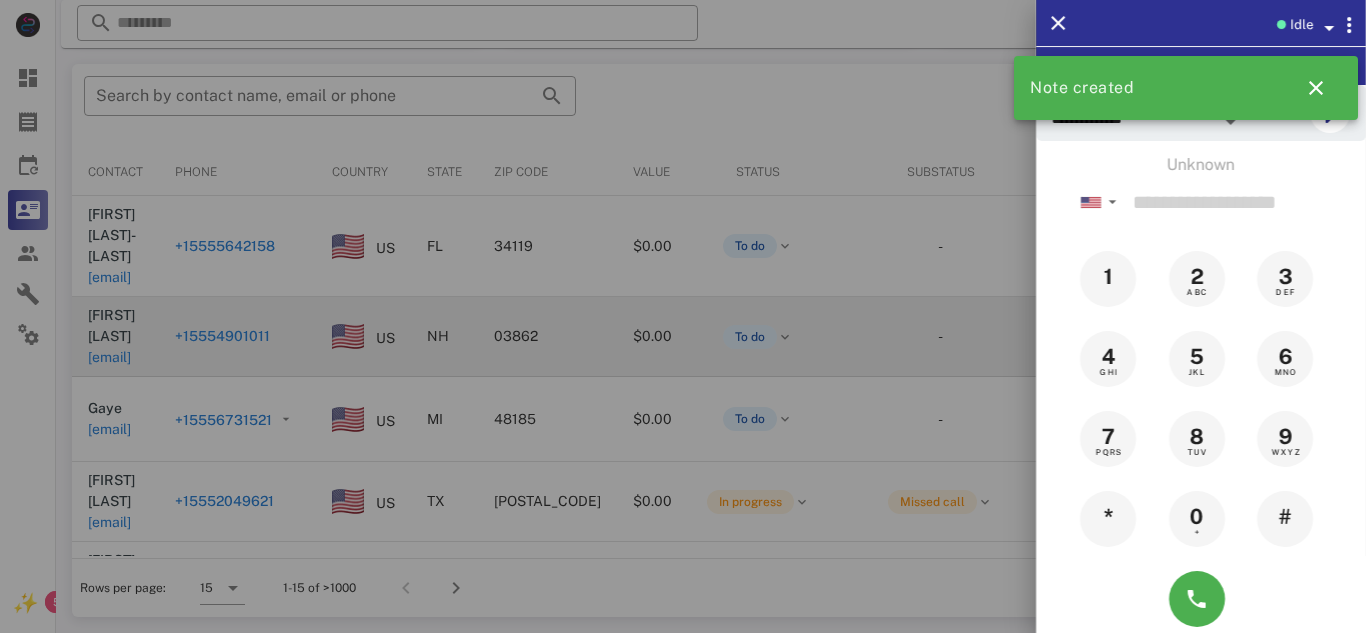 click at bounding box center (683, 316) 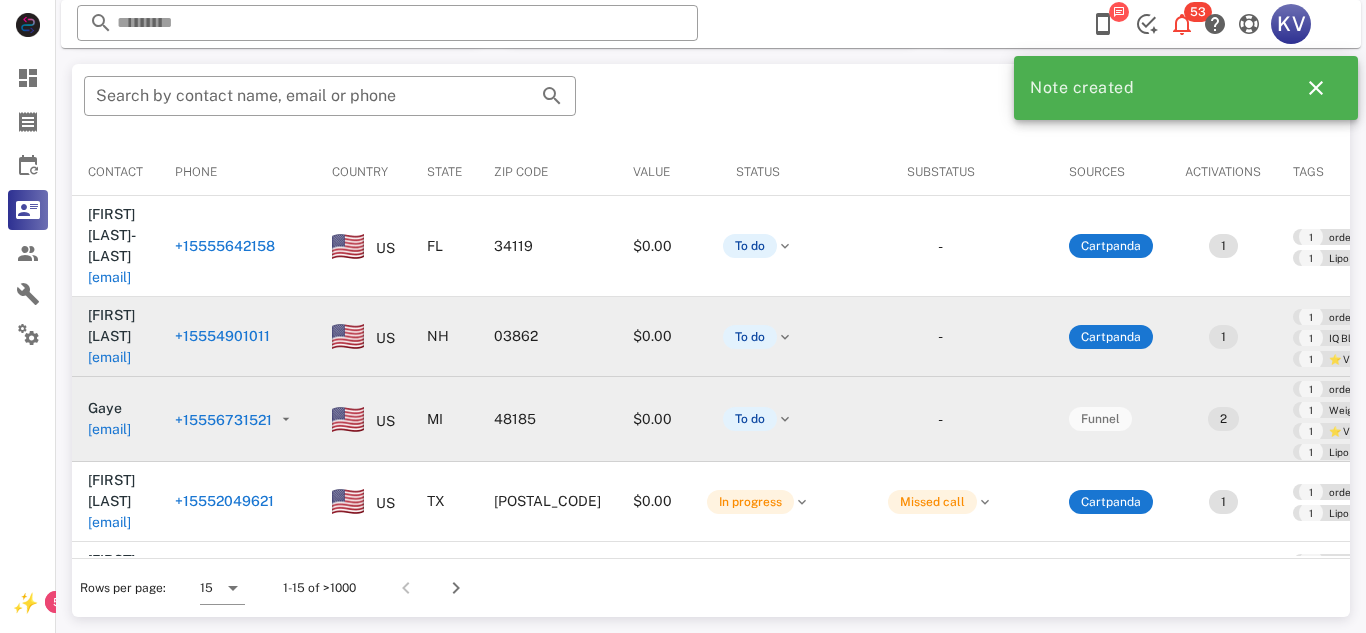 click on "+15556731521" at bounding box center [223, 420] 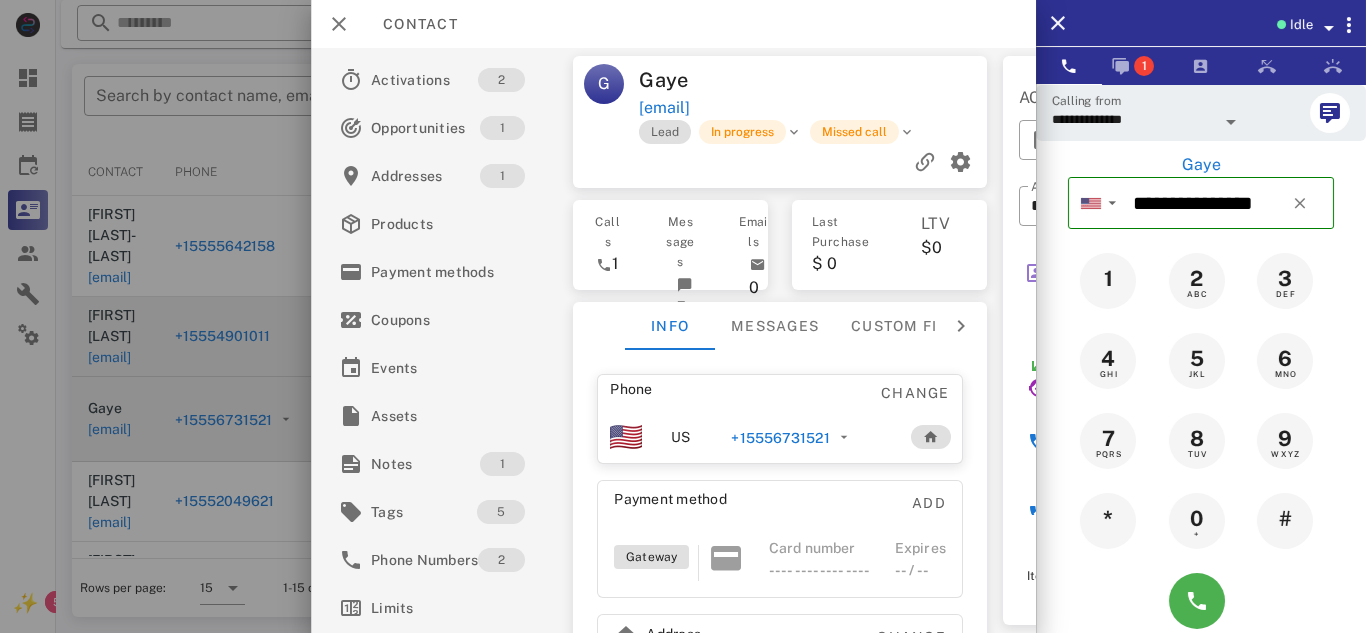 click on "+15556731521" at bounding box center (780, 438) 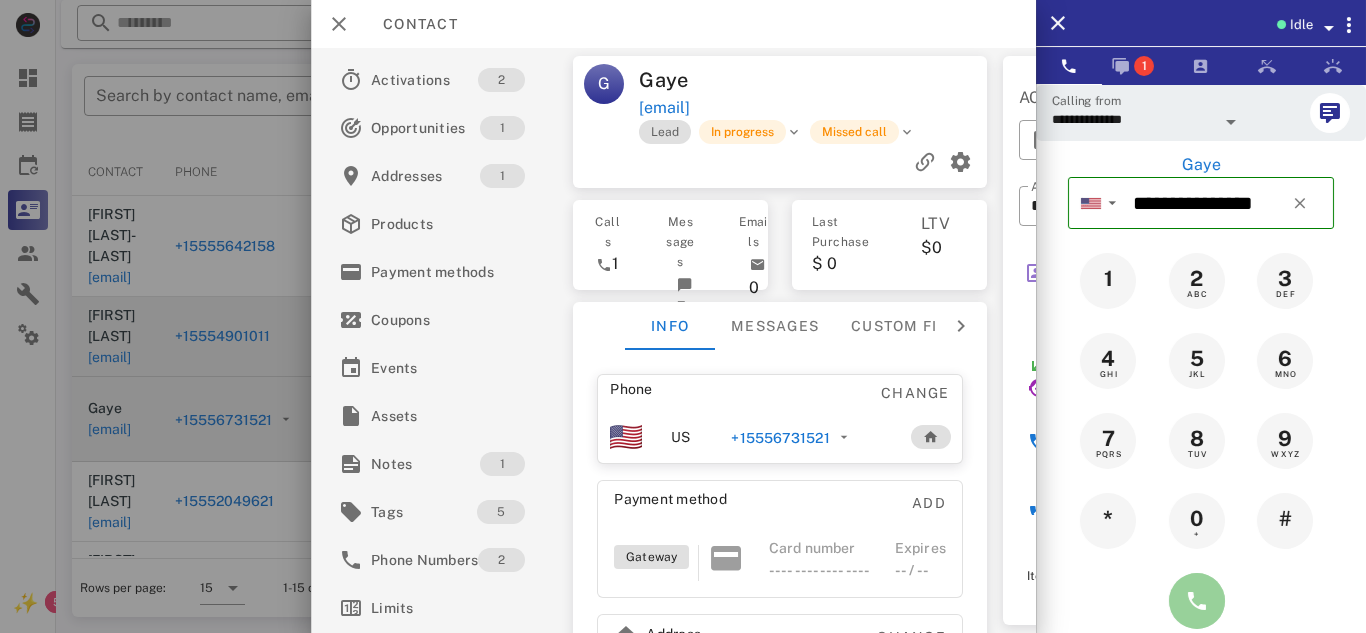 click at bounding box center (1197, 601) 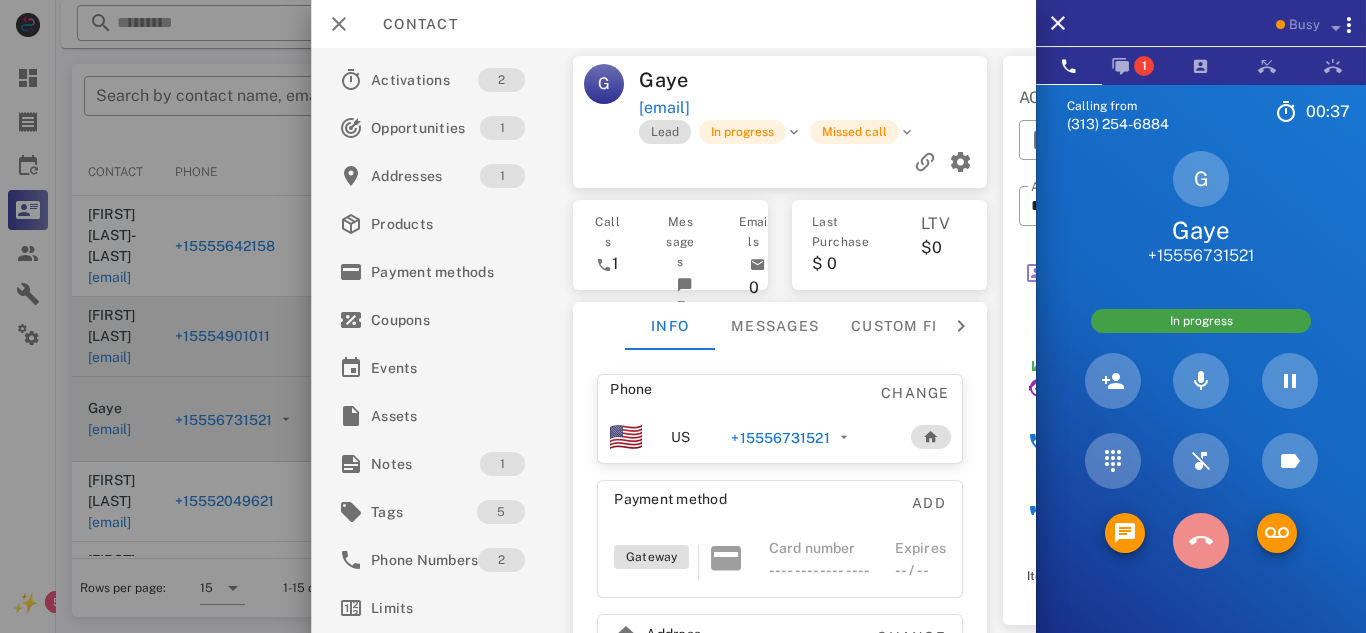 click at bounding box center [1201, 541] 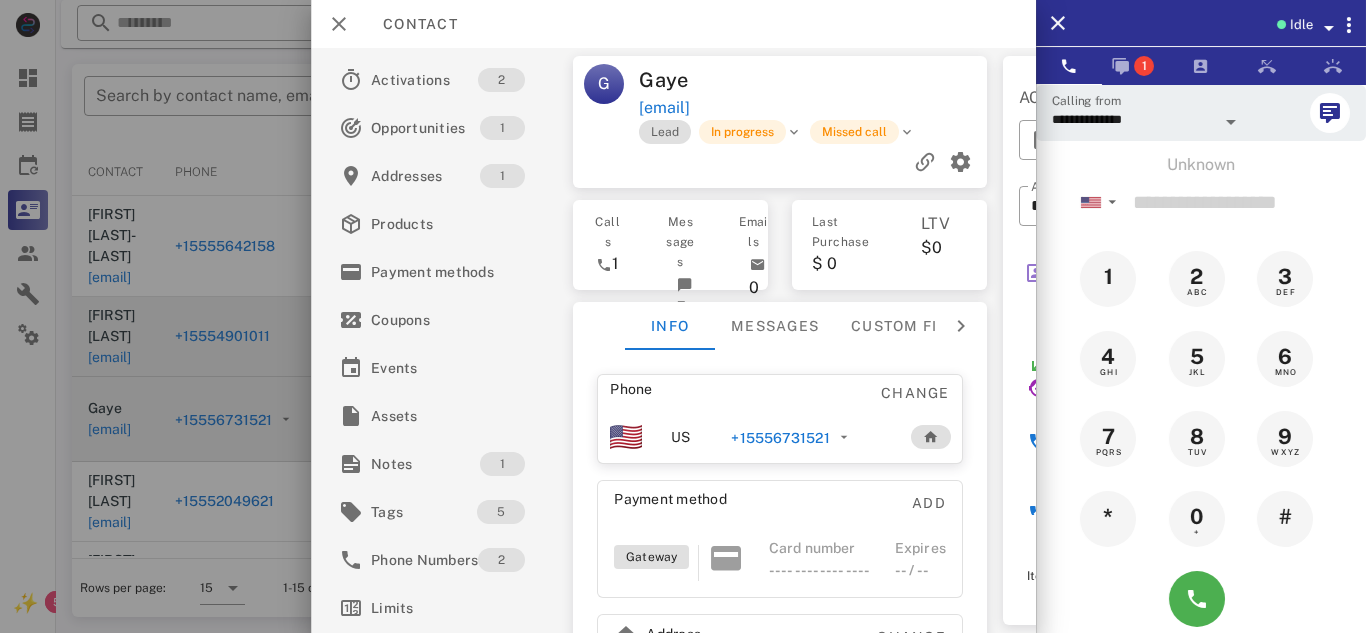 click on "+15556731521" at bounding box center (780, 438) 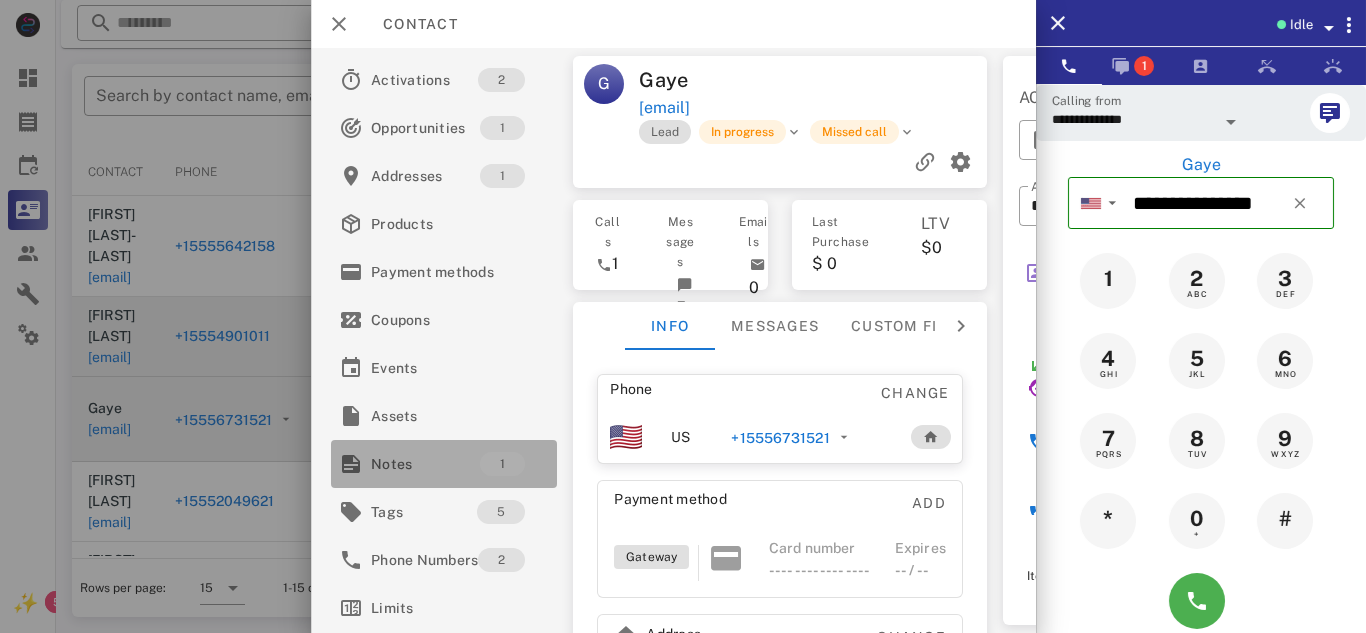 click on "Notes" at bounding box center (425, 464) 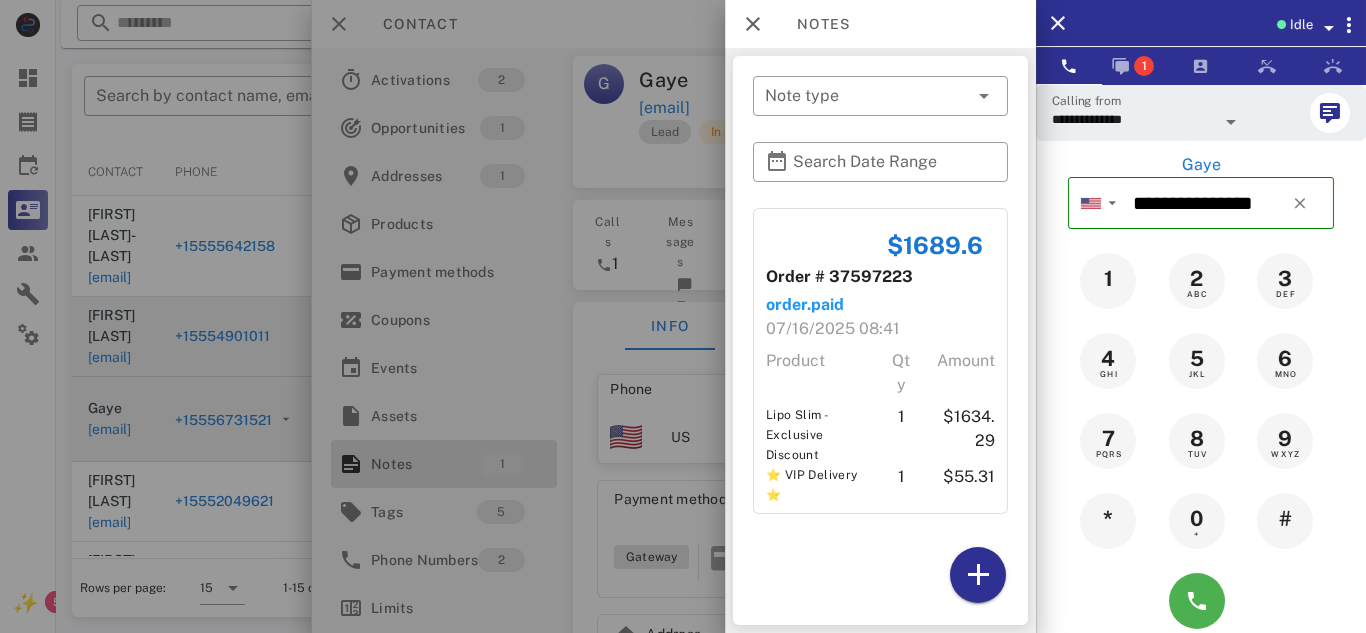 click at bounding box center [683, 316] 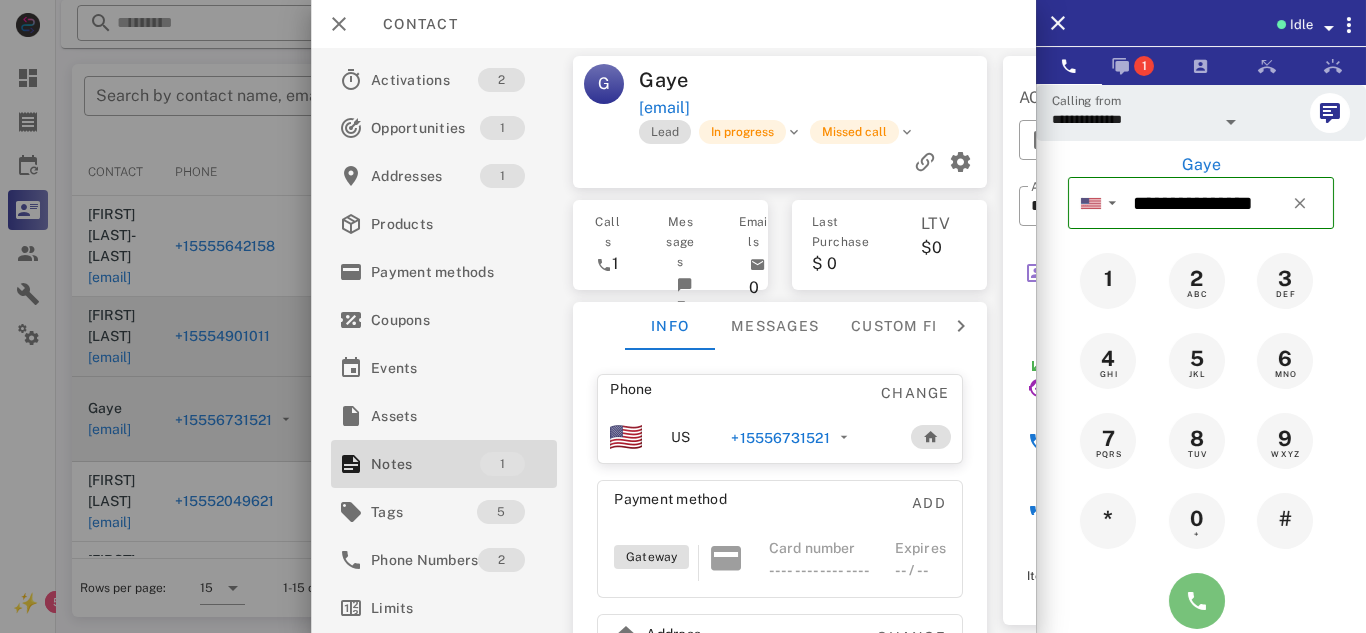 click at bounding box center [1197, 601] 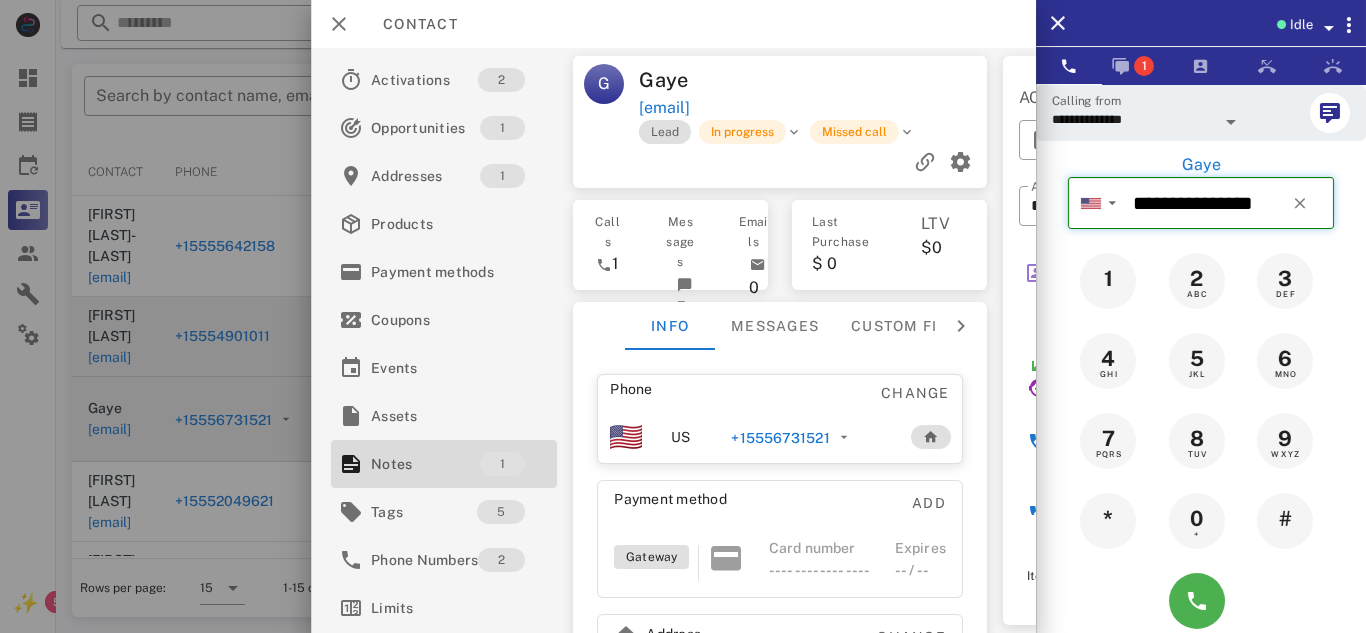 type 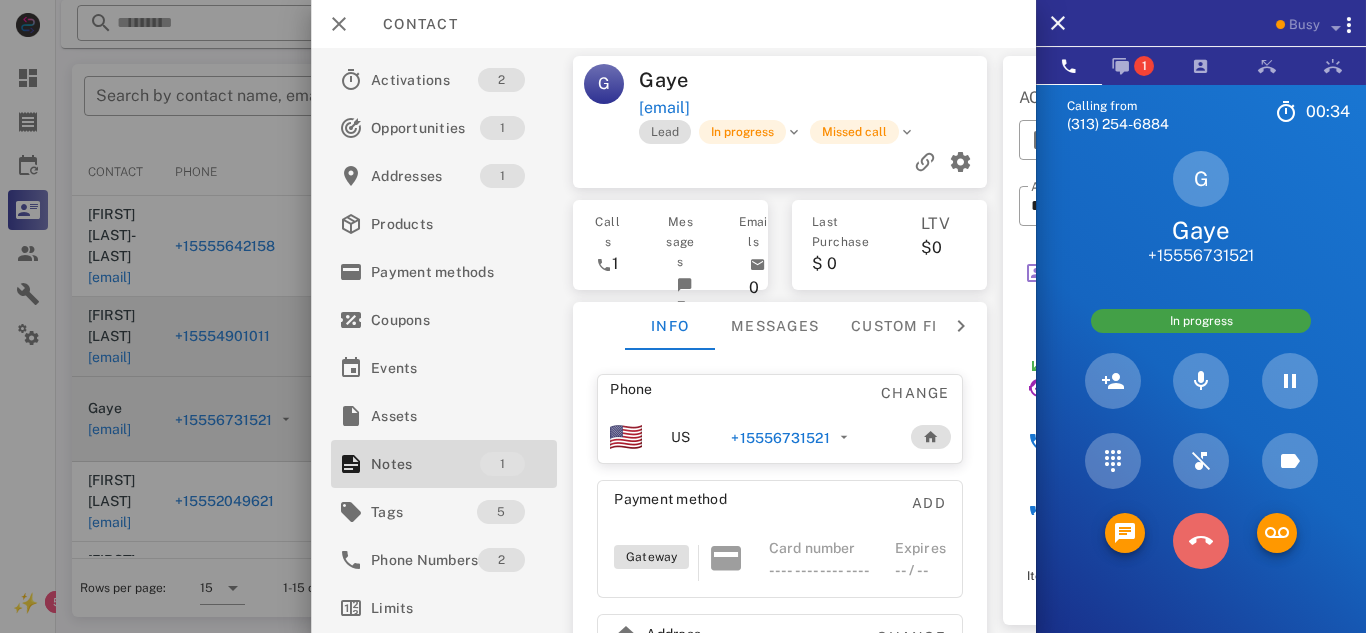 click at bounding box center [1201, 541] 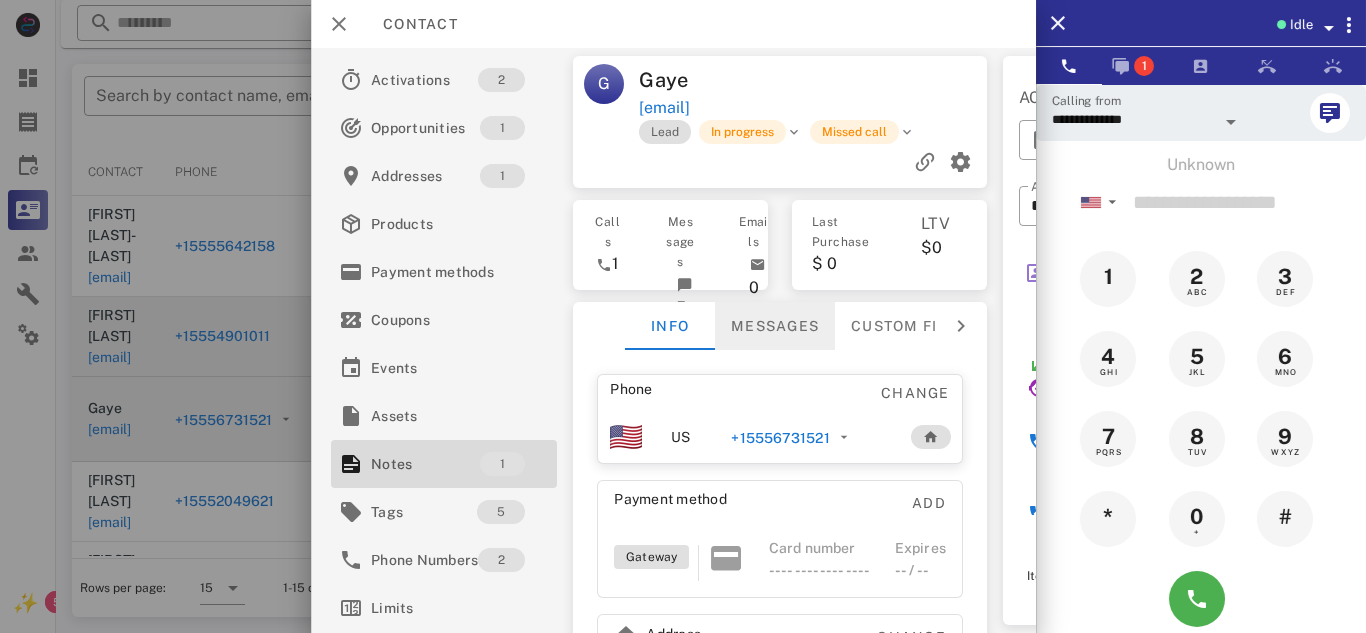 click on "Messages" at bounding box center [775, 326] 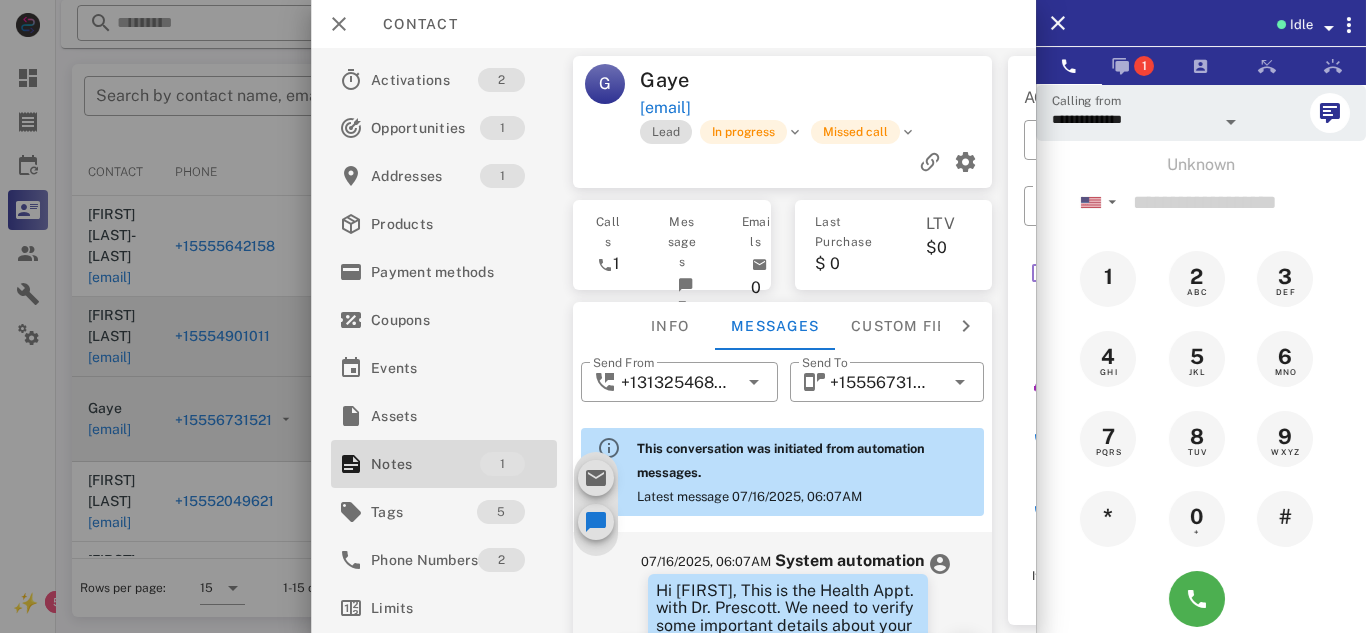 scroll, scrollTop: 712, scrollLeft: 0, axis: vertical 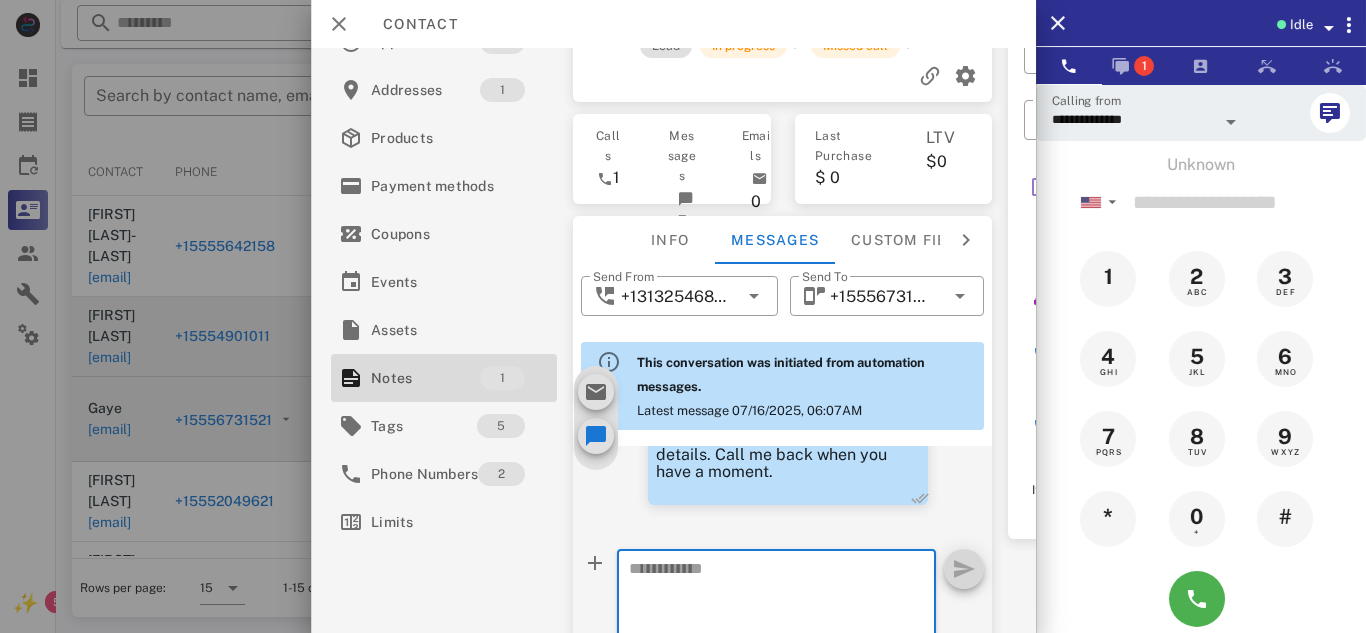 paste on "**********" 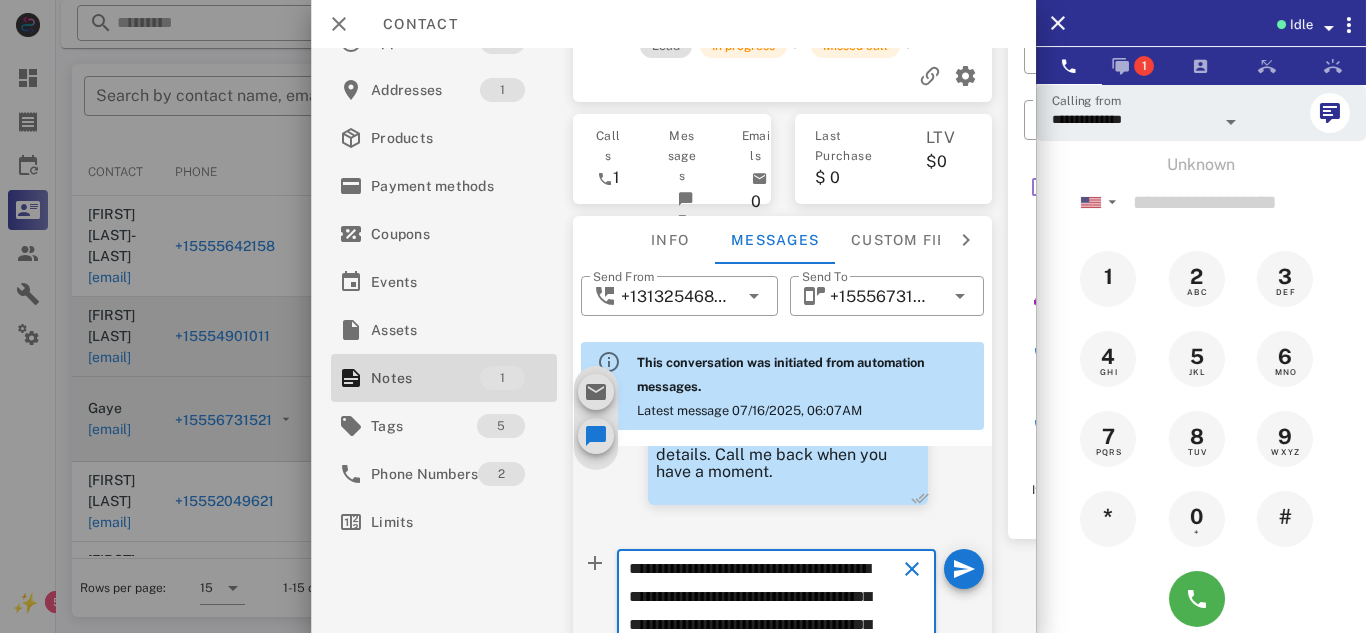 scroll, scrollTop: 154, scrollLeft: 0, axis: vertical 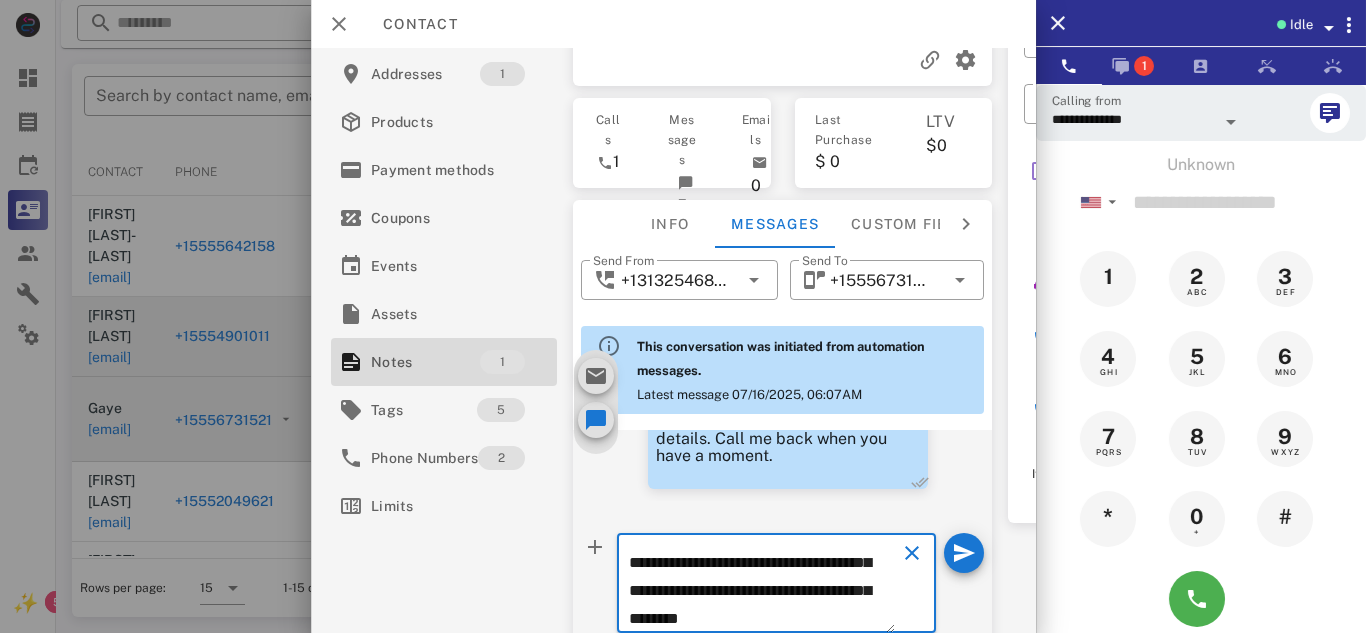 click on "**********" at bounding box center [762, 586] 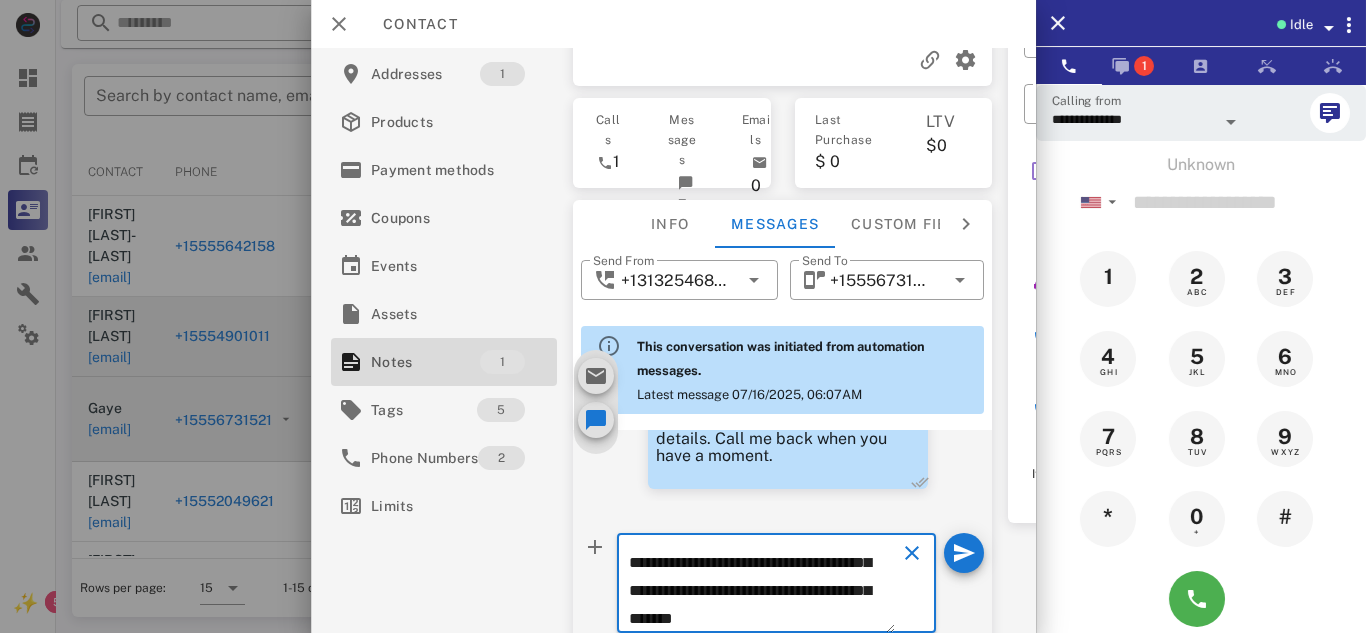 scroll, scrollTop: 130, scrollLeft: 0, axis: vertical 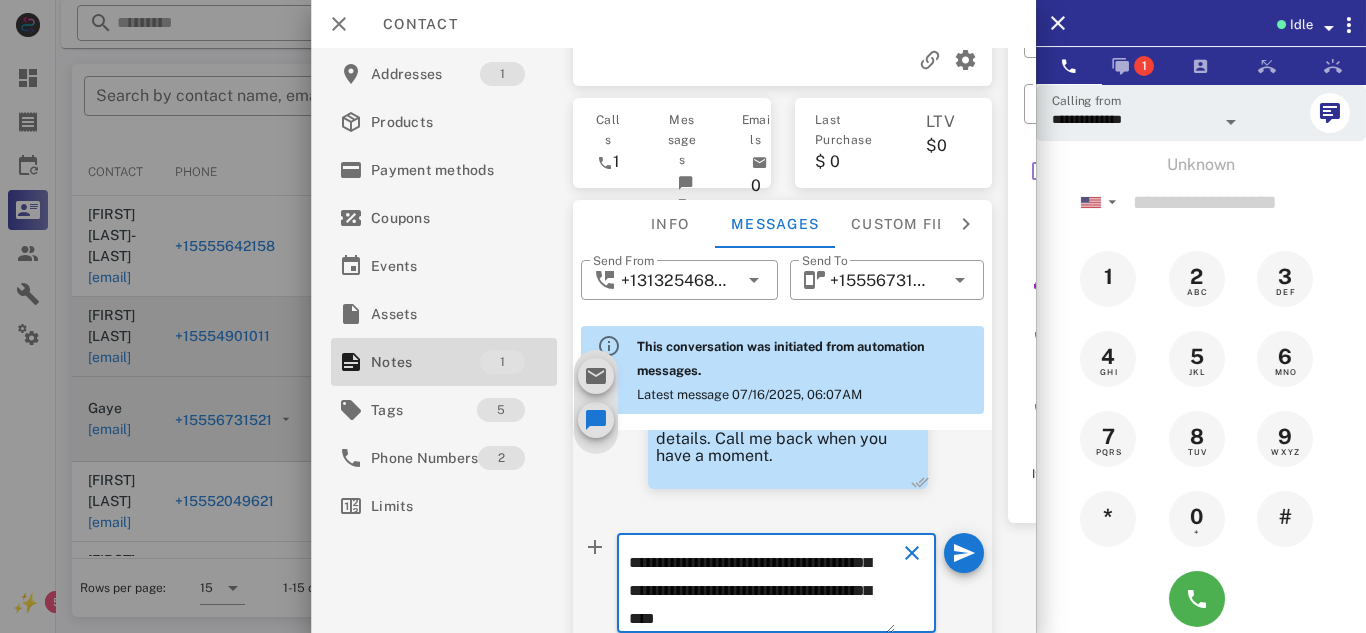 click on "**********" at bounding box center (762, 586) 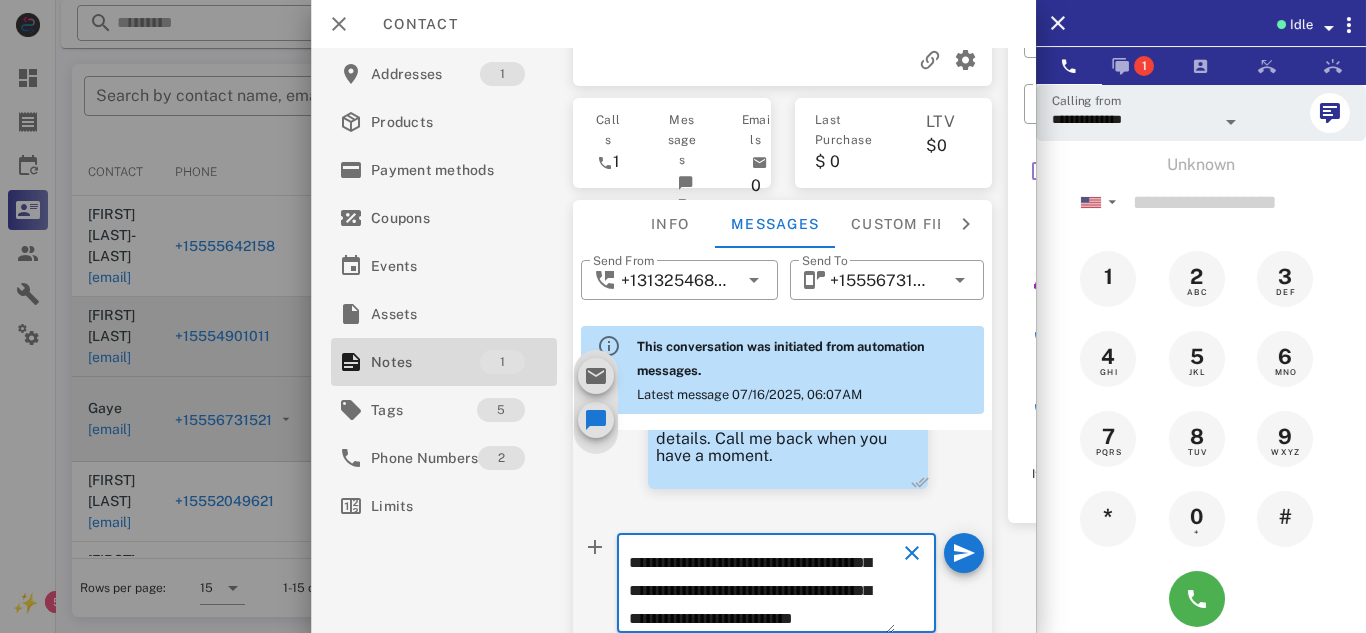 scroll, scrollTop: 130, scrollLeft: 0, axis: vertical 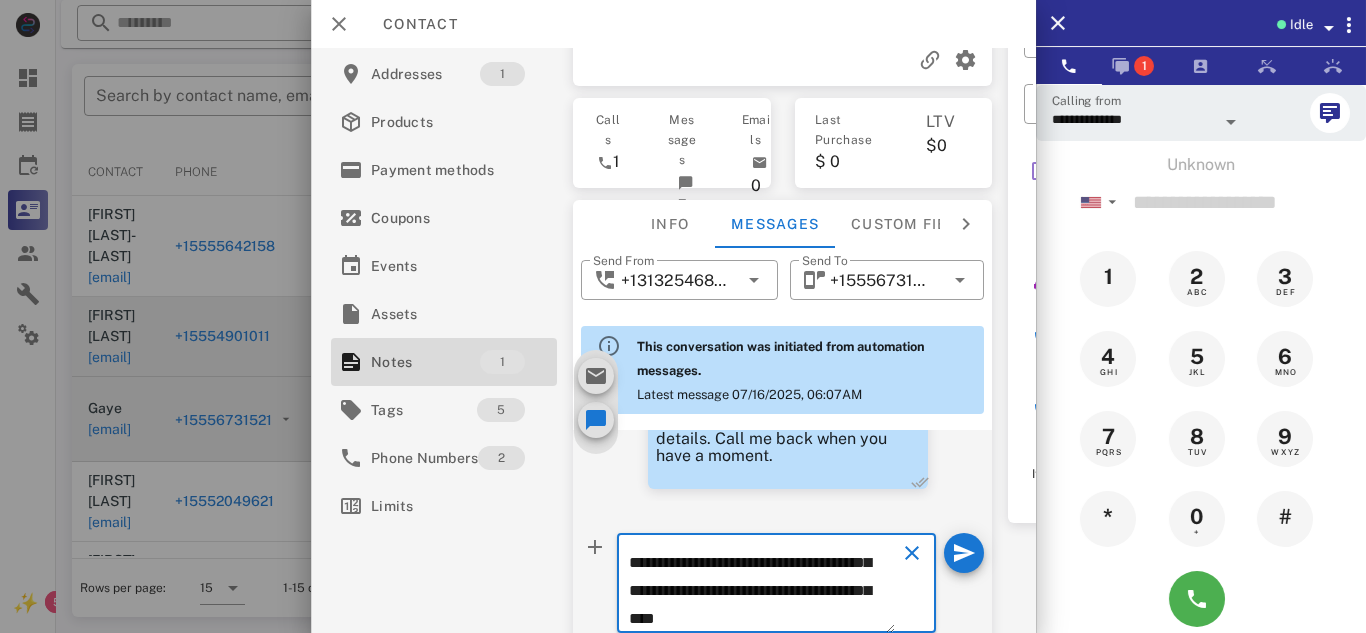 click on "Activations  2  Opportunities  1  Addresses  1  Products Payment methods Coupons Events Assets Notes  1  Tags  5  Phone Numbers  2  Limits G Gaye  [EMAIL]   Lead   In progress   Missed call   Calls   1   Messages   5   Emails   0   Last Purchase   $ 0      LTV   $0   Info   Messages   Custom fields   Phone   Change   US   [PHONE]   Payment method   Add  Gateway  Card number  ---- ---- ---- ----  Expires  -- / --  Address   Change   [NUMBER] [STREET] .
[CITY], [STATE], [POSTAL_CODE].
US   ​ Send From [PHONE] ​ Send To [PHONE]  This conversation was initiated from automation messages.  Latest message [DATE], [TIME] [DATE], [TIME] System automation  Hi  Gaye, This is the Health Appt. with Dr. [LAST]. We need to verify some important details about your order. If you can please return the call at your earliest convenience. Otherwise we will try back at another time. The phone number is [PHONE]. Thank you have a great day.  [DATE], [TIME] System automation ​" at bounding box center (673, 340) 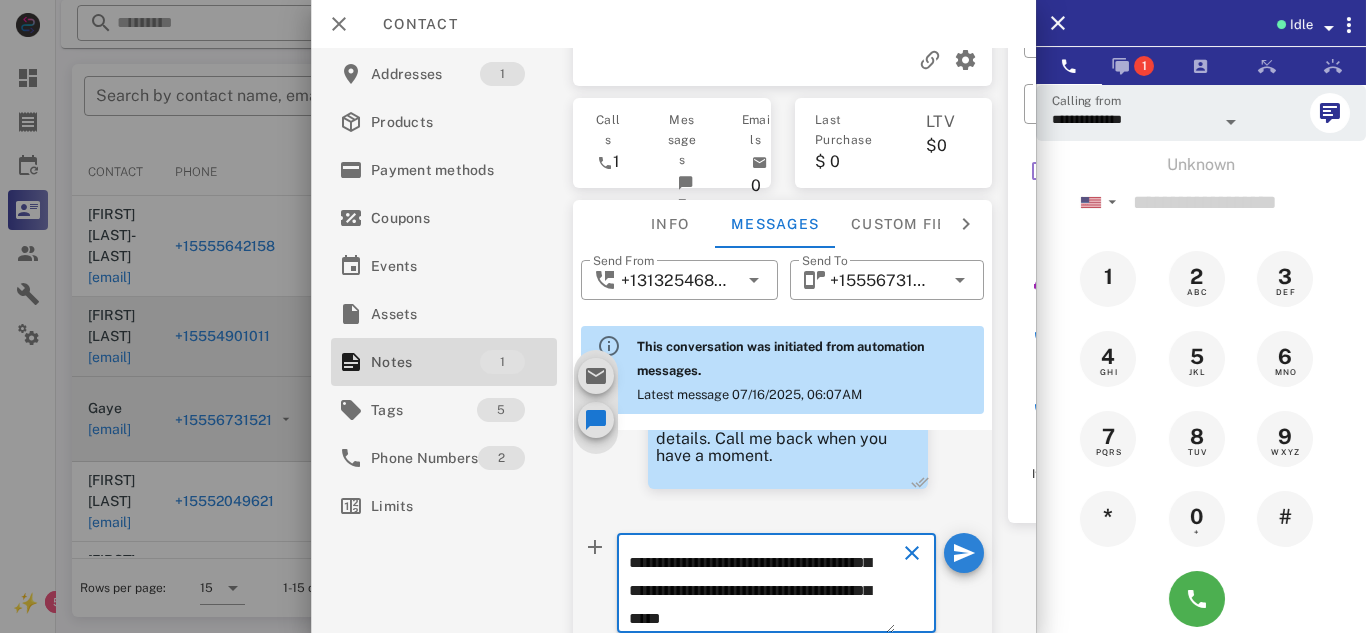 type on "**********" 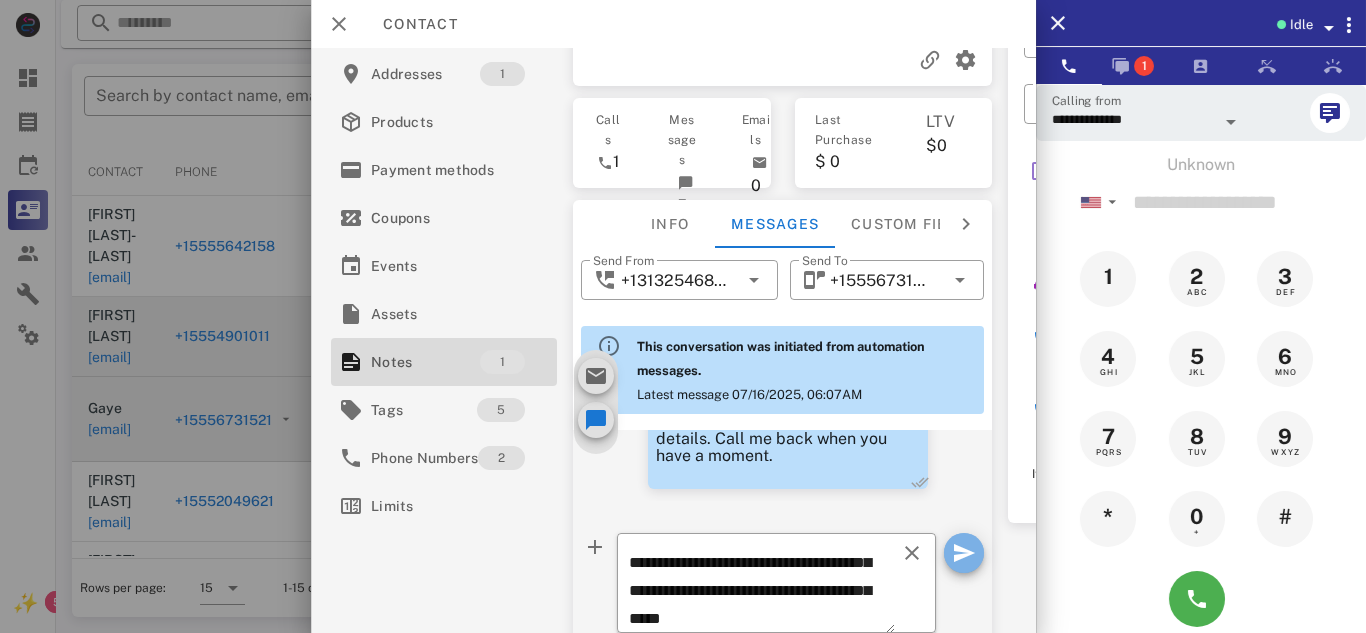 click at bounding box center (964, 553) 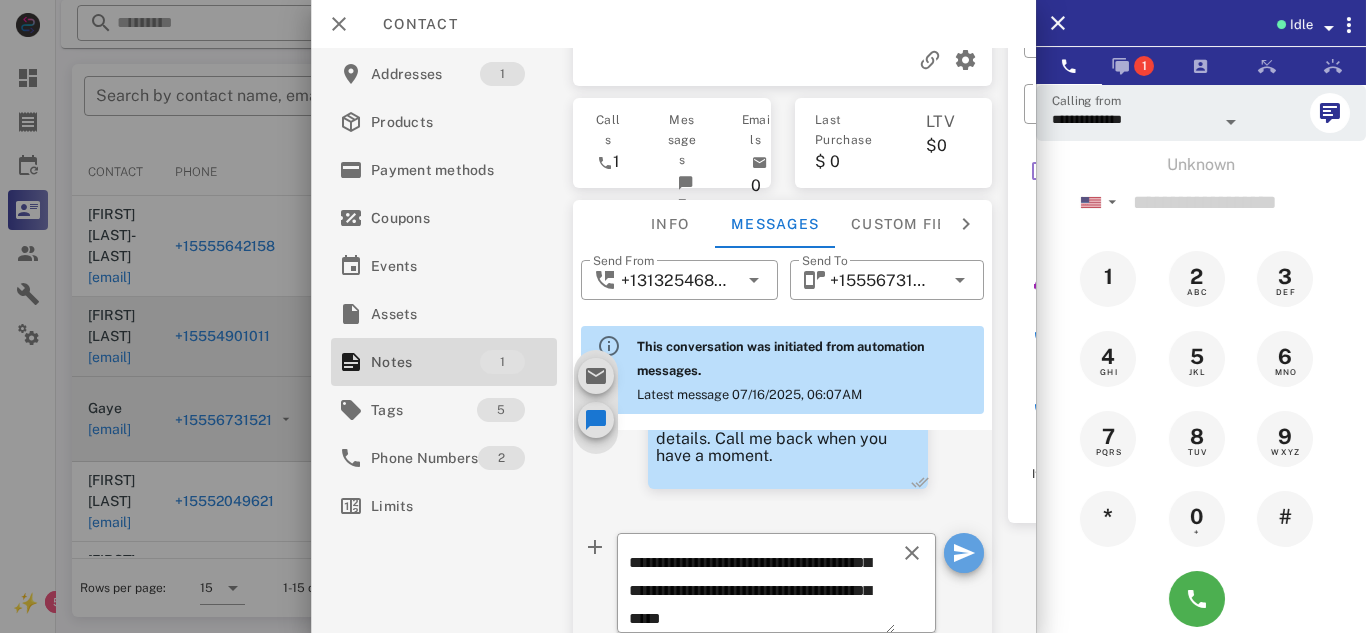 type 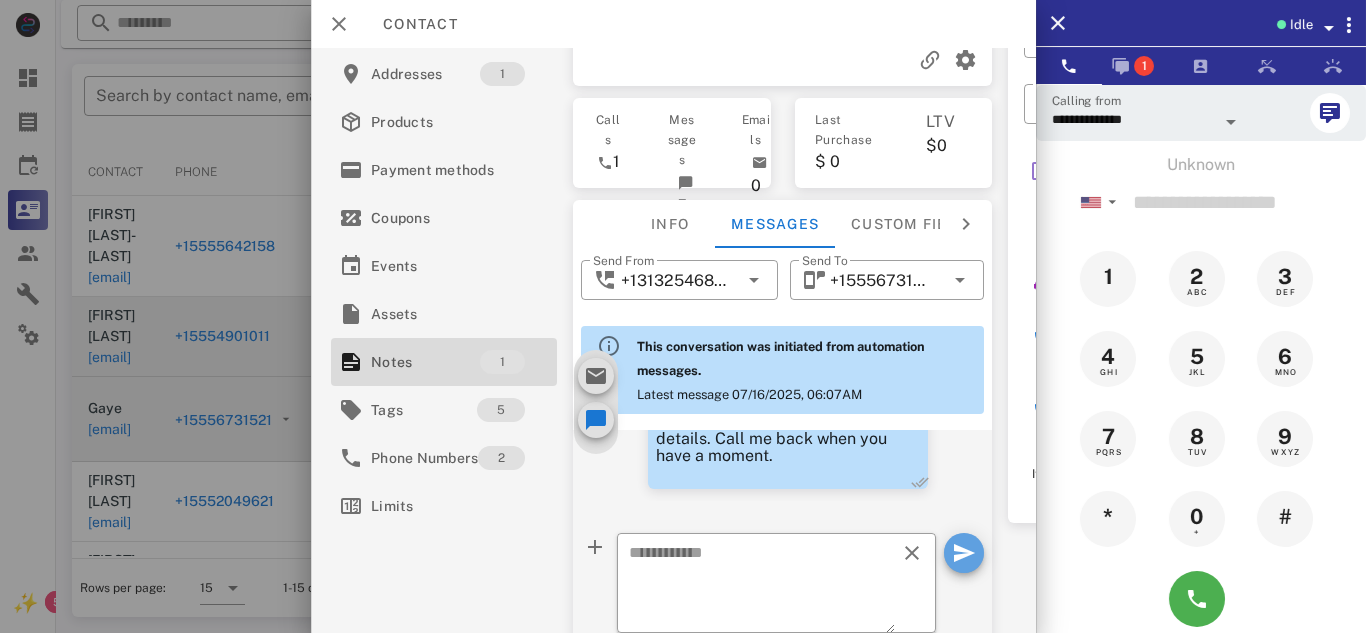 scroll, scrollTop: 0, scrollLeft: 0, axis: both 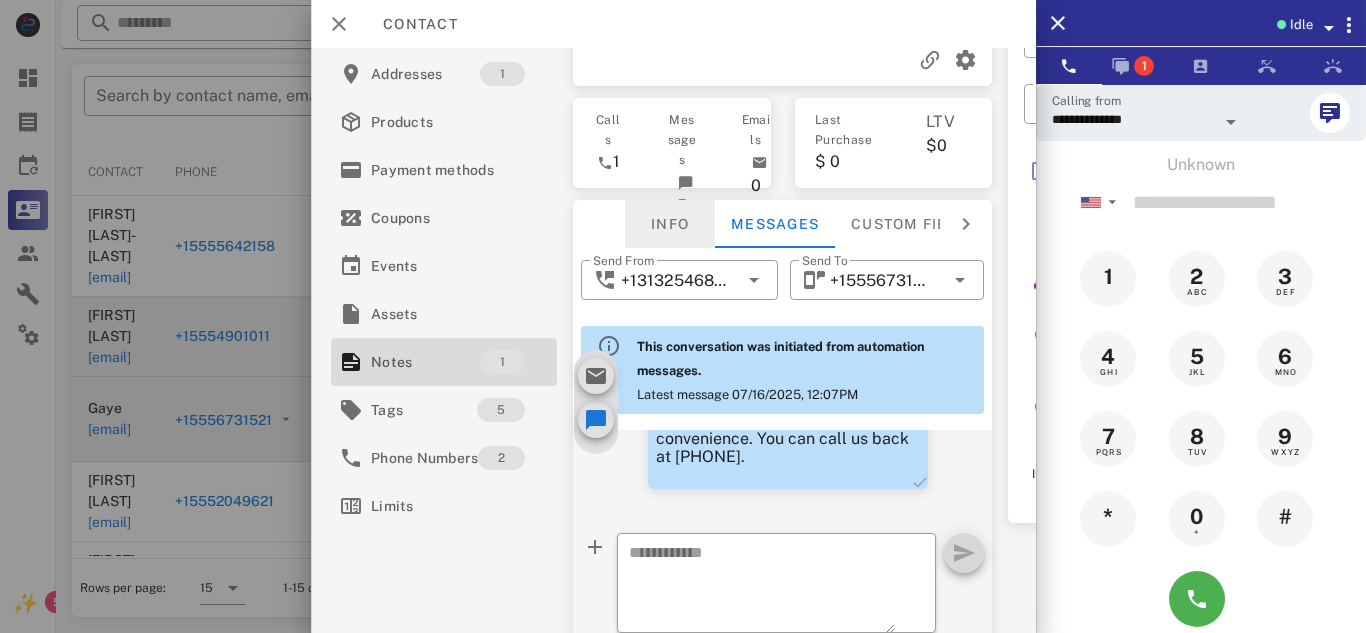 click on "Info" at bounding box center [670, 224] 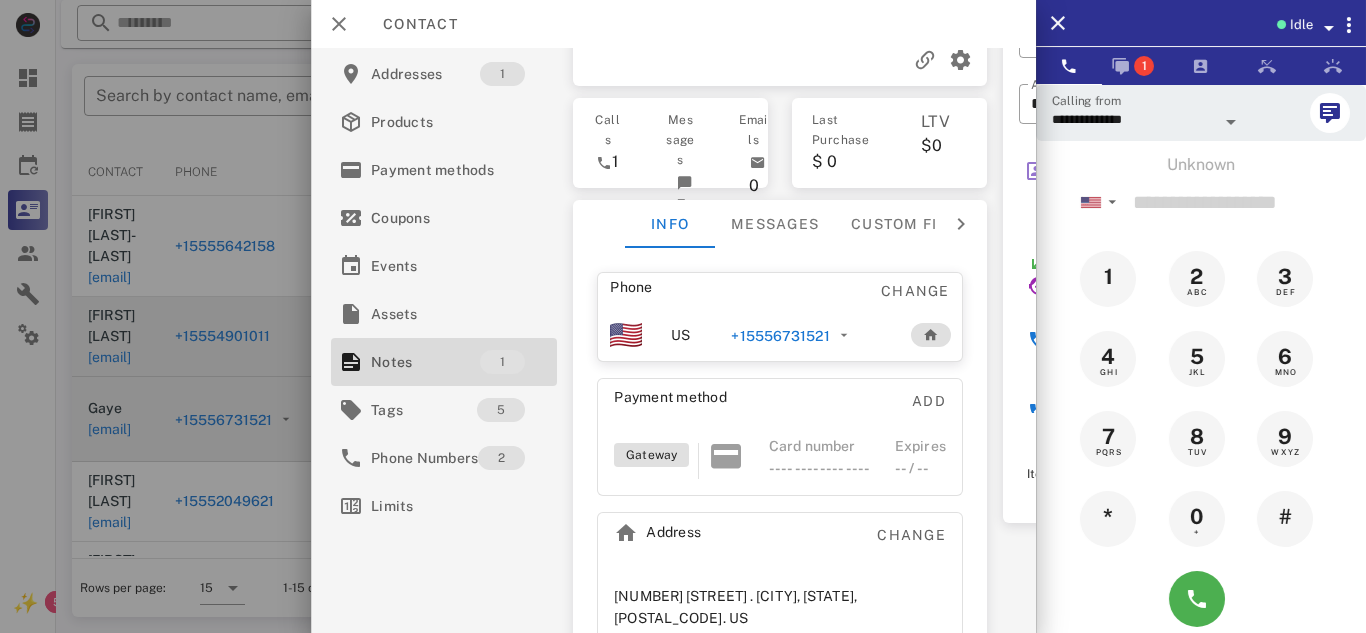 click on "+15556731521" at bounding box center (780, 336) 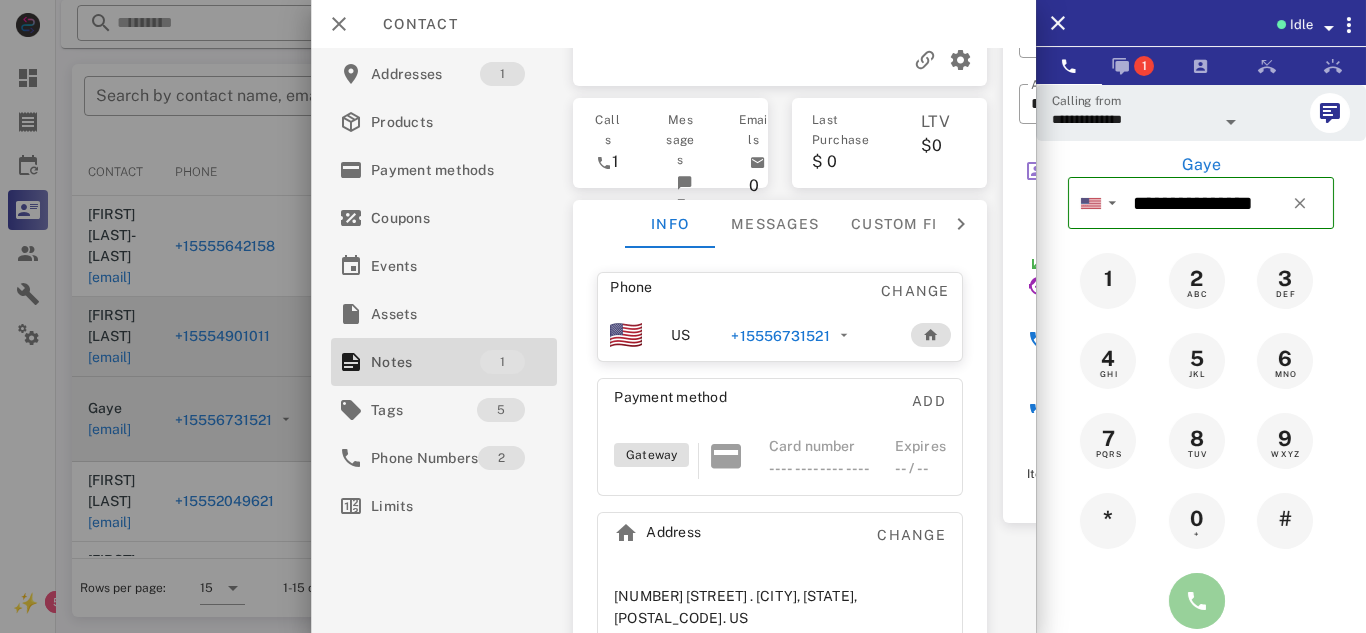 click at bounding box center [1197, 601] 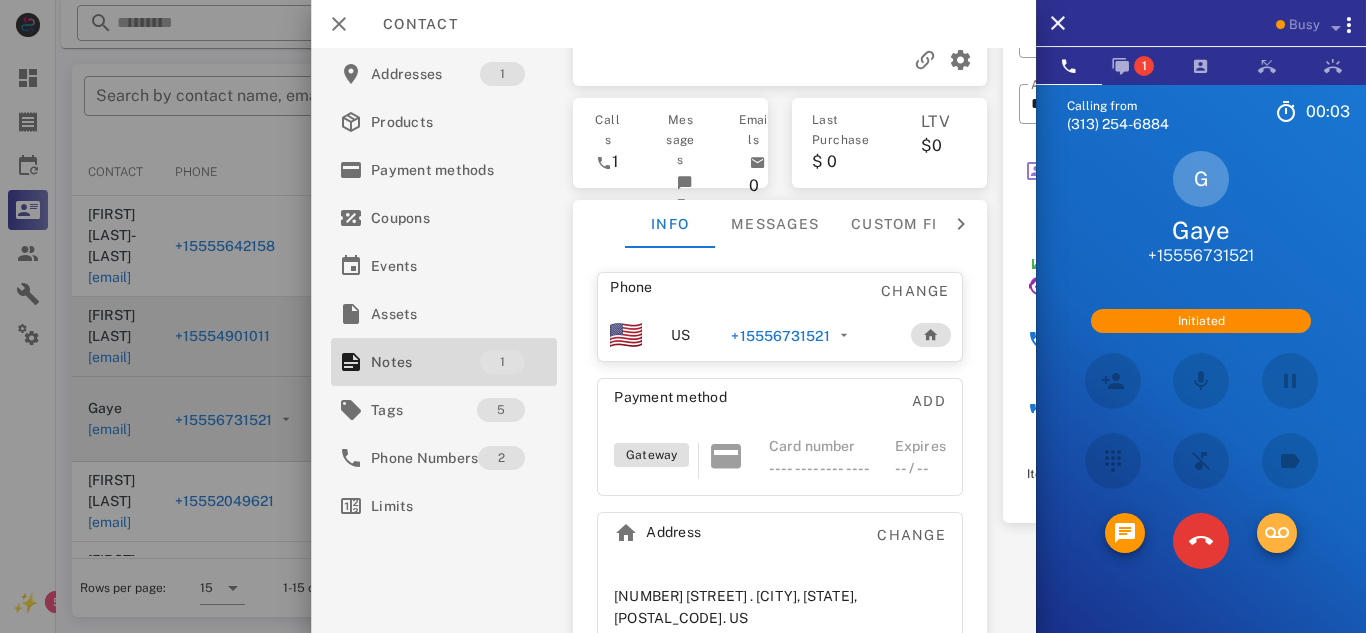 click at bounding box center [1277, 533] 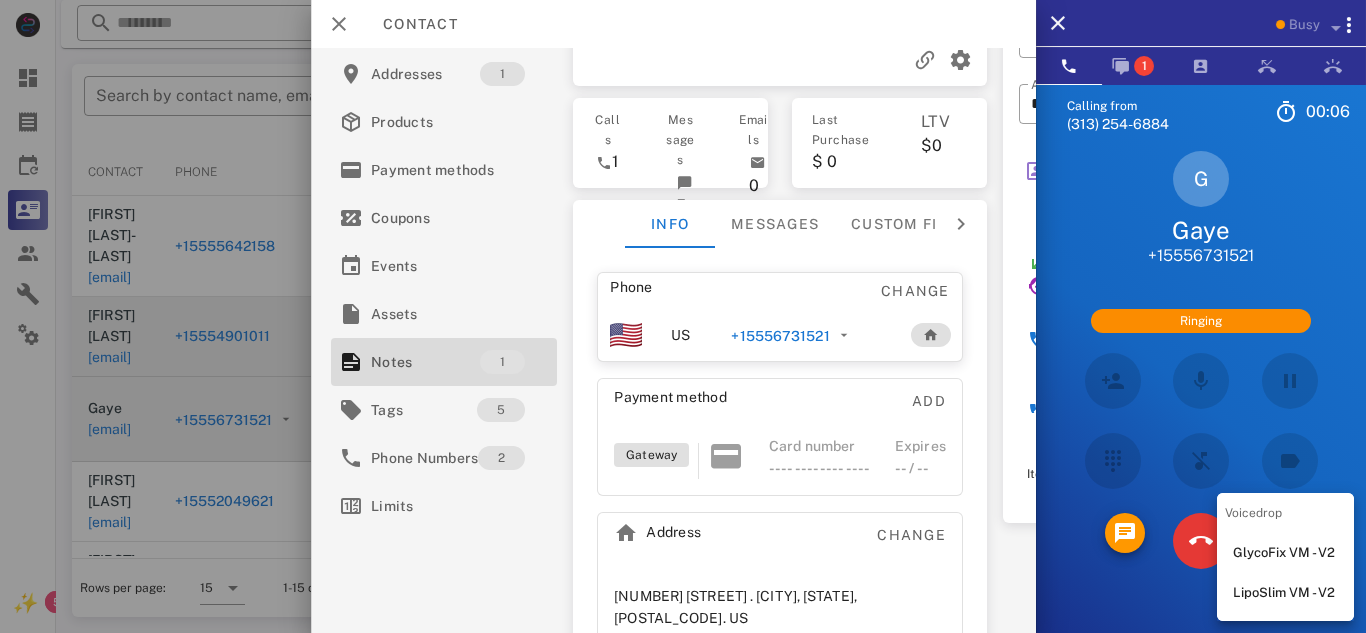 click on "LipoSlim VM - V2" at bounding box center (1285, 593) 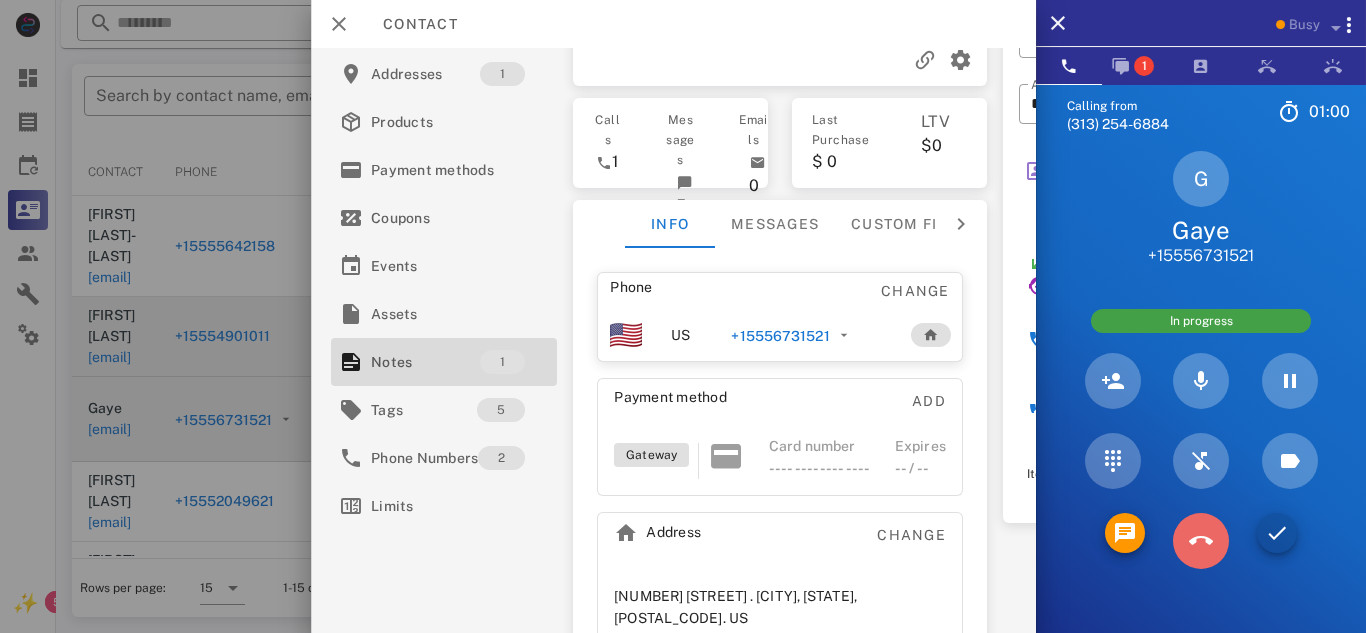 click at bounding box center [1200, 540] 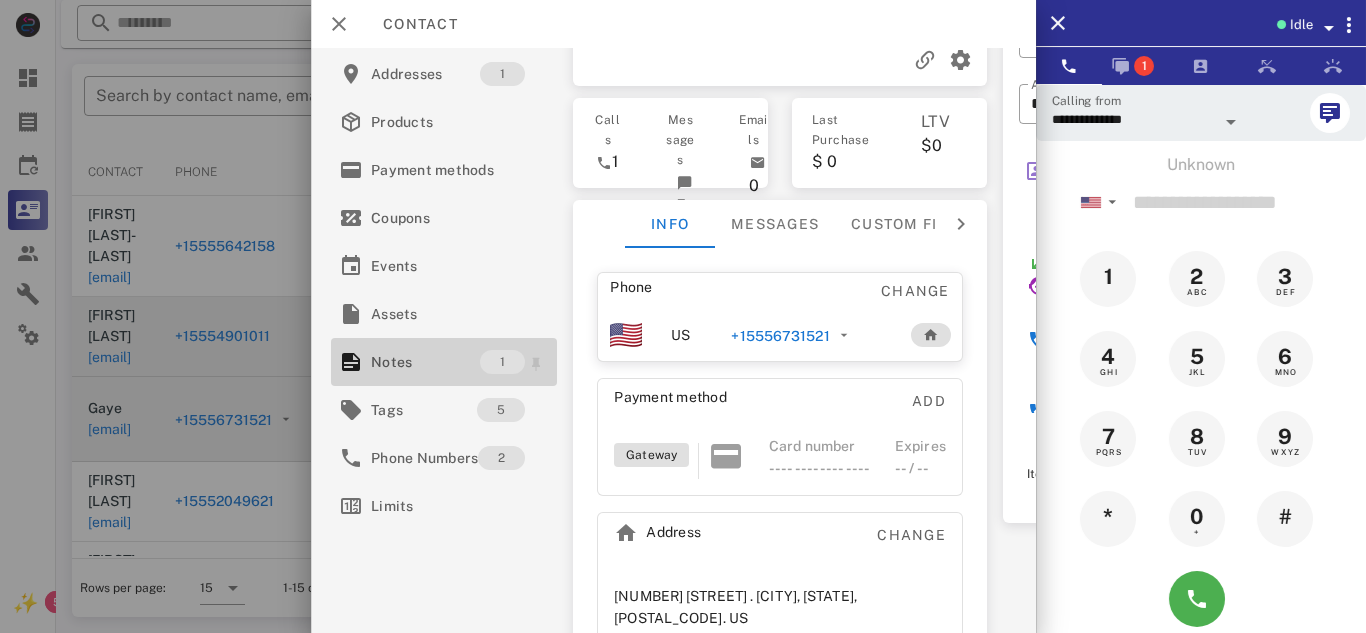 click on "Notes" at bounding box center (425, 362) 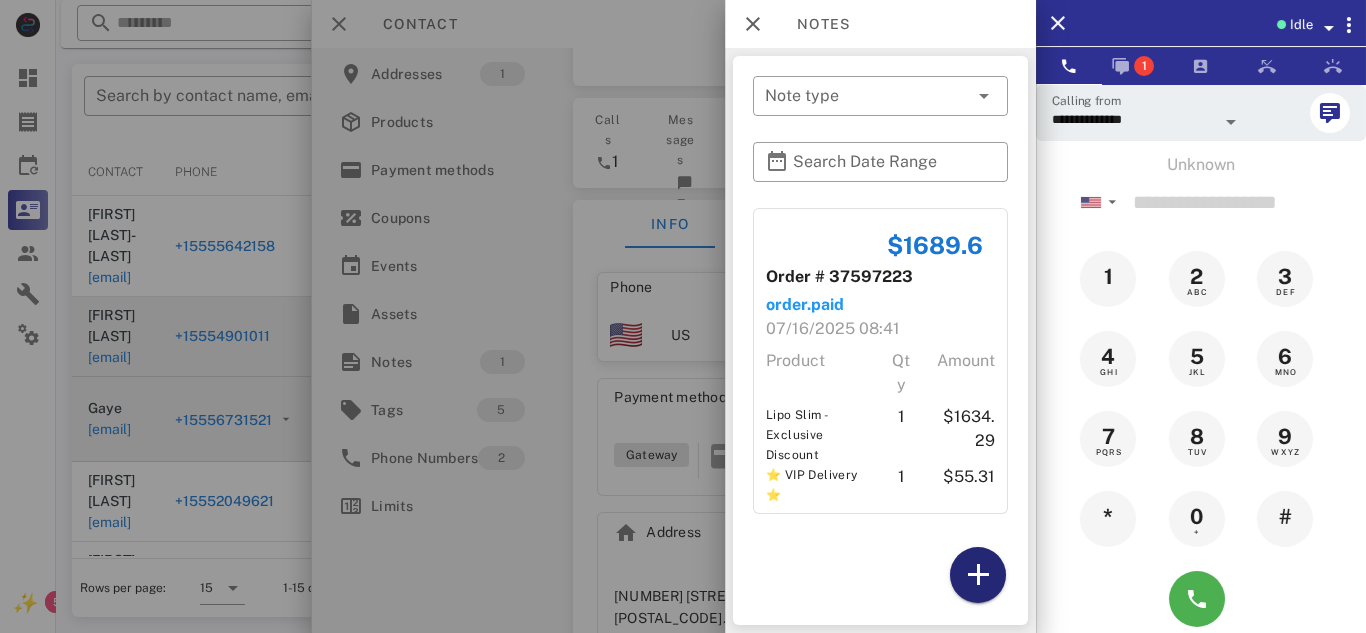 click at bounding box center (978, 575) 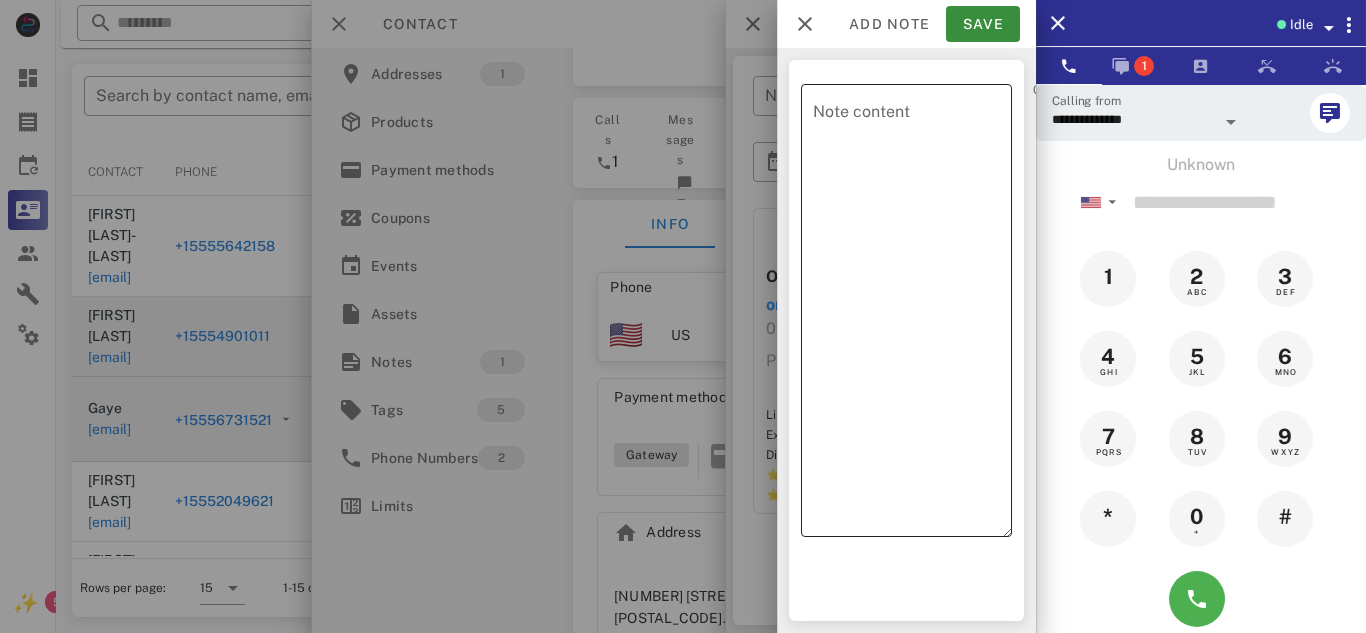 click on "Note content" at bounding box center (912, 315) 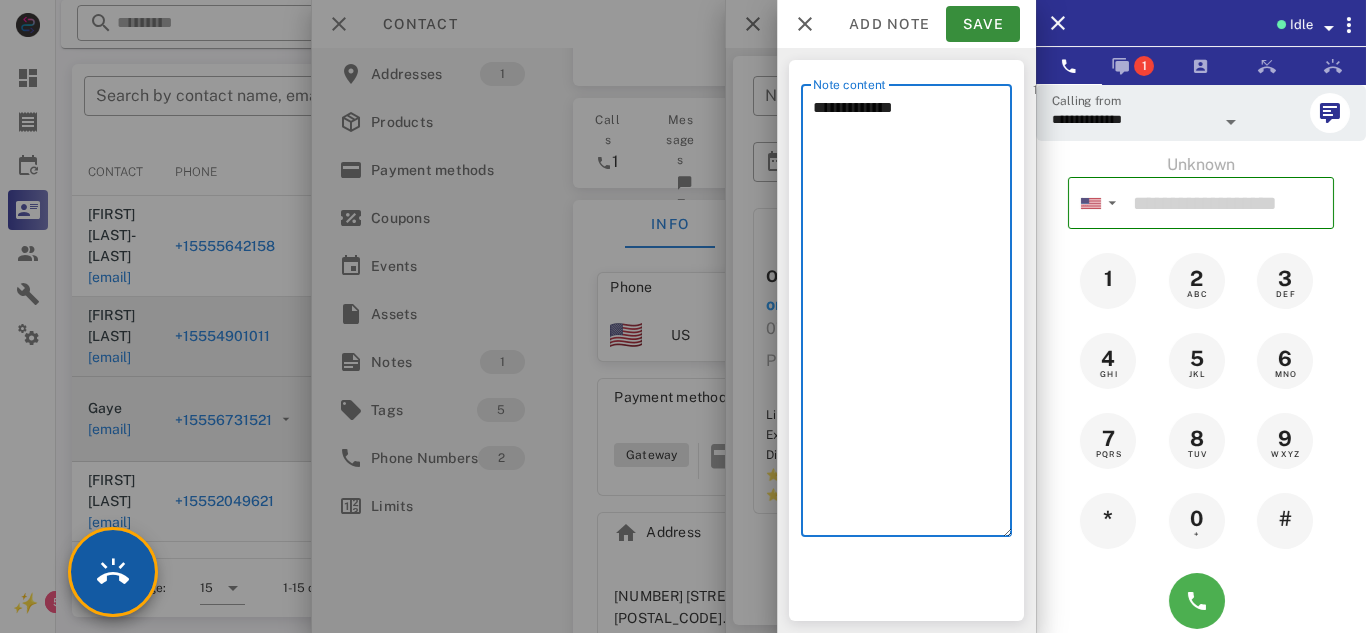 click at bounding box center (113, 572) 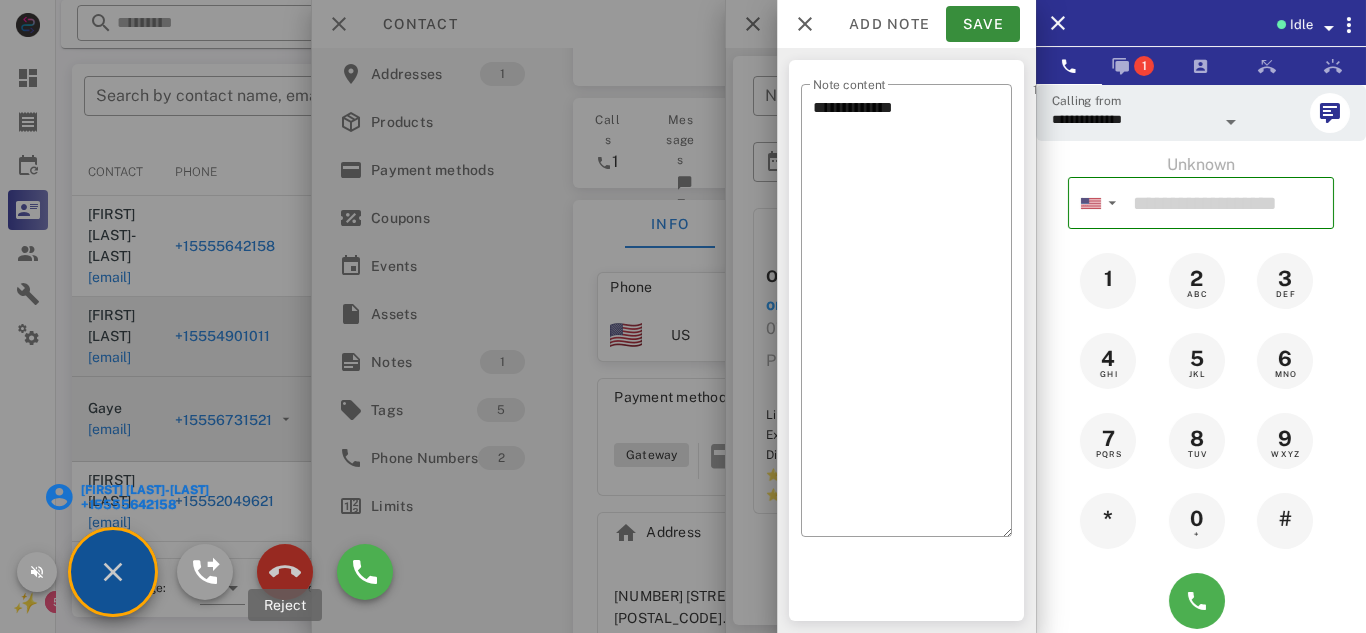 click at bounding box center [285, 572] 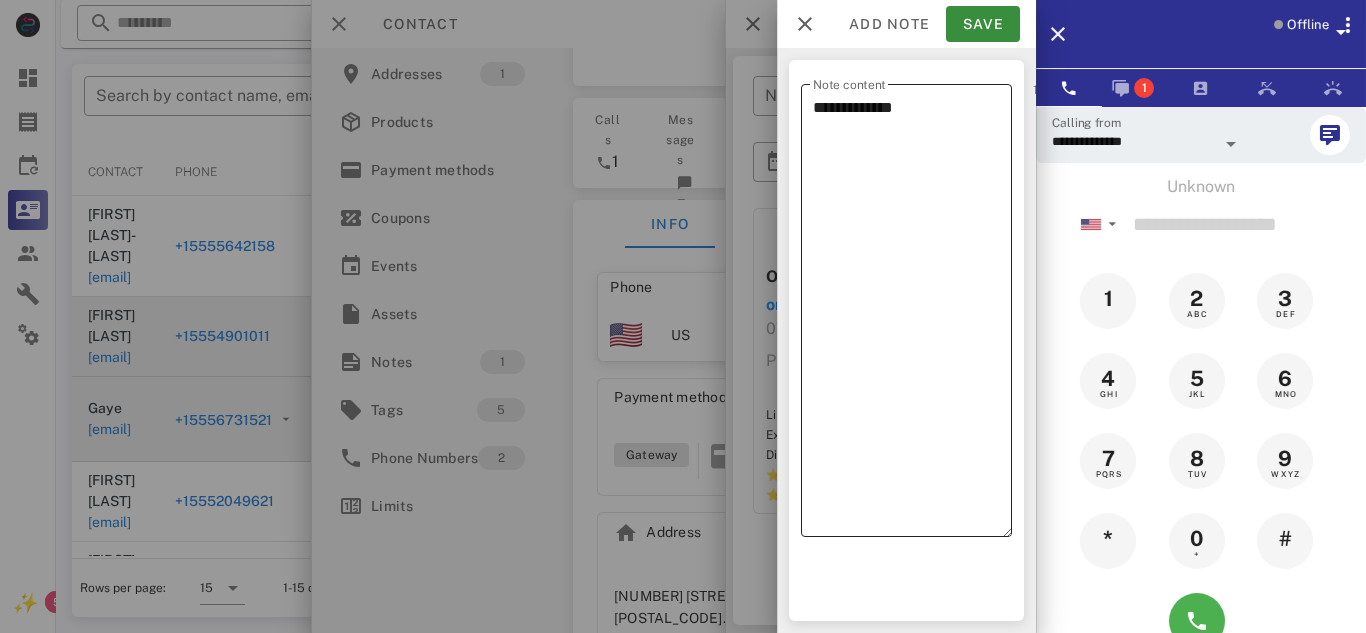click on "**********" at bounding box center [912, 315] 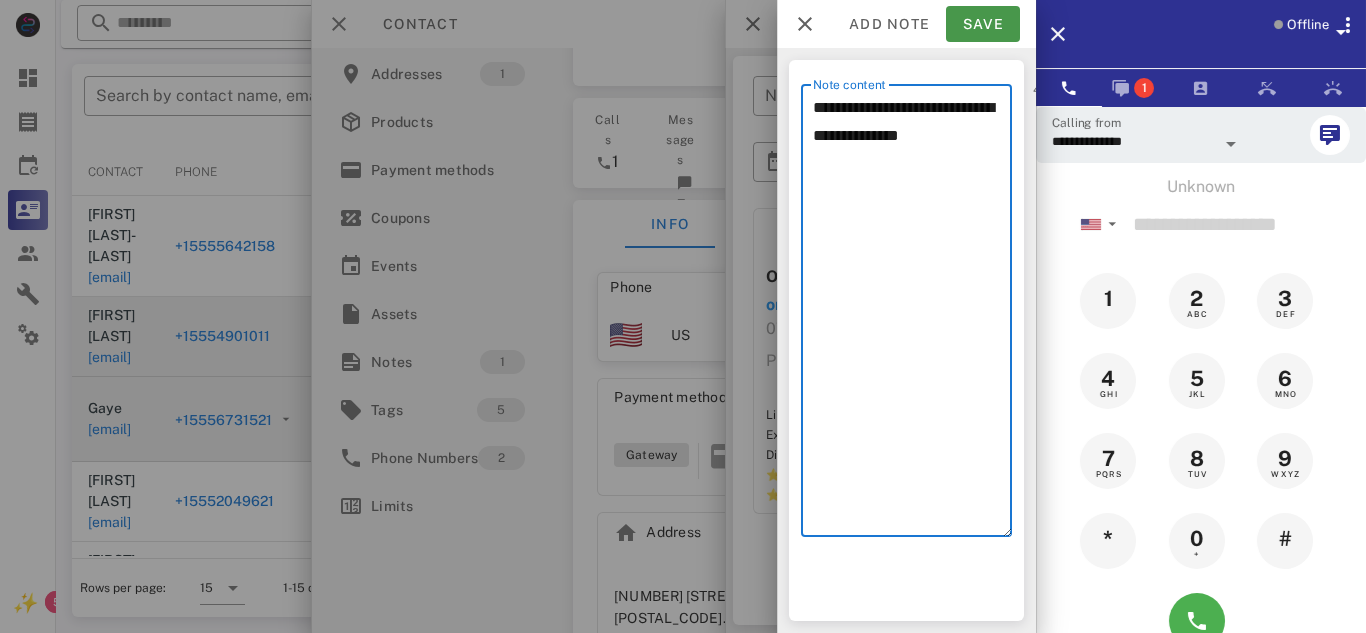 type on "**********" 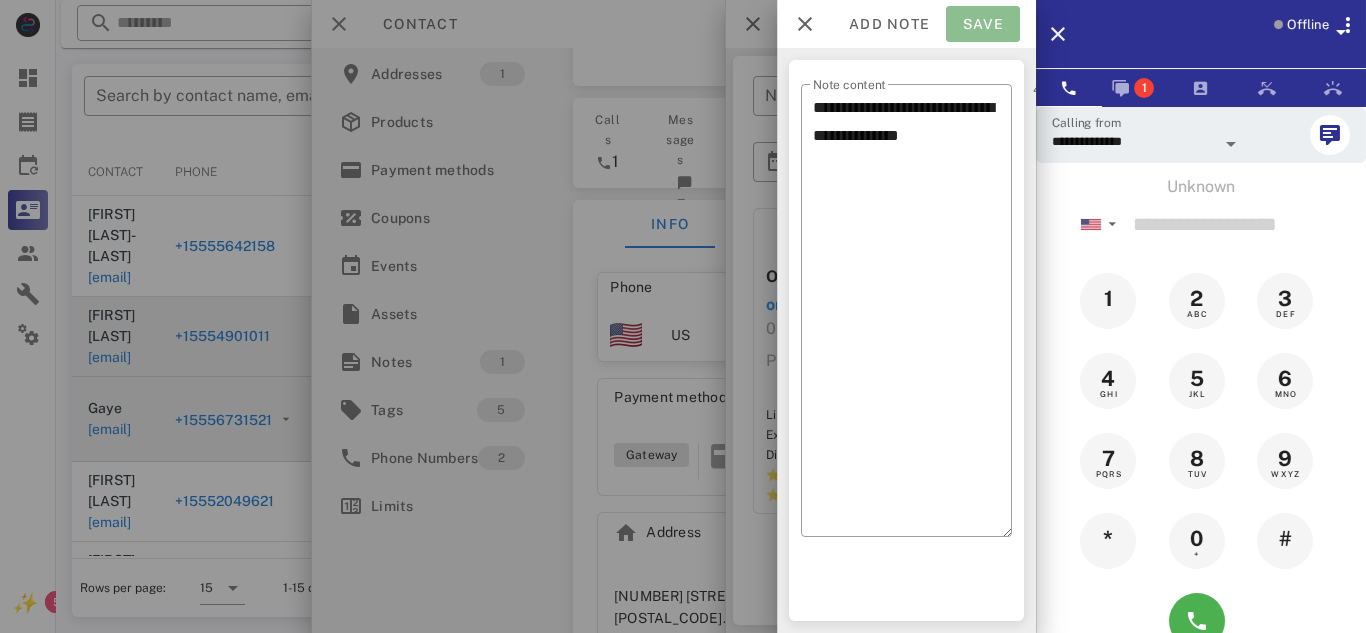 click on "Save" at bounding box center (983, 24) 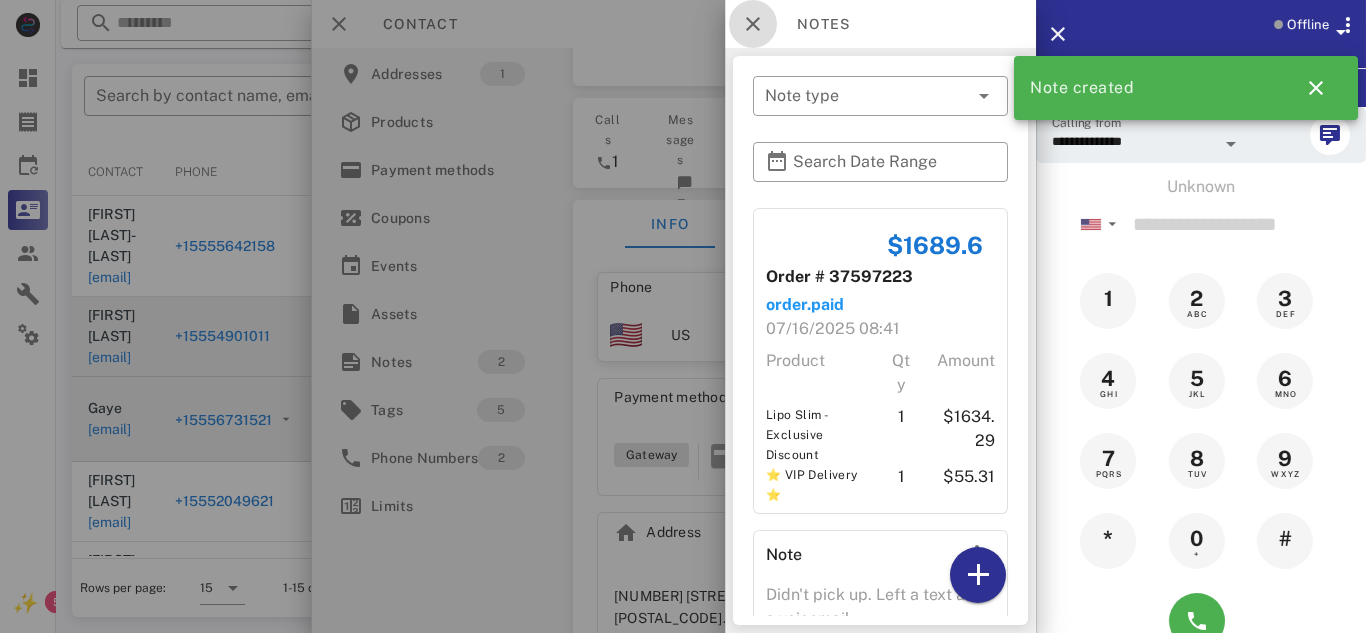 click at bounding box center [753, 24] 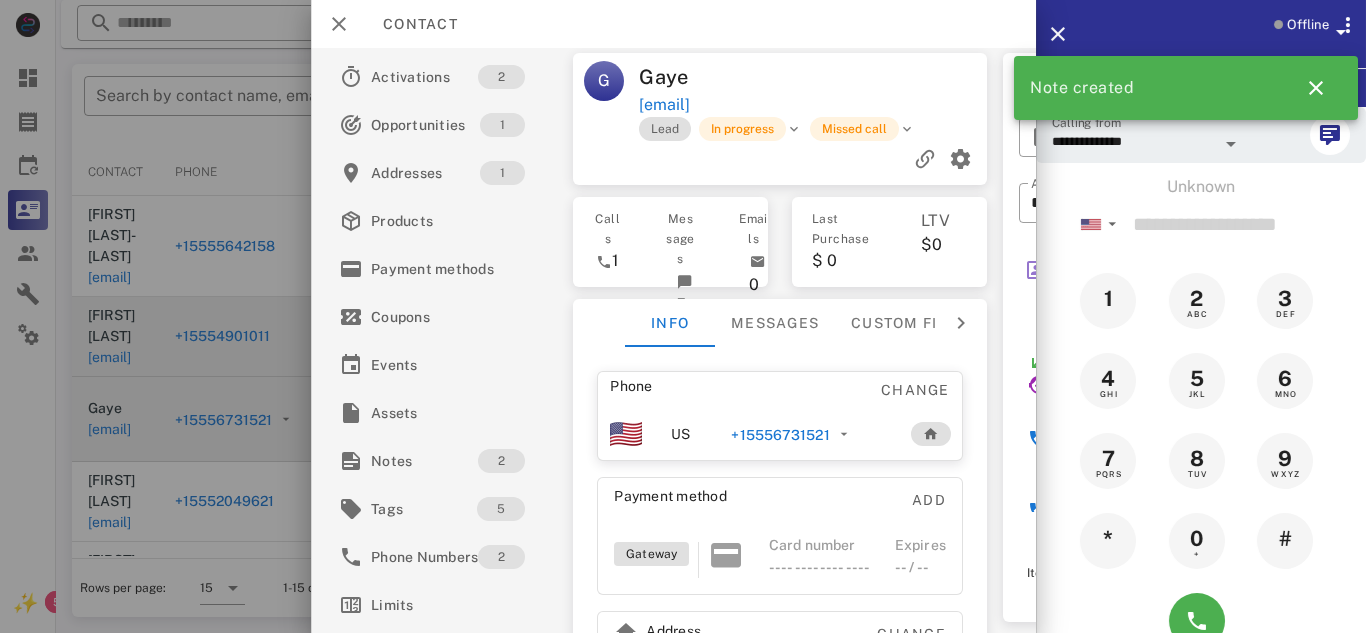 scroll, scrollTop: 0, scrollLeft: 0, axis: both 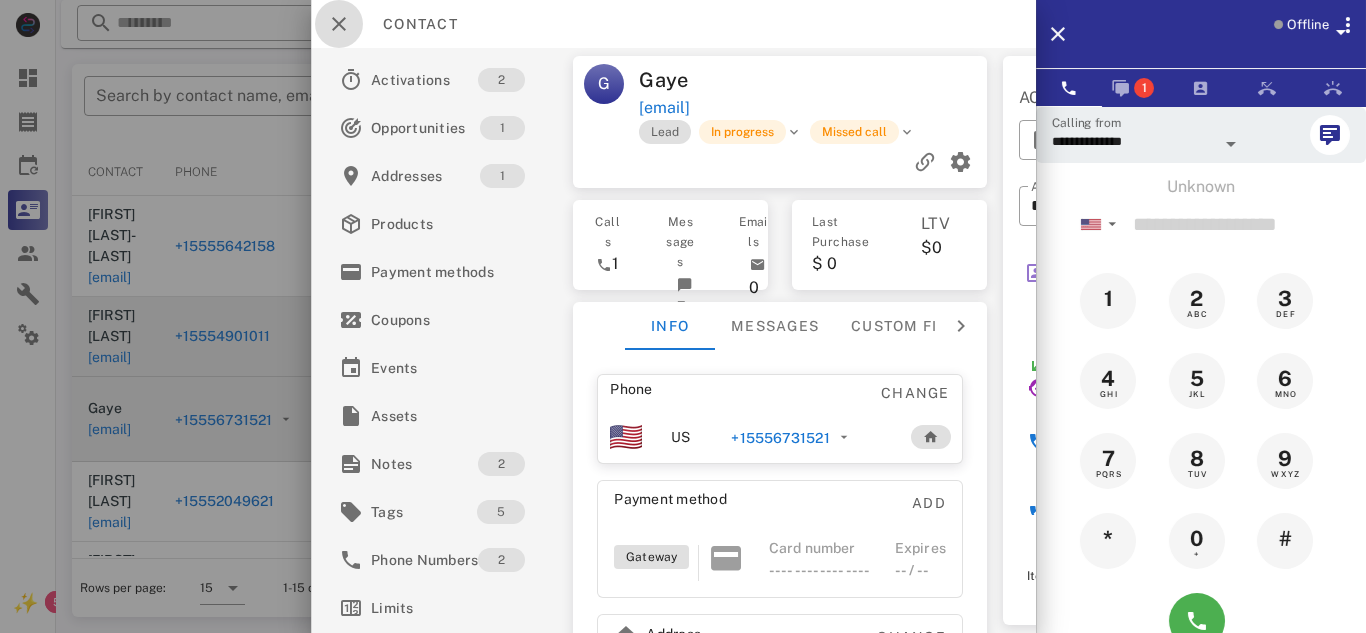 click at bounding box center (339, 24) 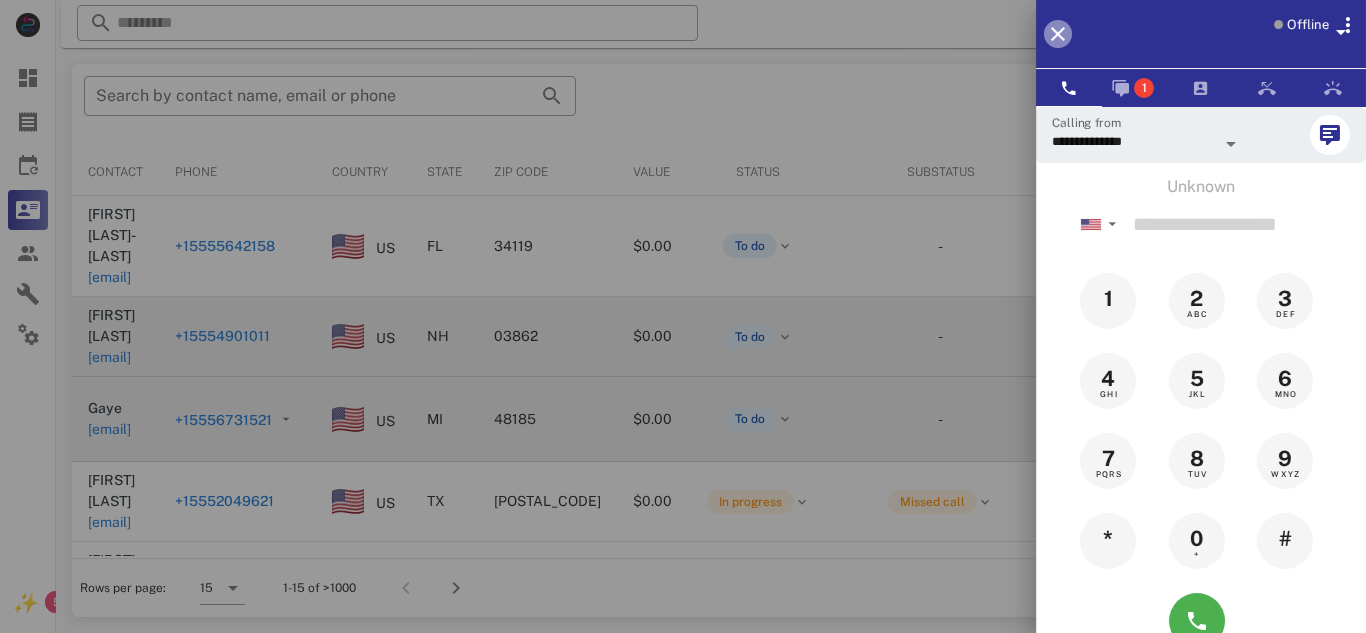 click on "Offline" at bounding box center [1201, 34] 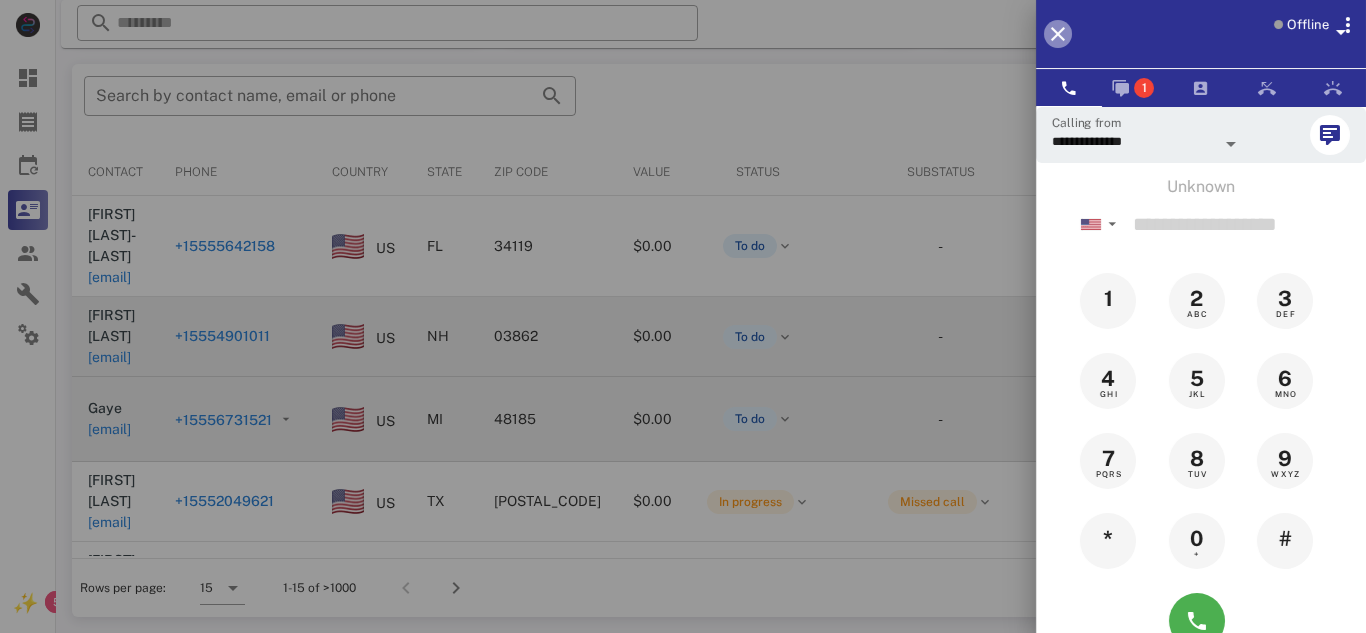 click at bounding box center (1058, 34) 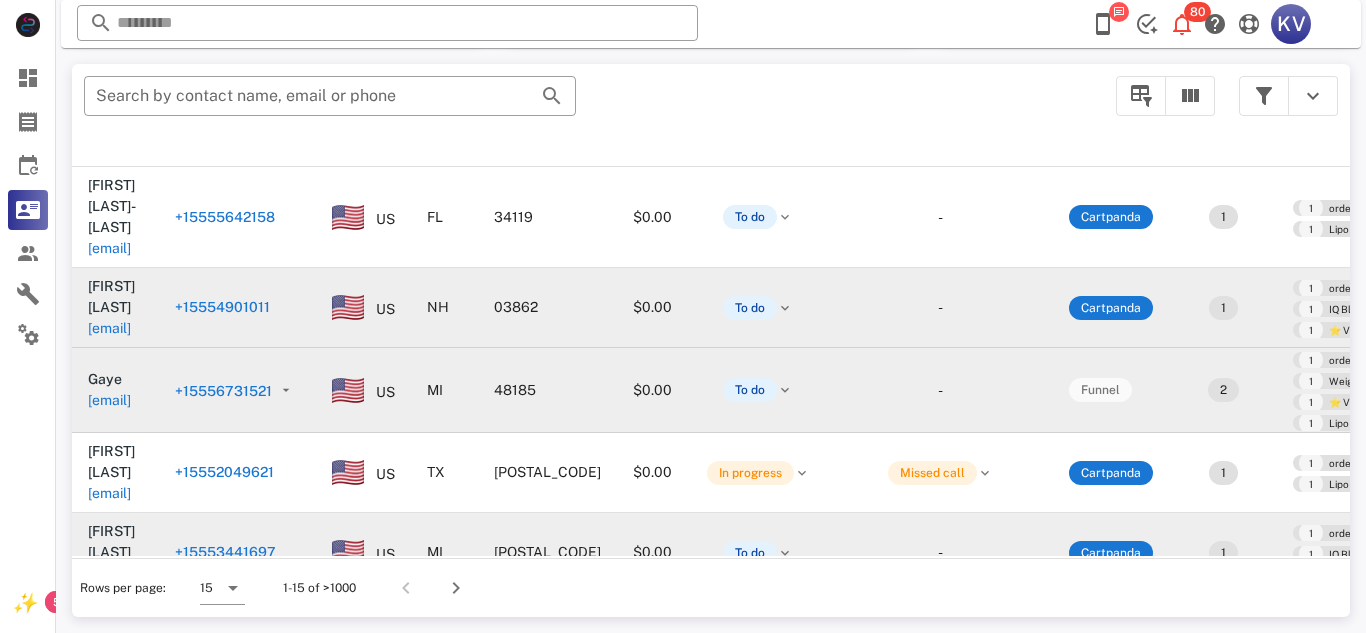 scroll, scrollTop: 31, scrollLeft: 0, axis: vertical 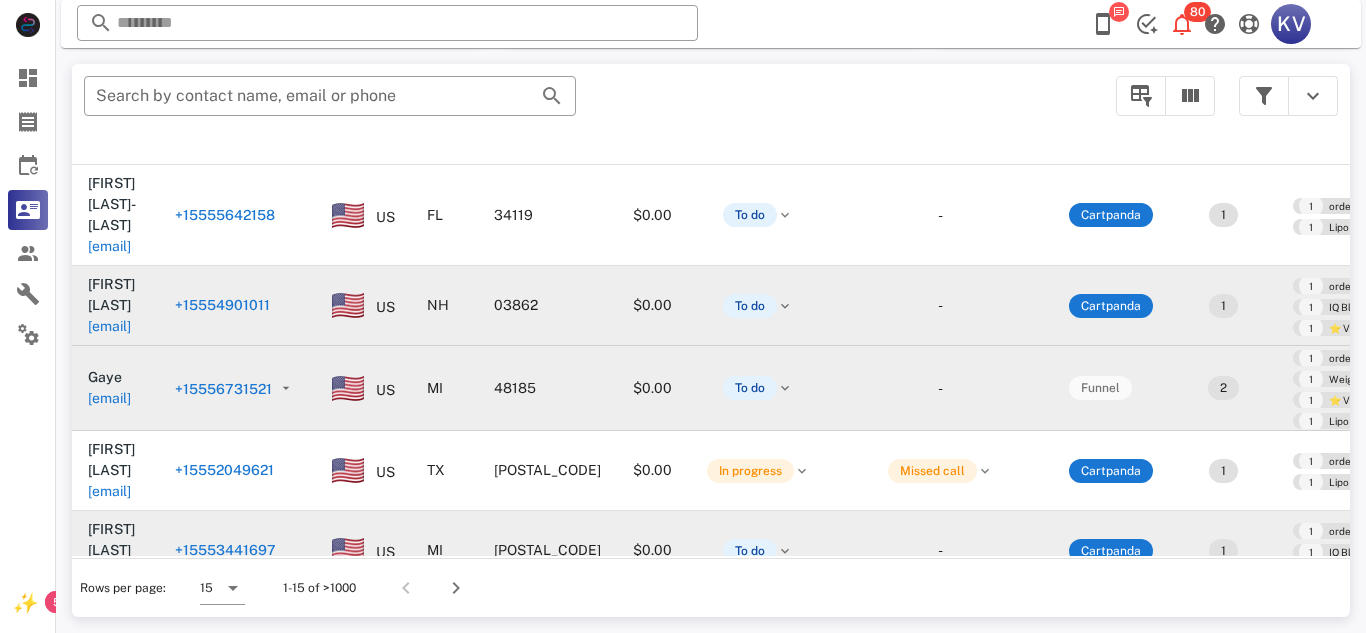 click on "+15553441697" at bounding box center [225, 550] 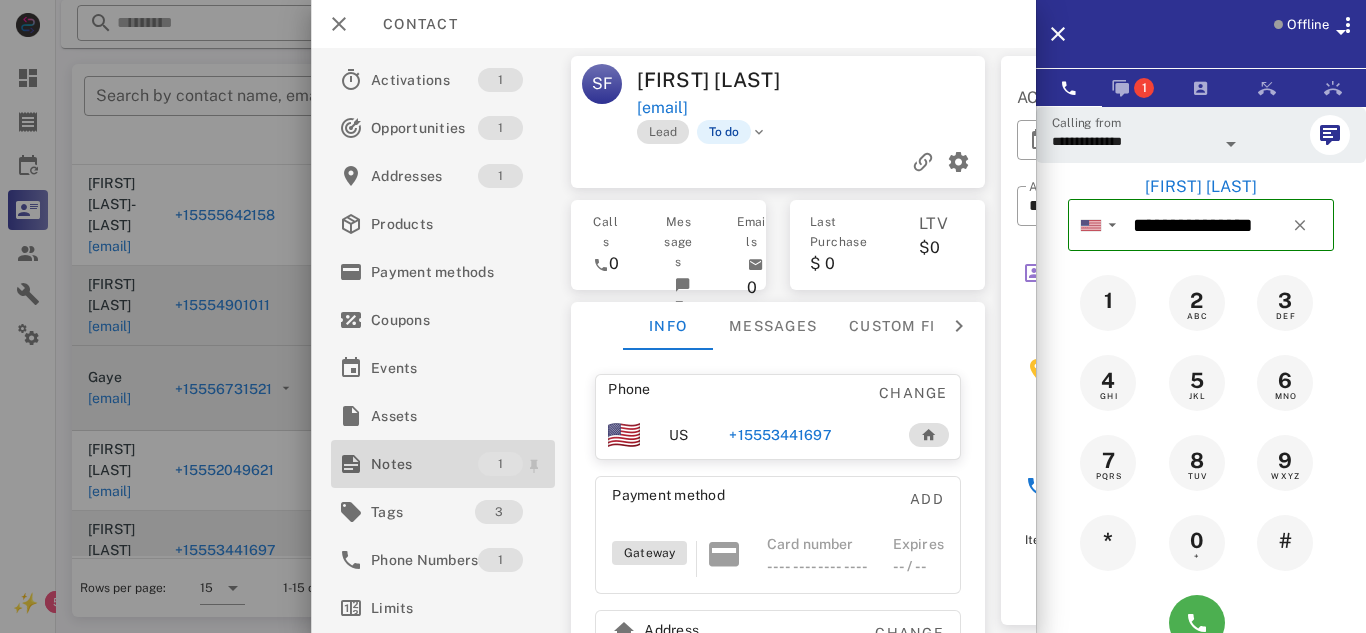click on "Notes" at bounding box center (424, 464) 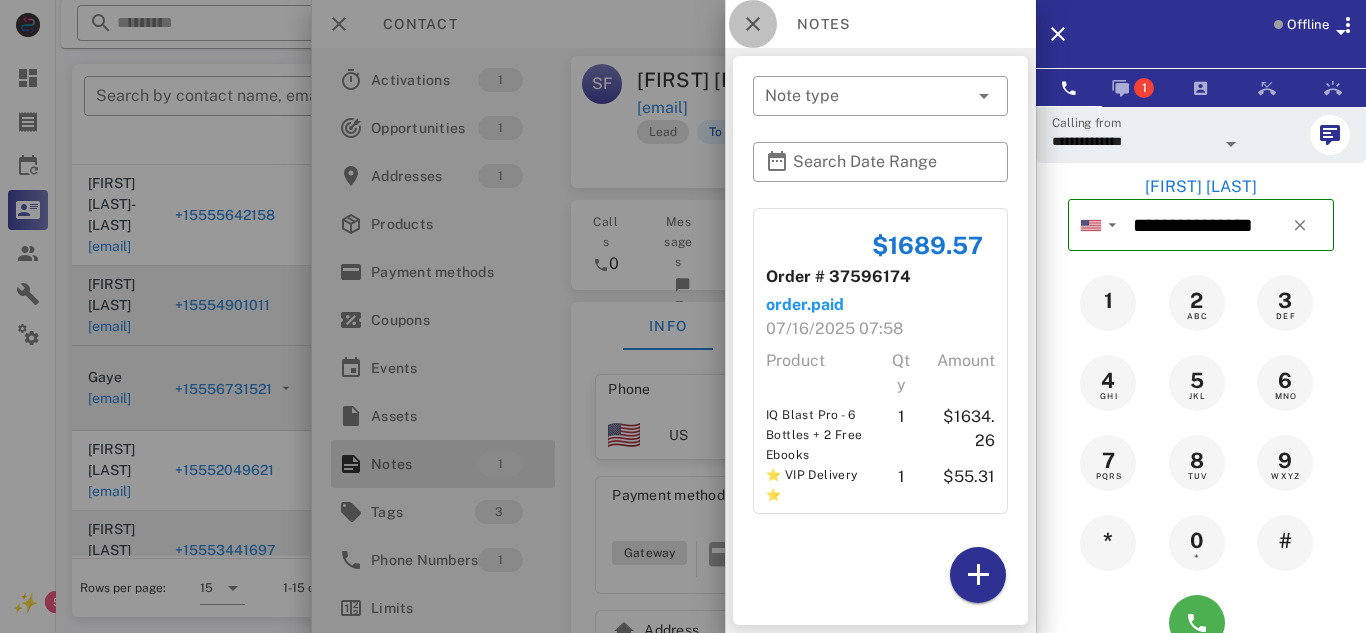 click at bounding box center (753, 24) 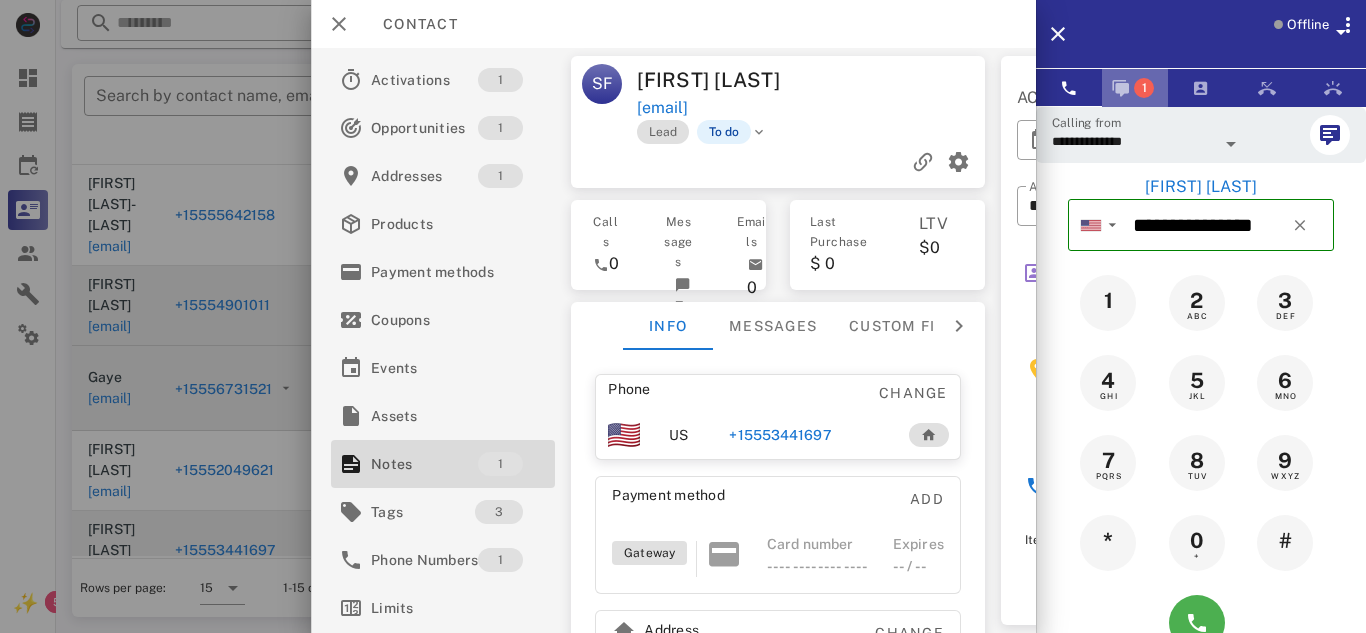 click on "1" at bounding box center (1135, 88) 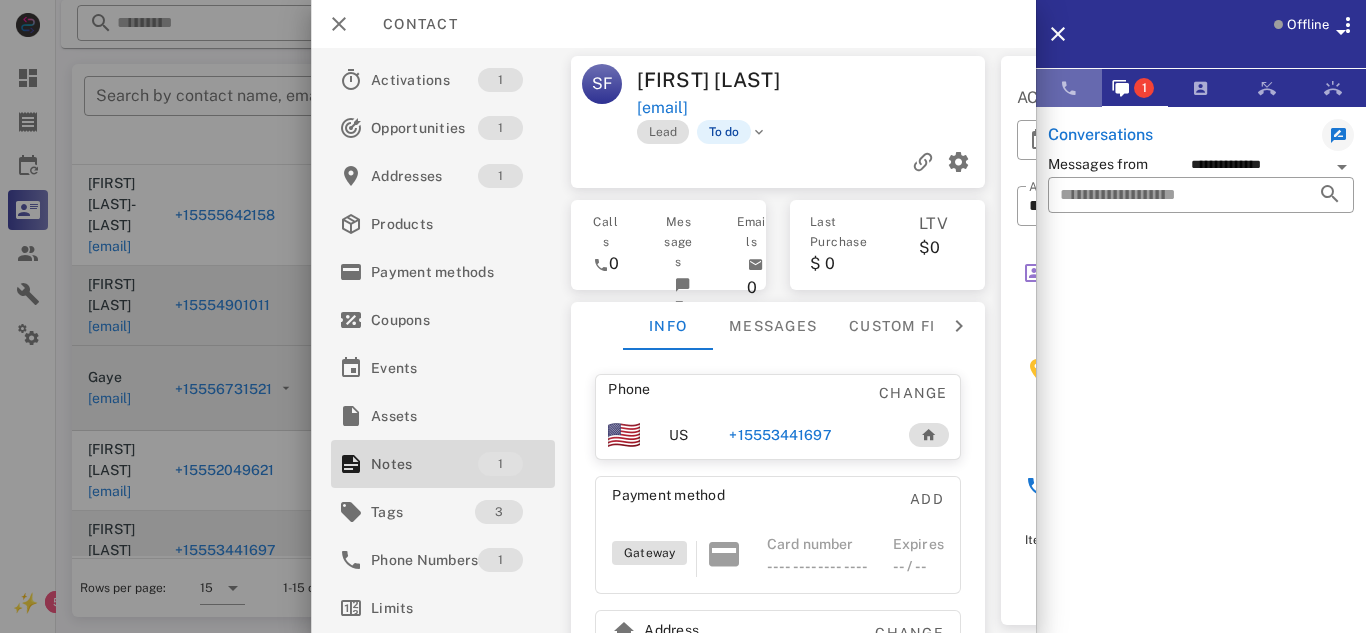 click at bounding box center (1069, 88) 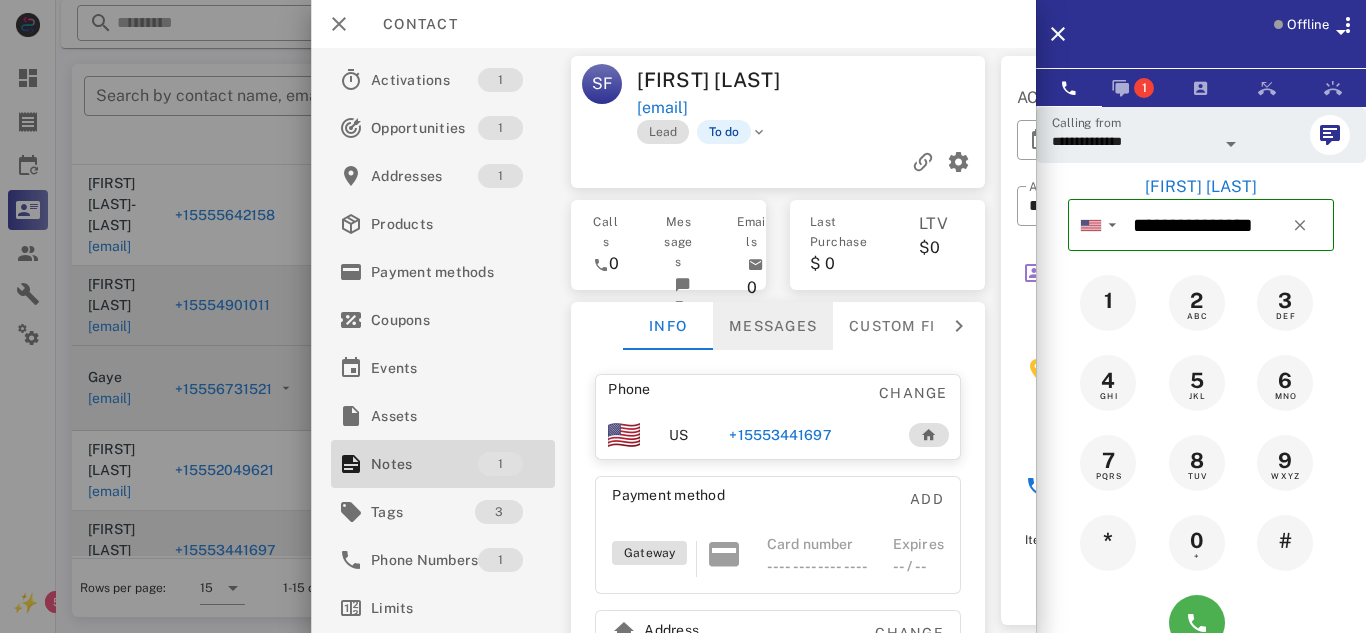 click on "Messages" at bounding box center [773, 326] 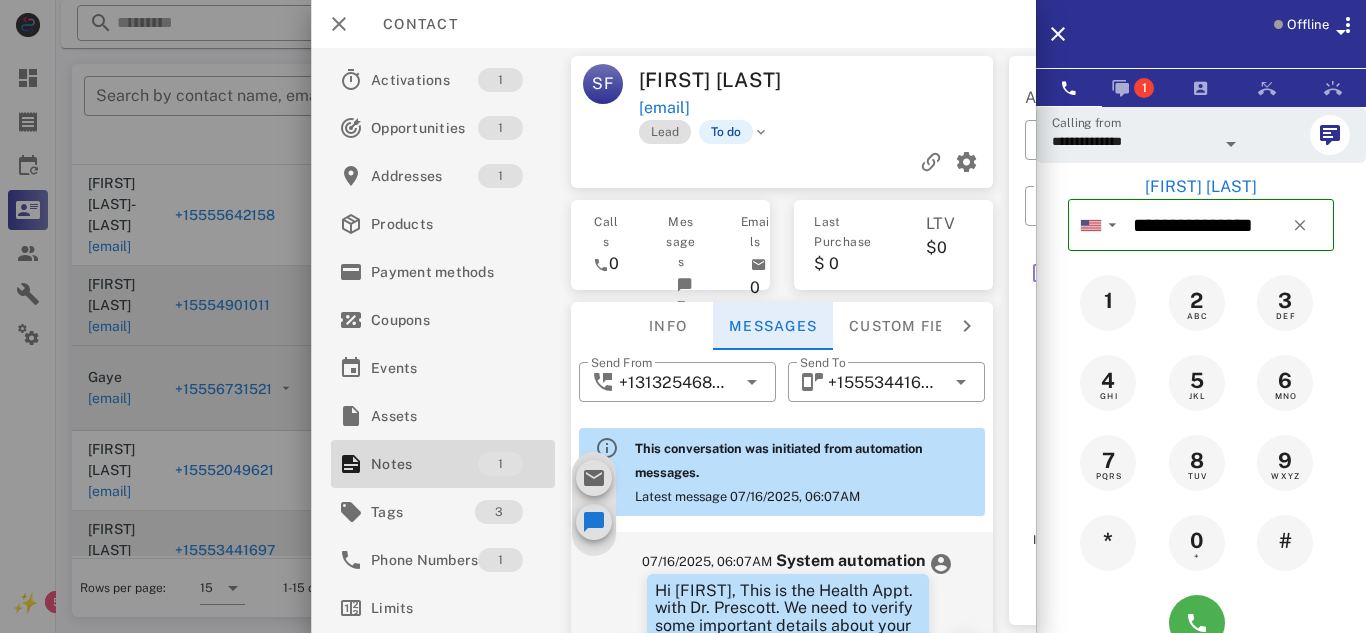 scroll, scrollTop: 712, scrollLeft: 0, axis: vertical 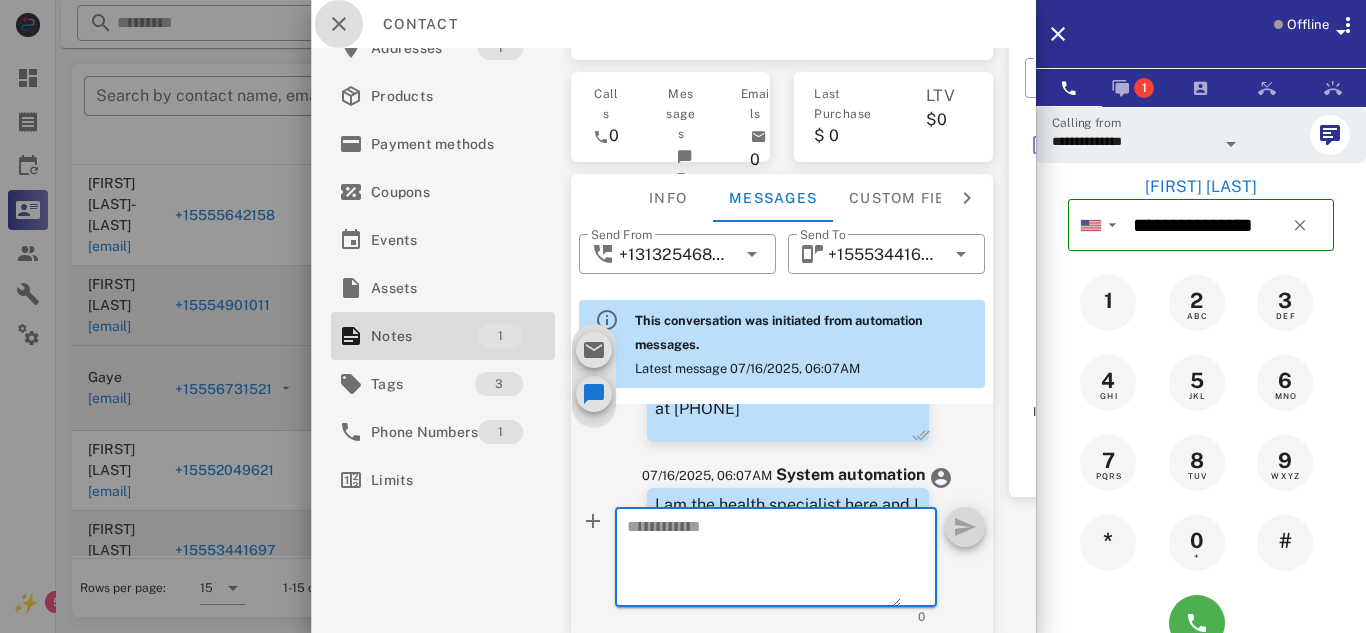 click at bounding box center (339, 24) 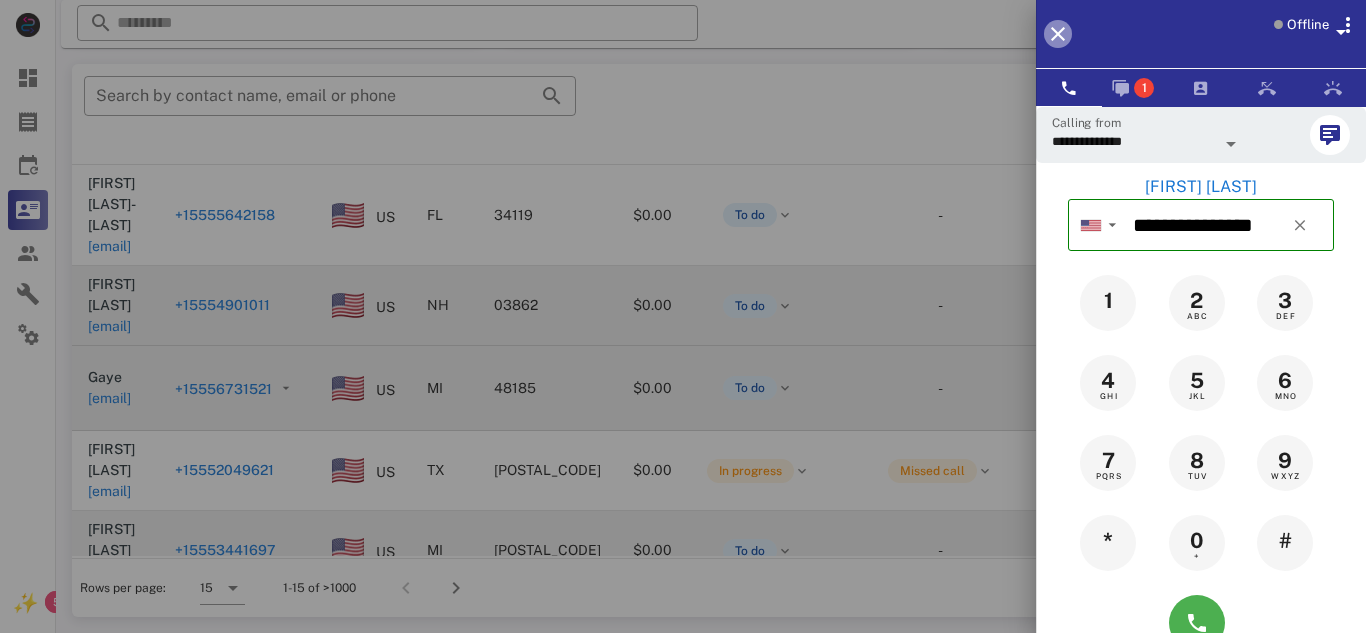 click at bounding box center (1058, 34) 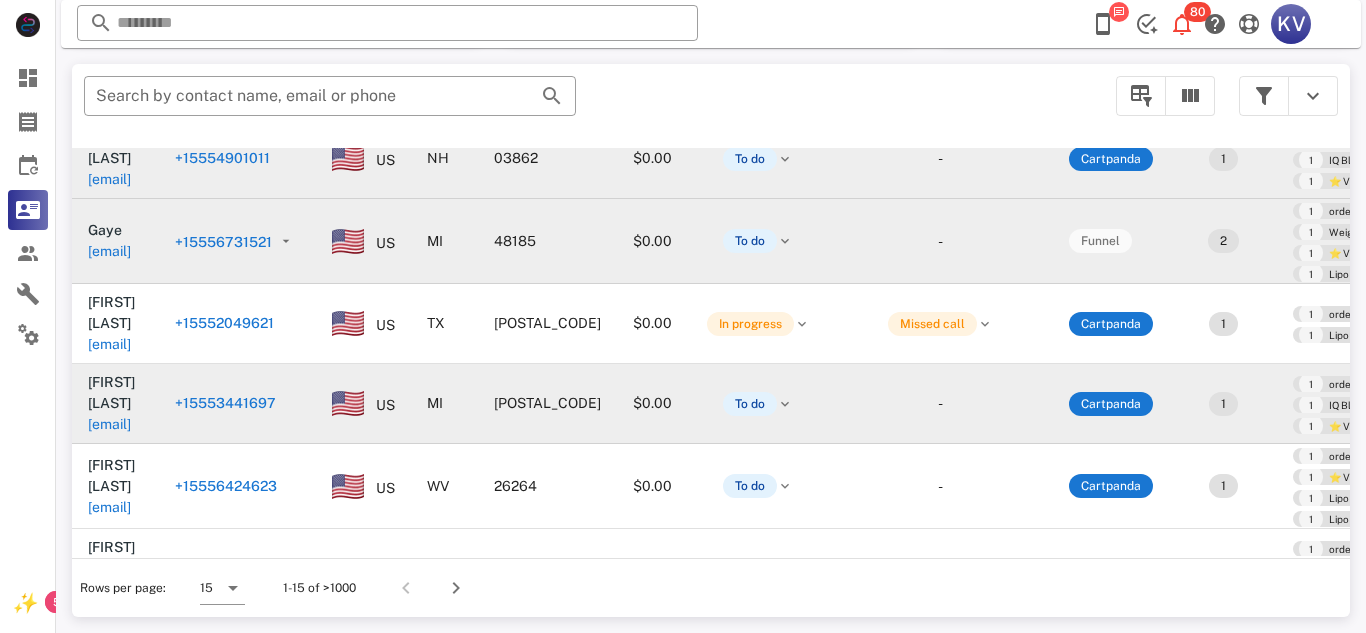 scroll, scrollTop: 205, scrollLeft: 0, axis: vertical 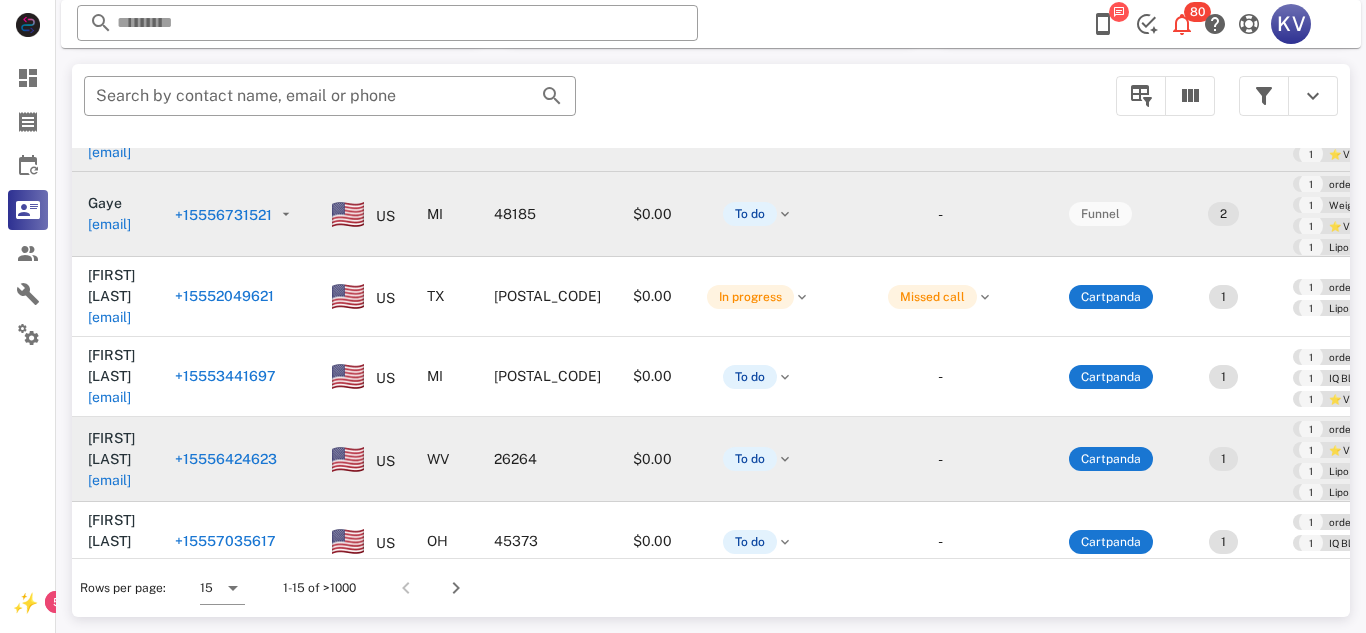 click on "+15556424623" at bounding box center [226, 459] 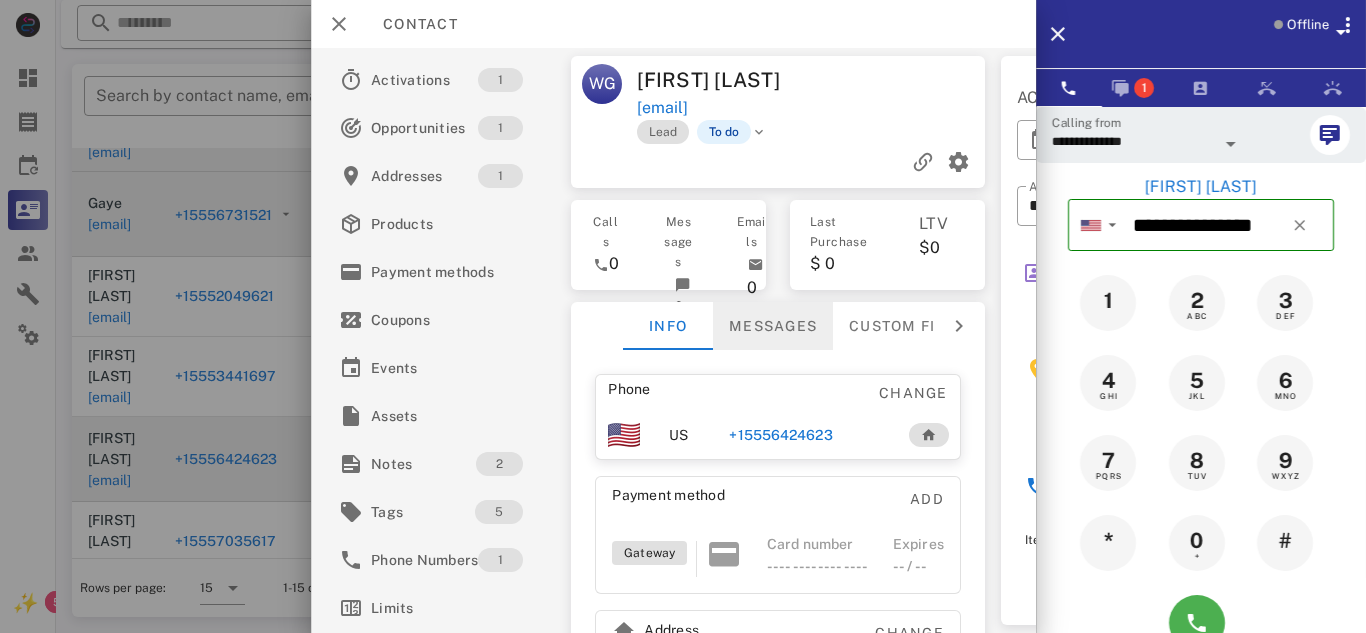 click on "Messages" at bounding box center (773, 326) 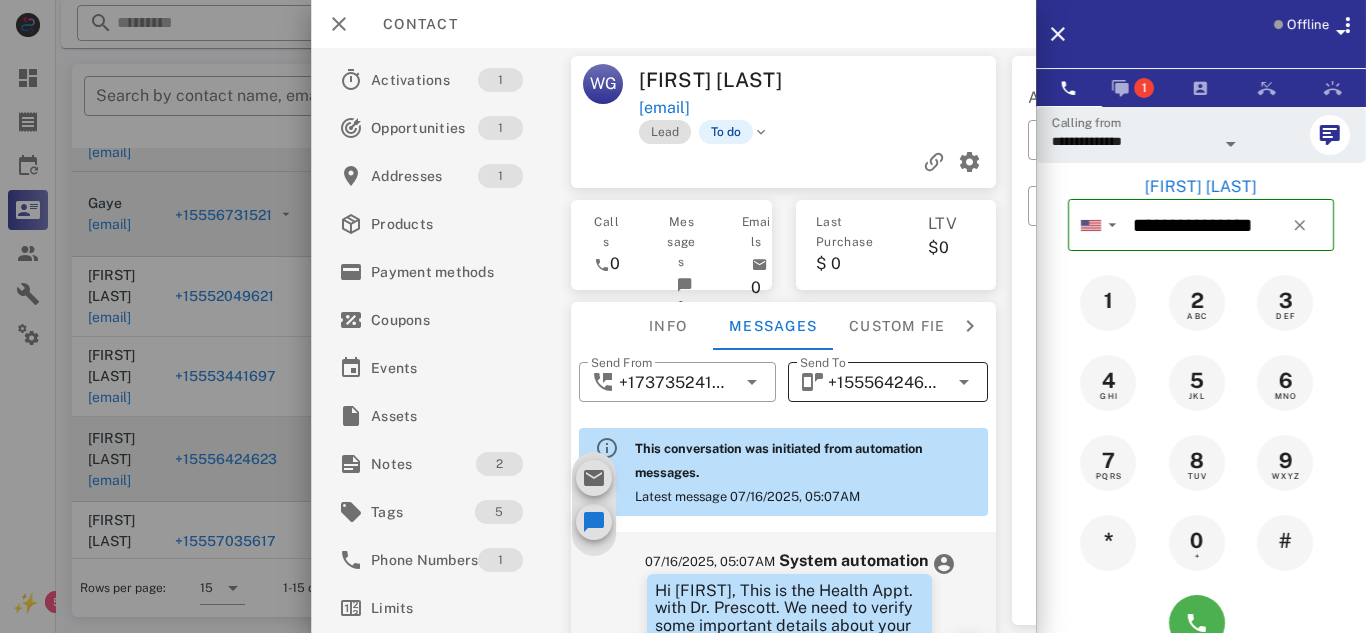 scroll, scrollTop: 712, scrollLeft: 0, axis: vertical 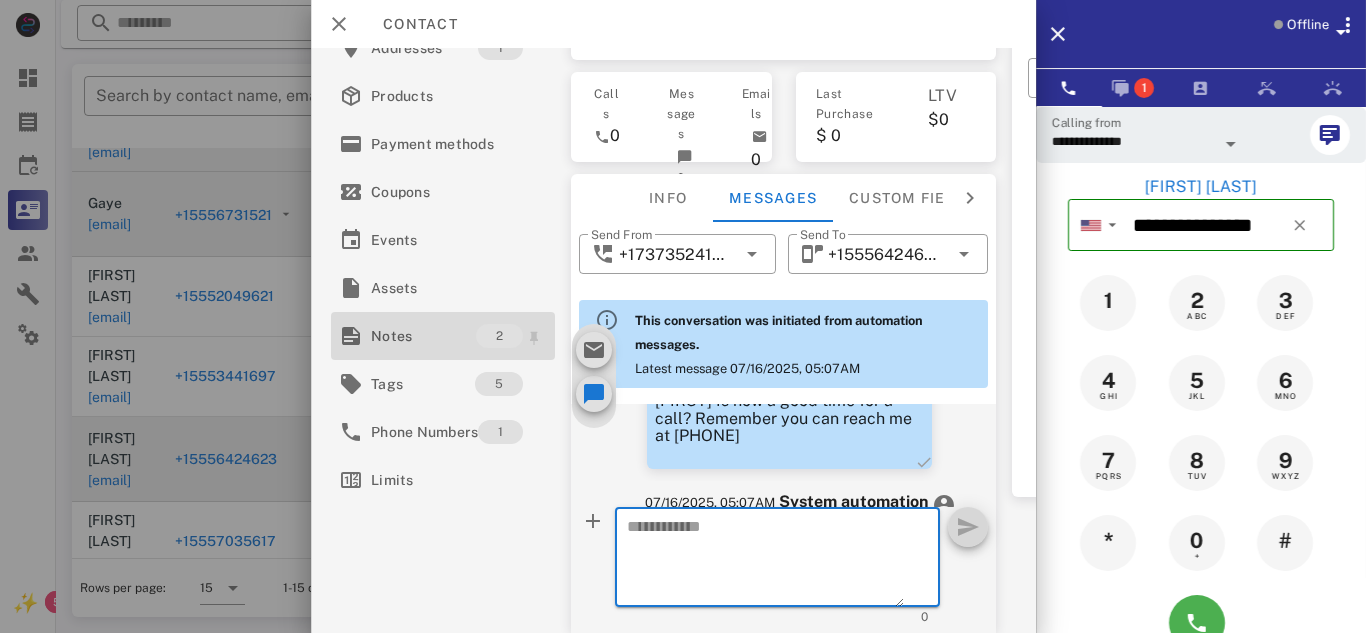 click on "Notes" at bounding box center (423, 336) 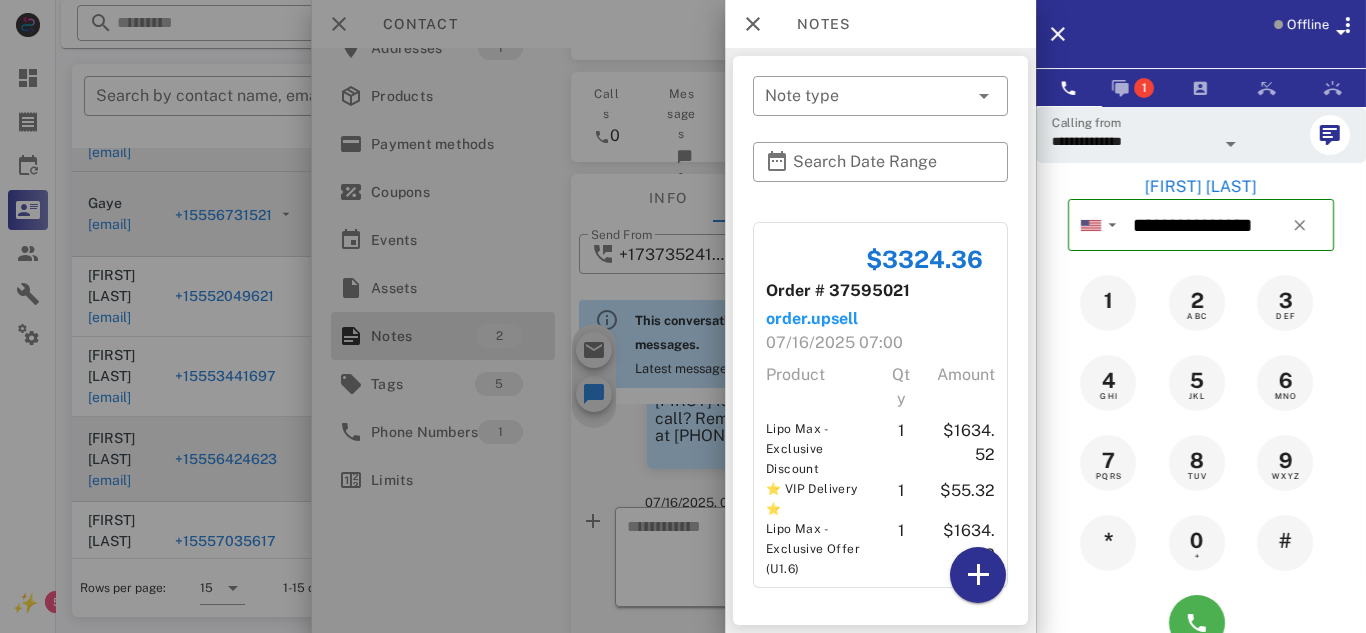 scroll, scrollTop: 0, scrollLeft: 0, axis: both 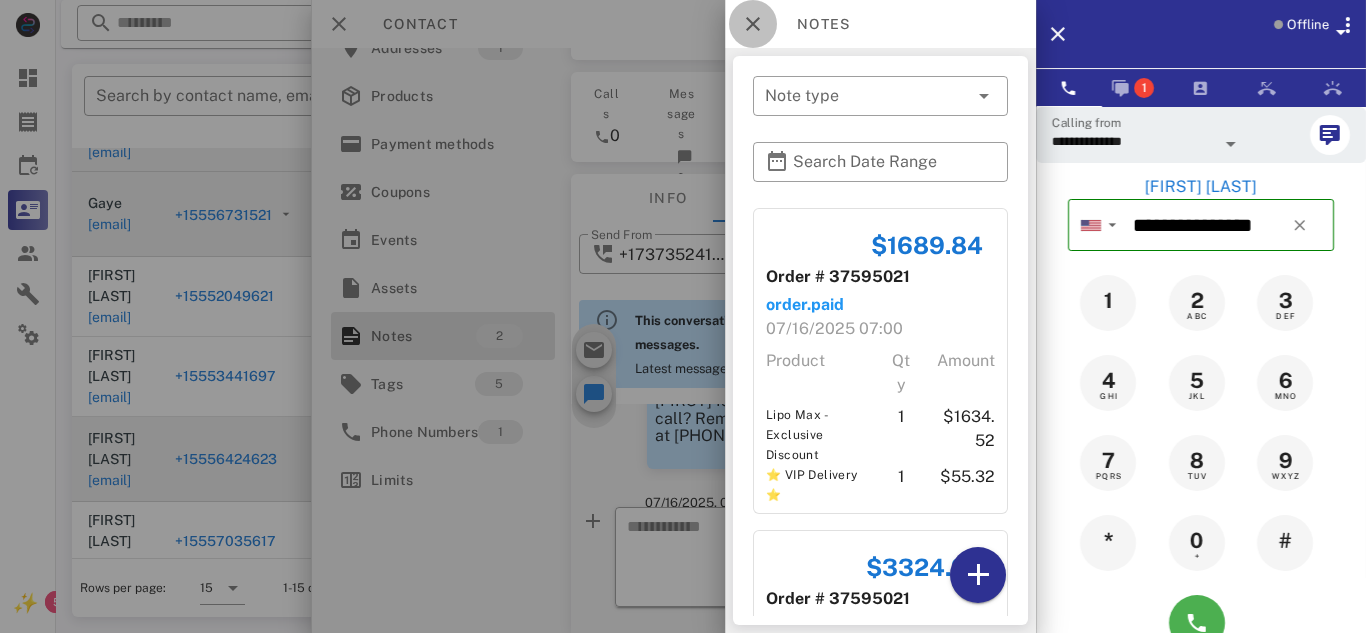 click at bounding box center (753, 24) 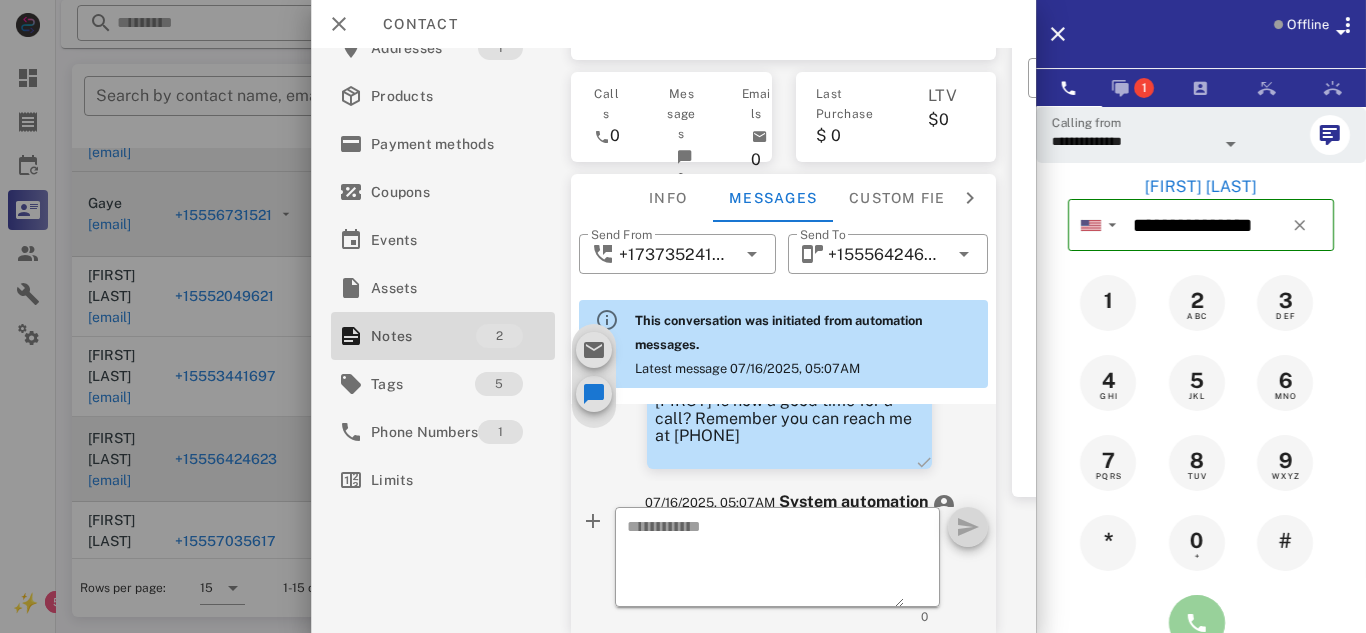 click at bounding box center (1197, 623) 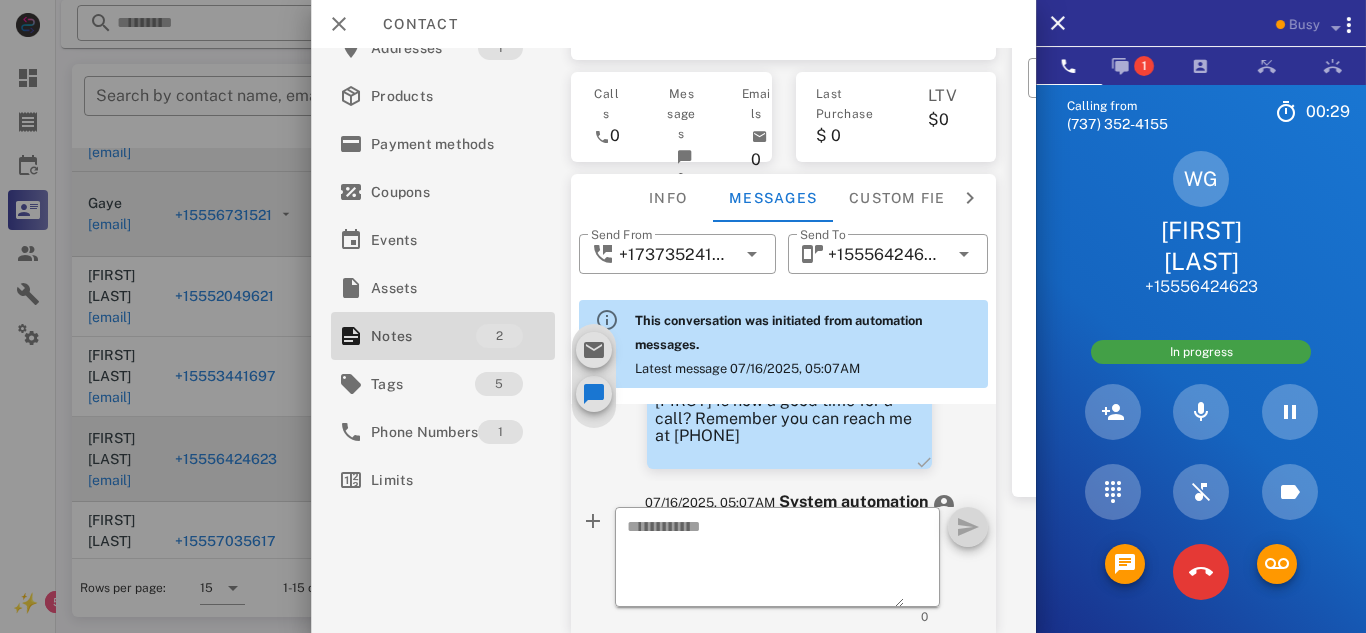 click at bounding box center [1201, 572] 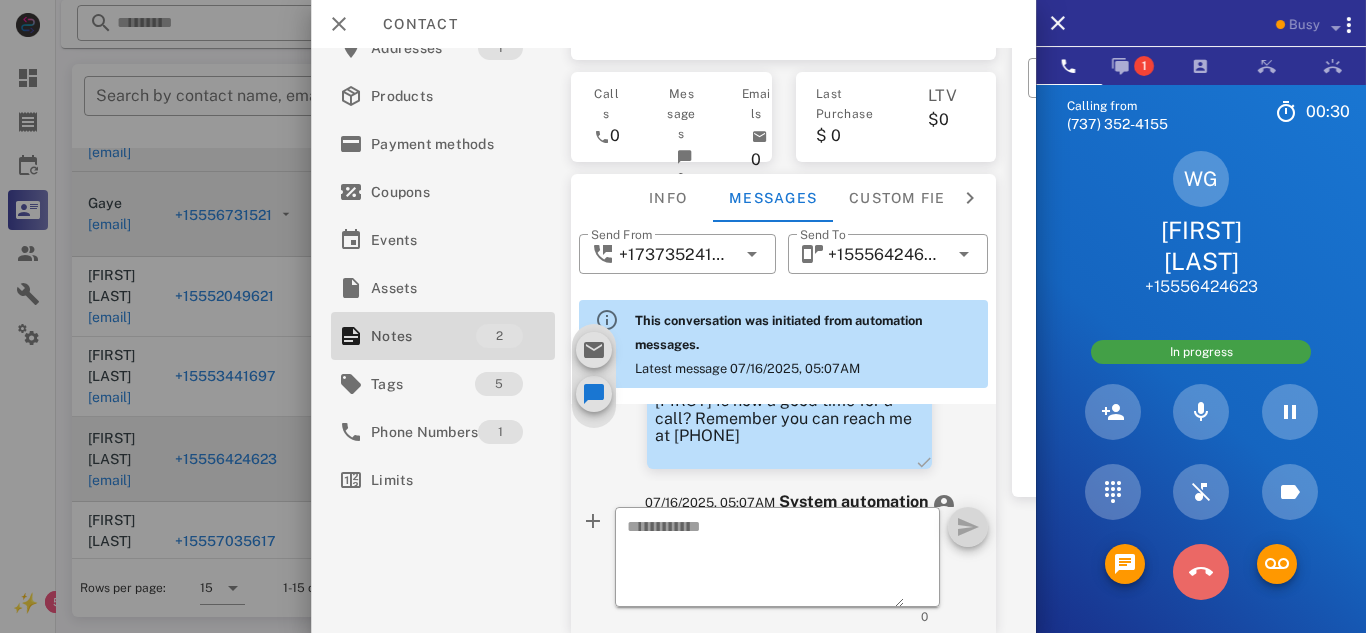click at bounding box center (1201, 572) 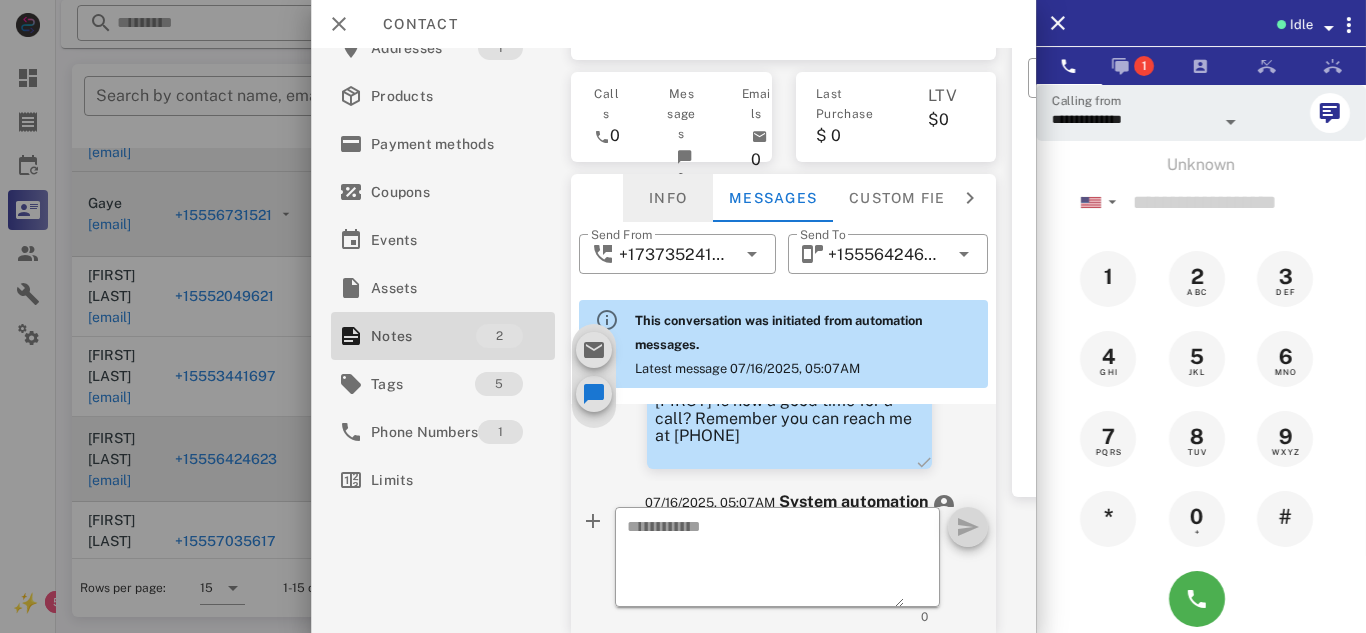 click on "Info" at bounding box center [668, 198] 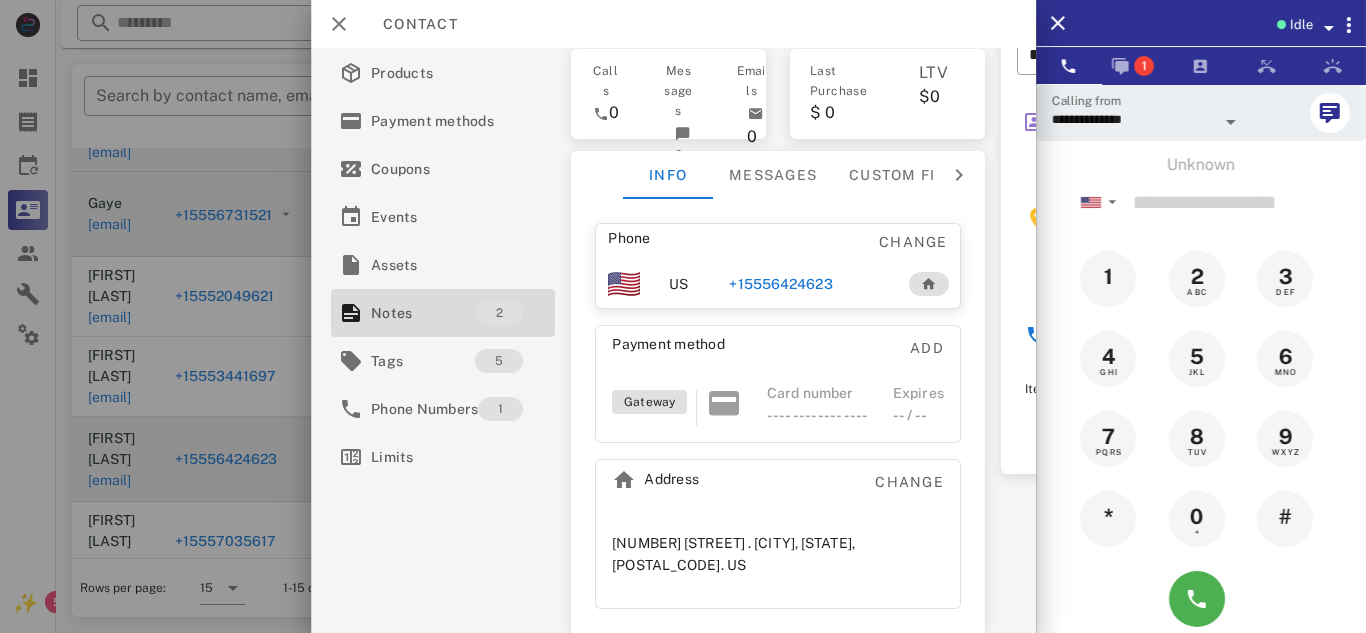 click on "+15556424623" at bounding box center [780, 284] 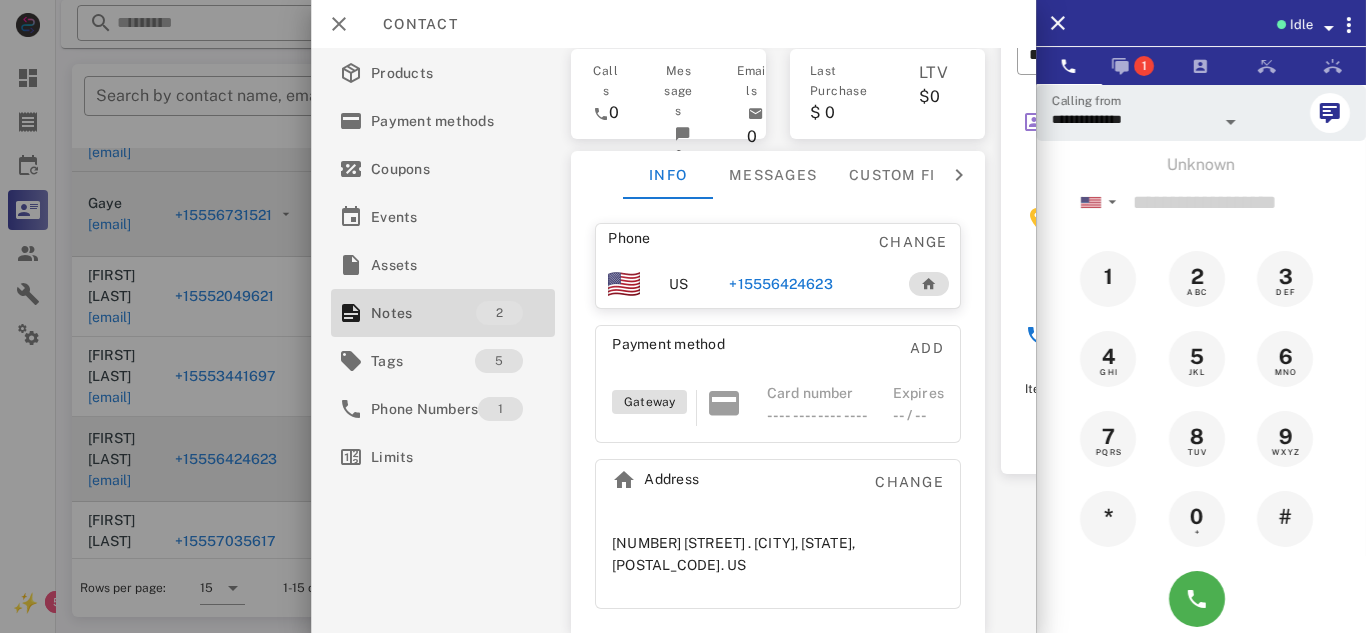 type on "**********" 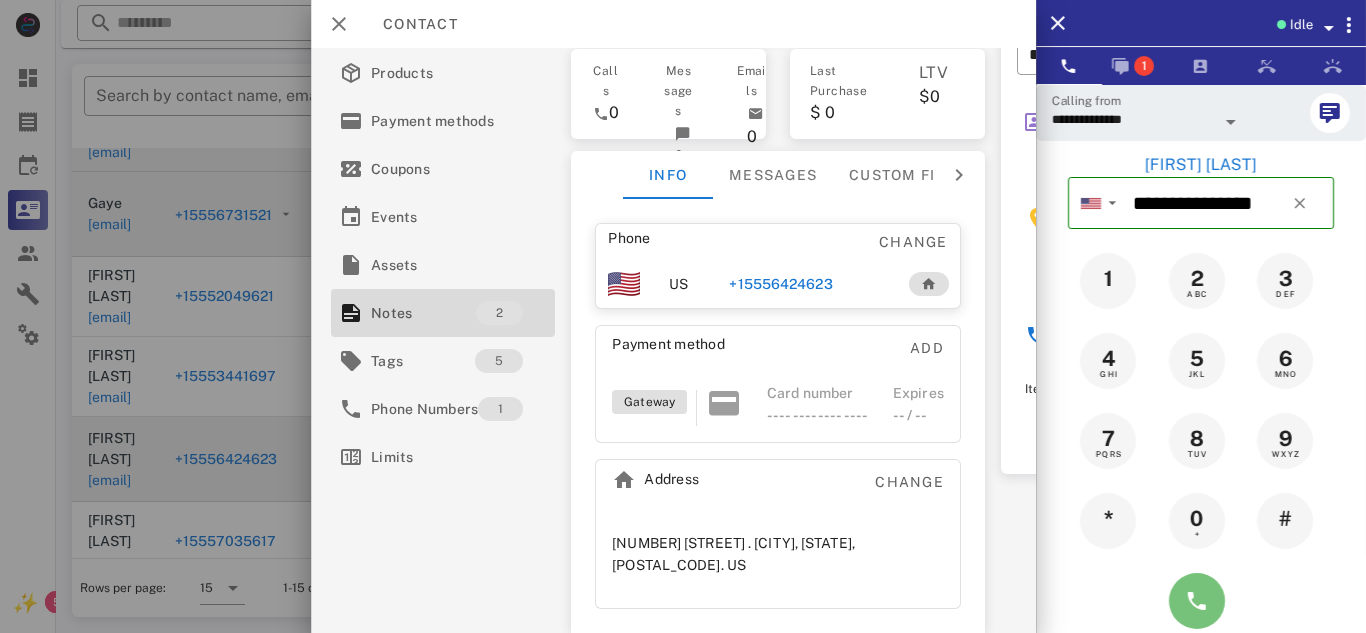 click at bounding box center [1197, 601] 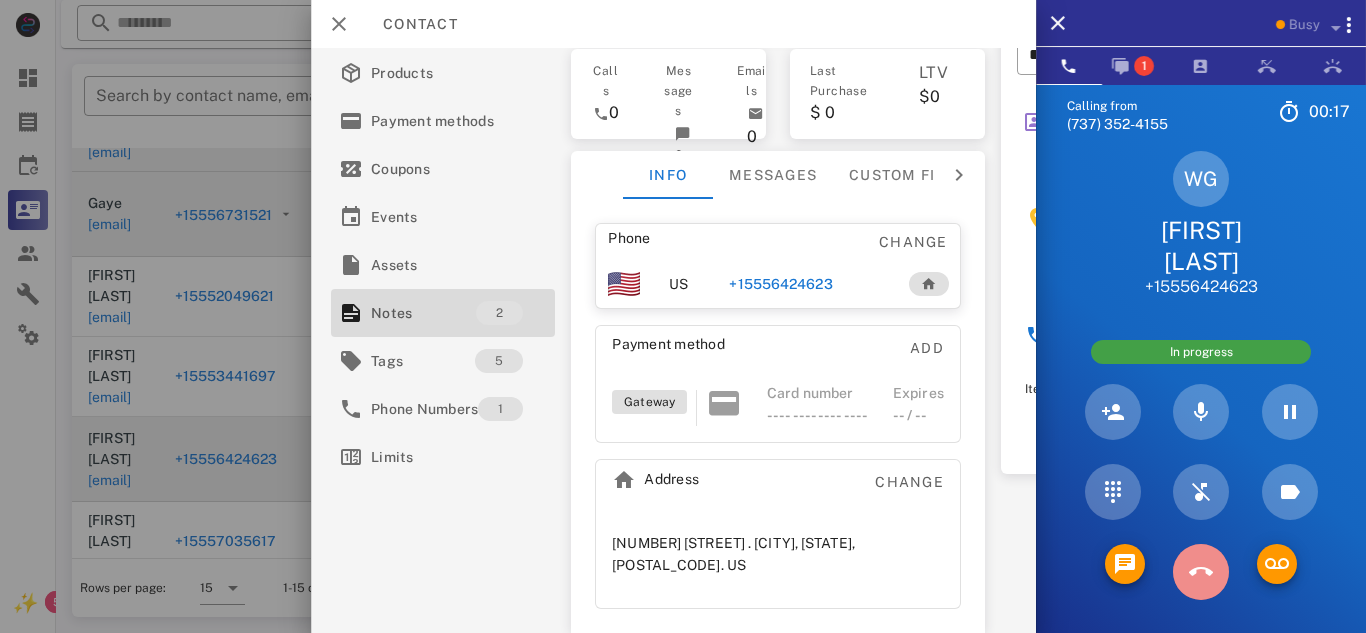 click at bounding box center (1201, 572) 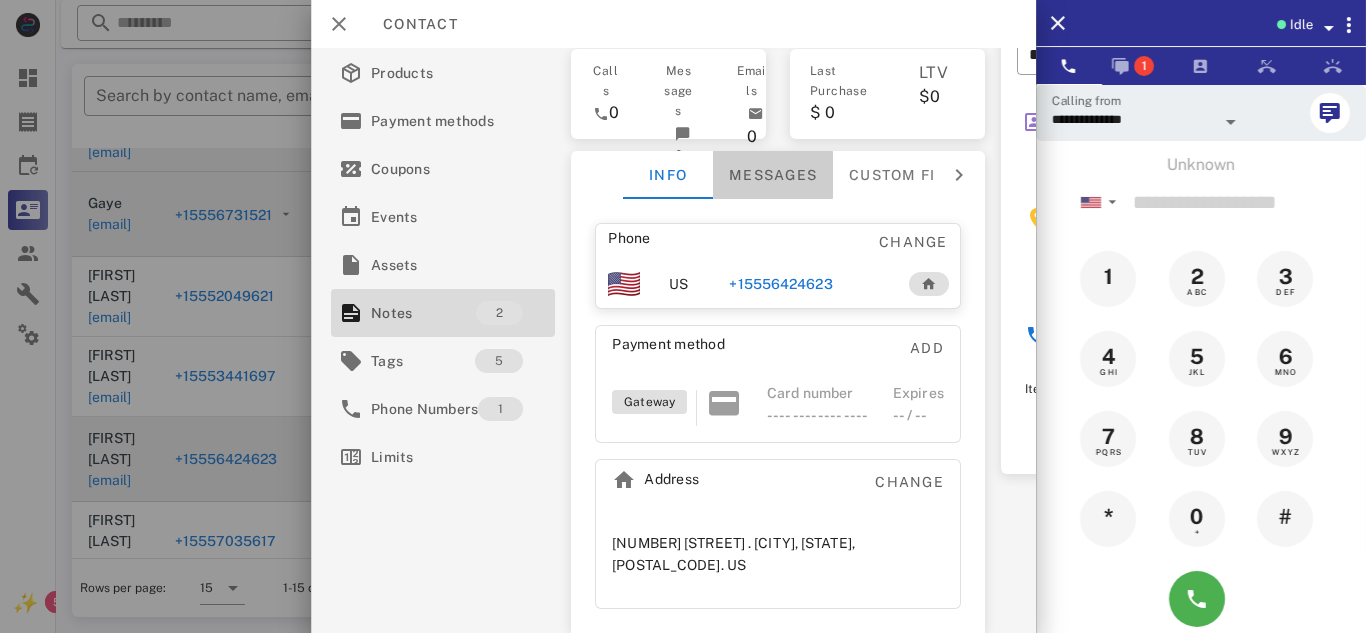 click on "Messages" at bounding box center (773, 175) 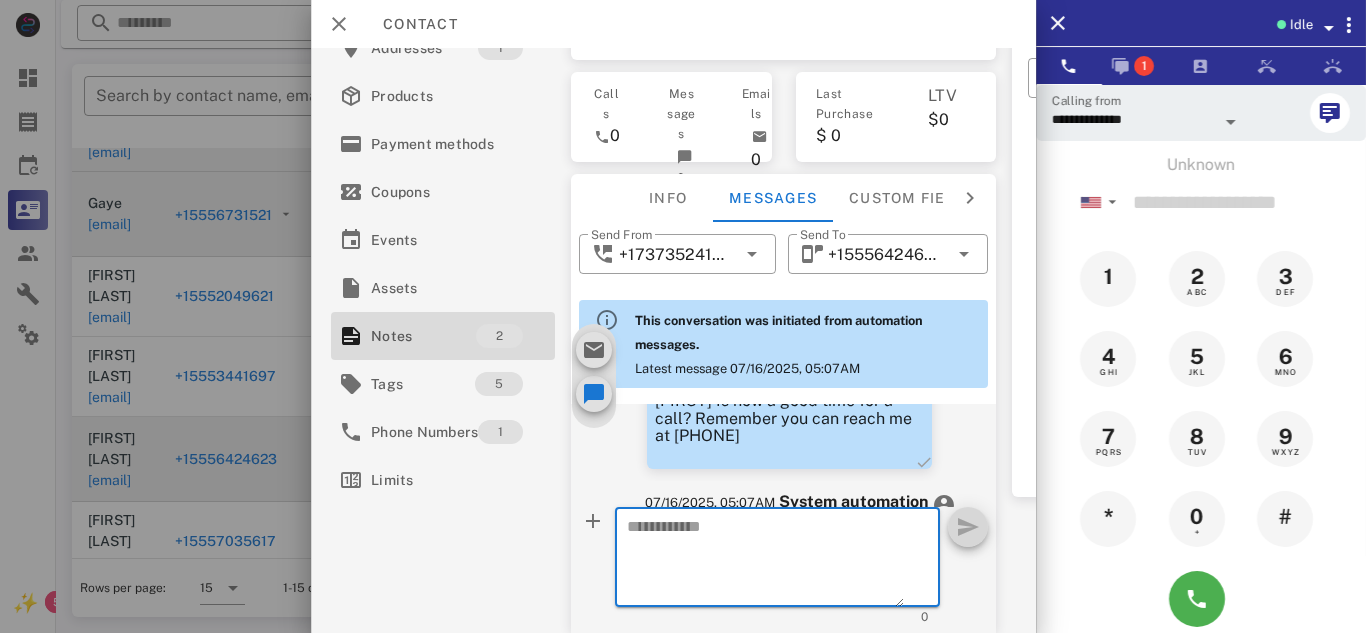 paste on "**********" 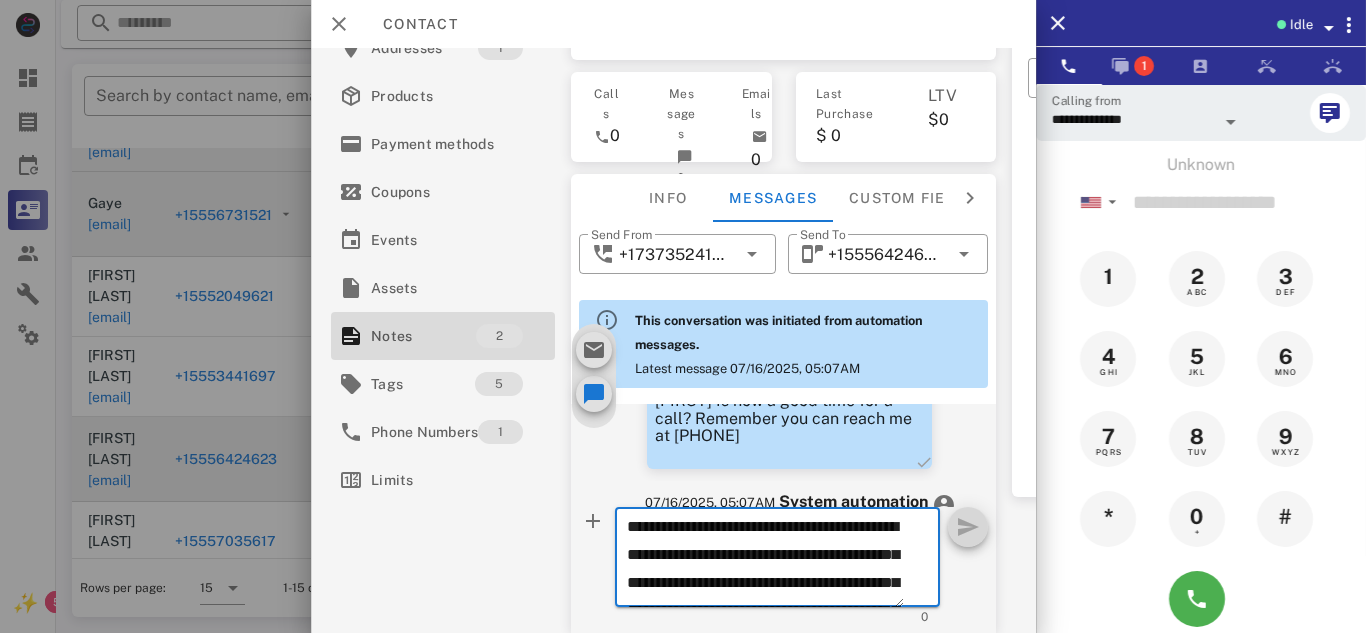 scroll, scrollTop: 154, scrollLeft: 0, axis: vertical 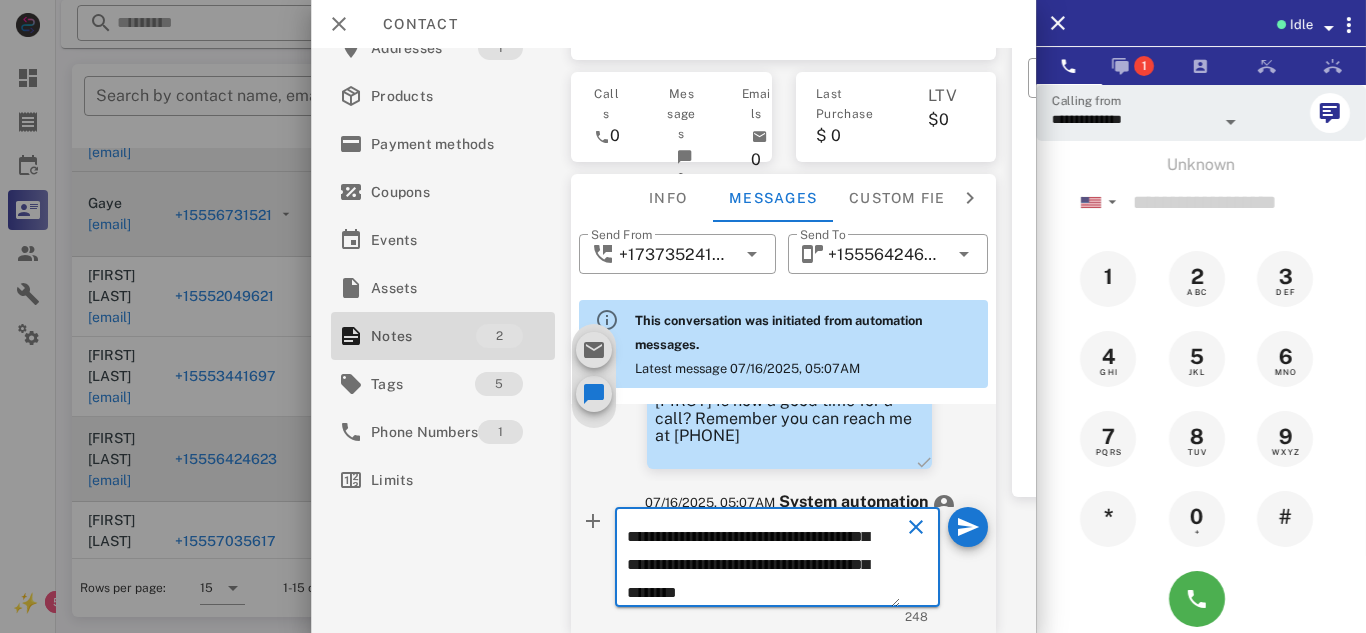 click on "**********" at bounding box center (763, 560) 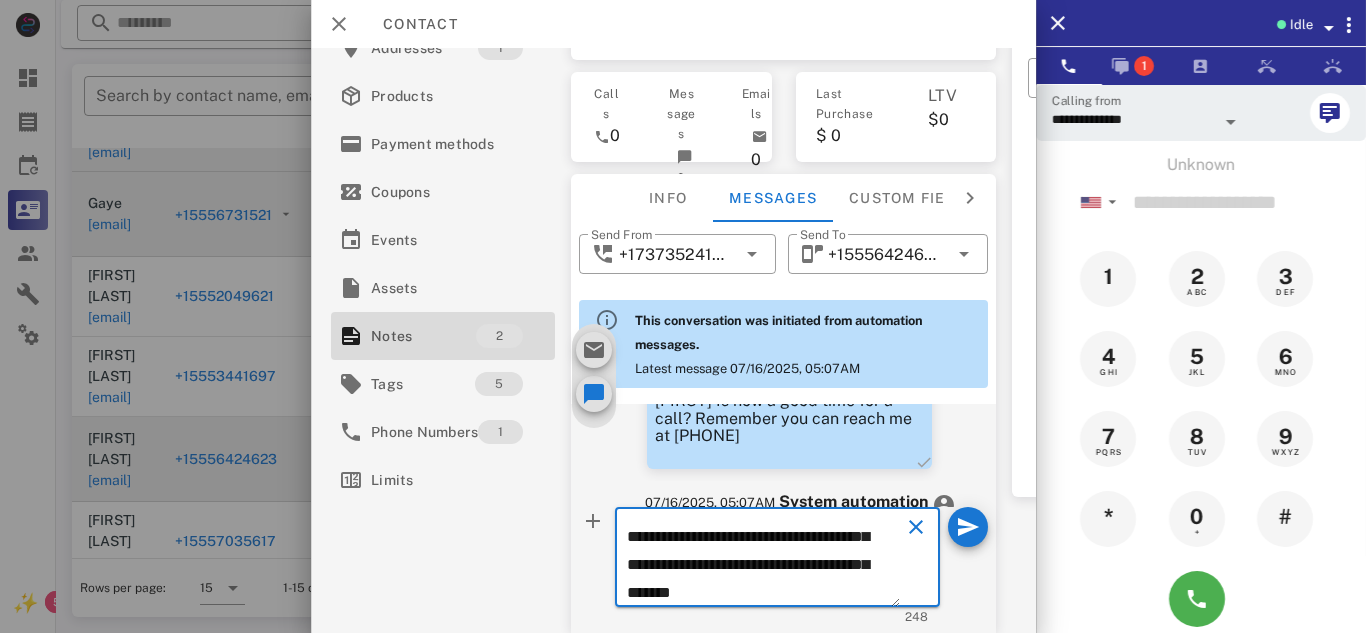 scroll, scrollTop: 130, scrollLeft: 0, axis: vertical 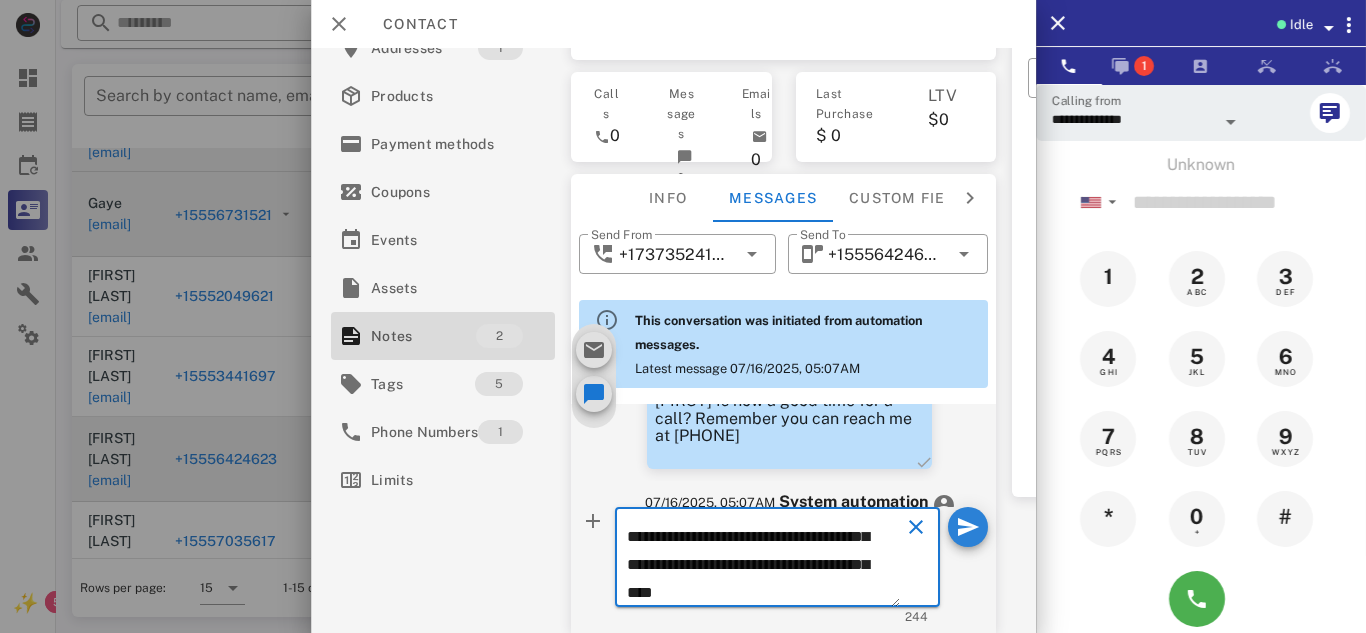 type on "**********" 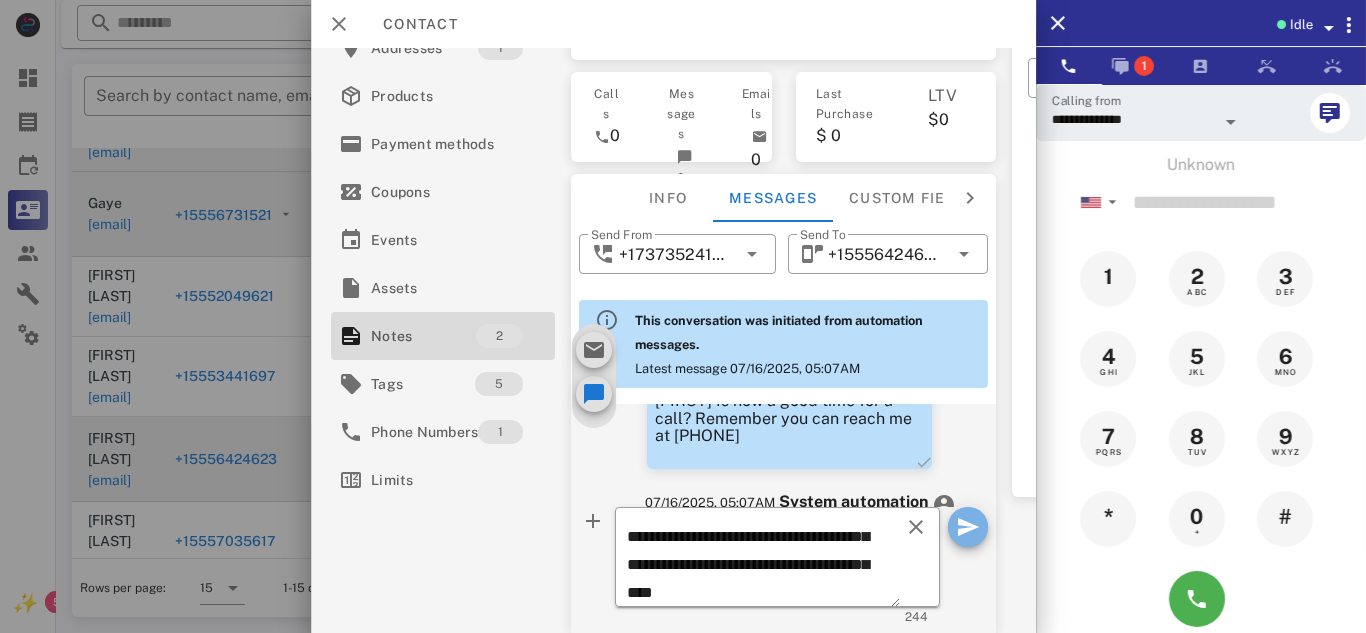 click at bounding box center [968, 527] 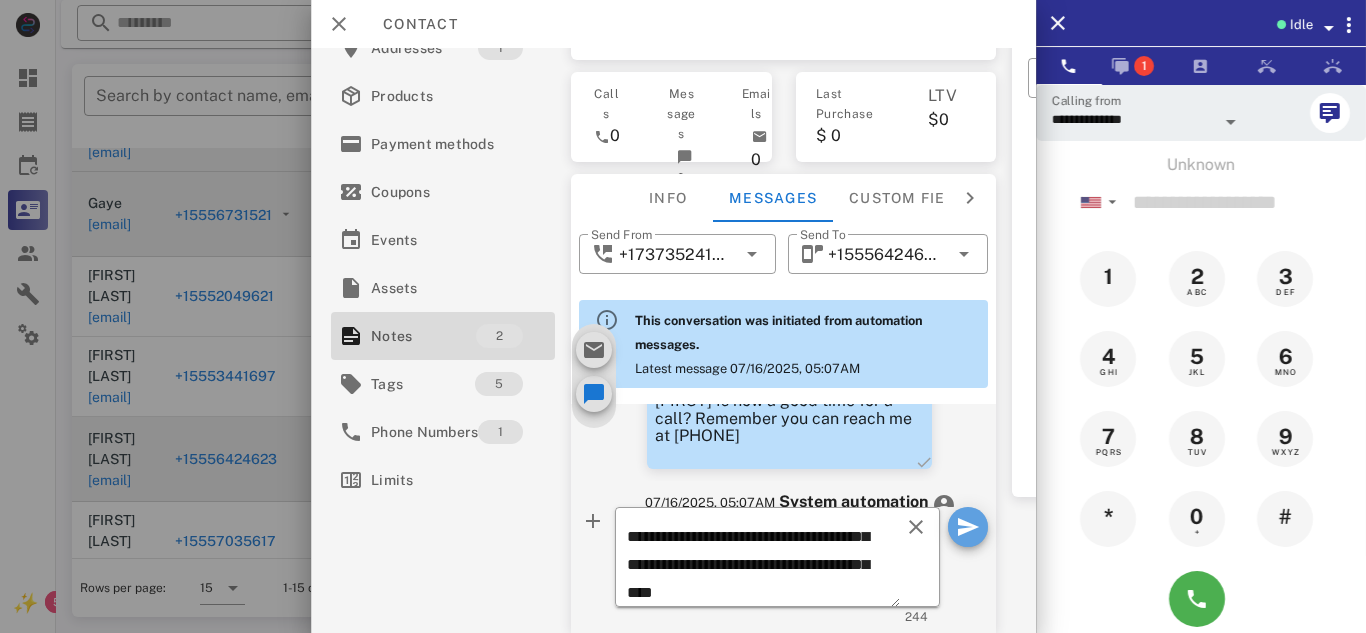 type 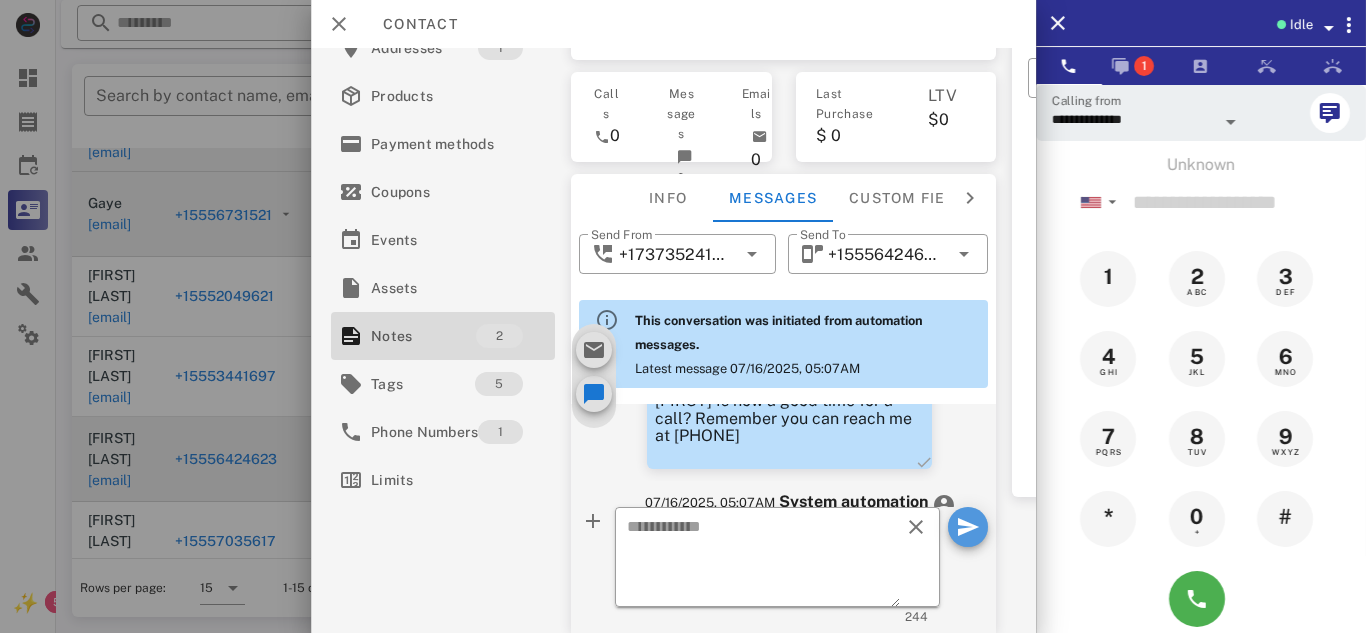 scroll, scrollTop: 0, scrollLeft: 0, axis: both 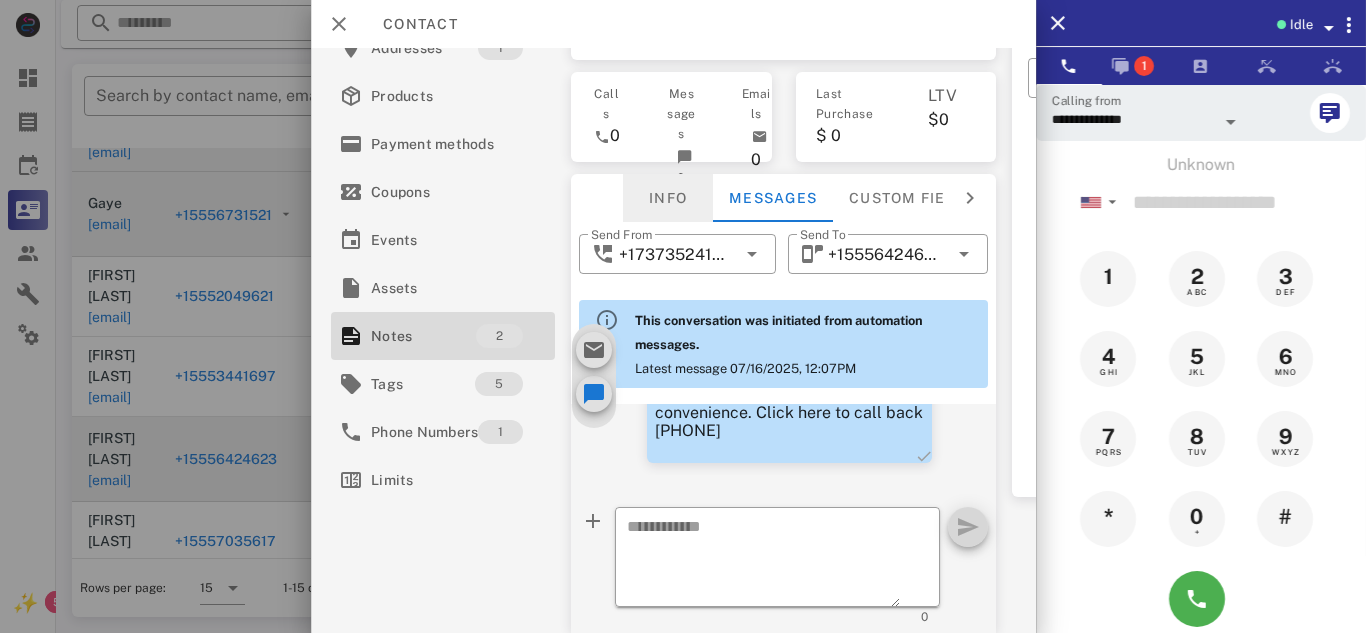 click on "Info" at bounding box center [668, 198] 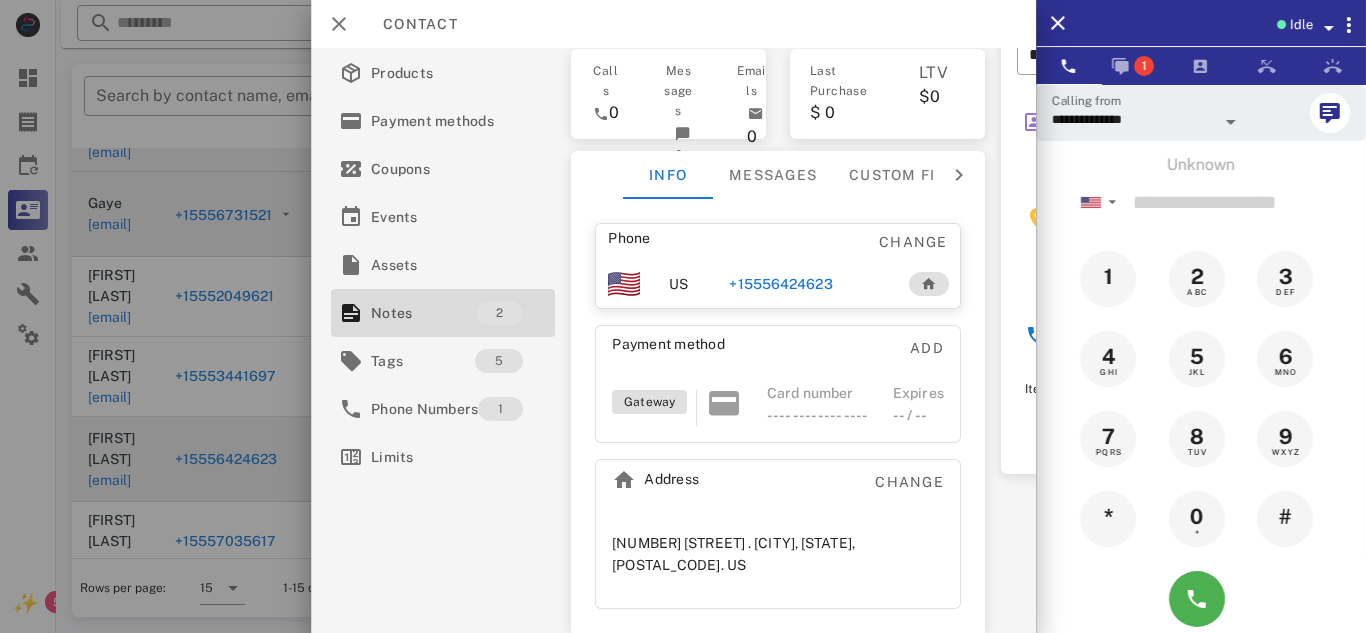 click on "+15556424623" at bounding box center (780, 284) 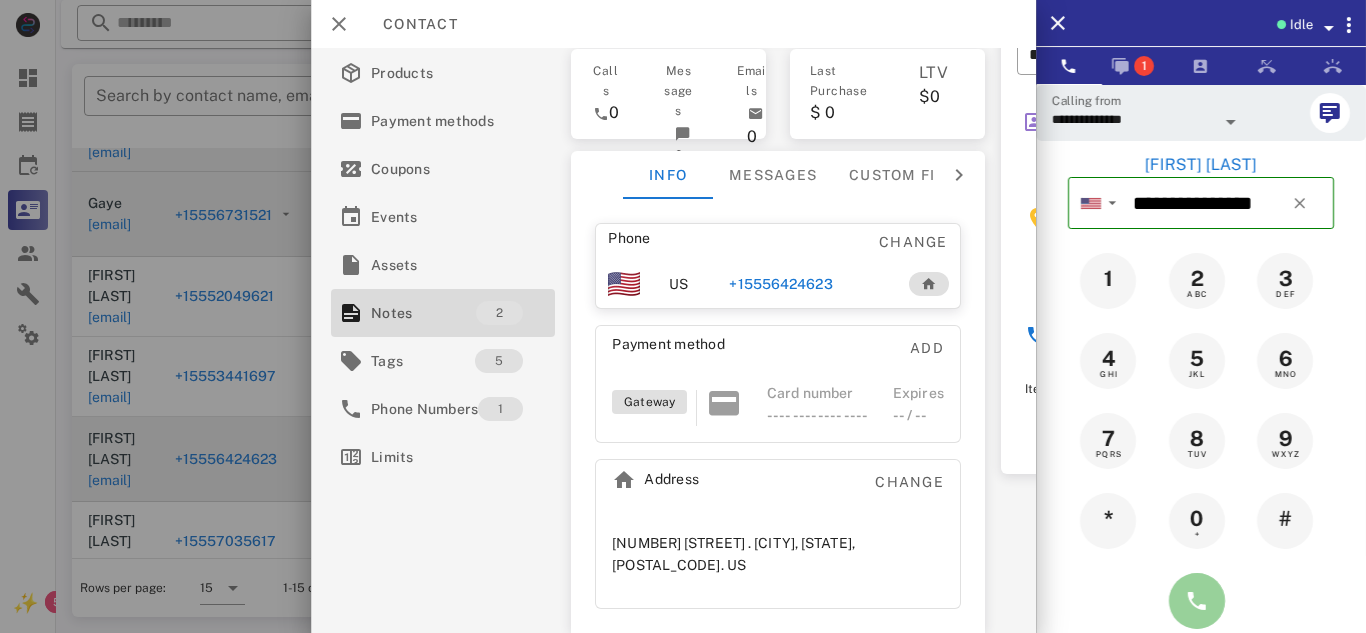 click at bounding box center (1197, 601) 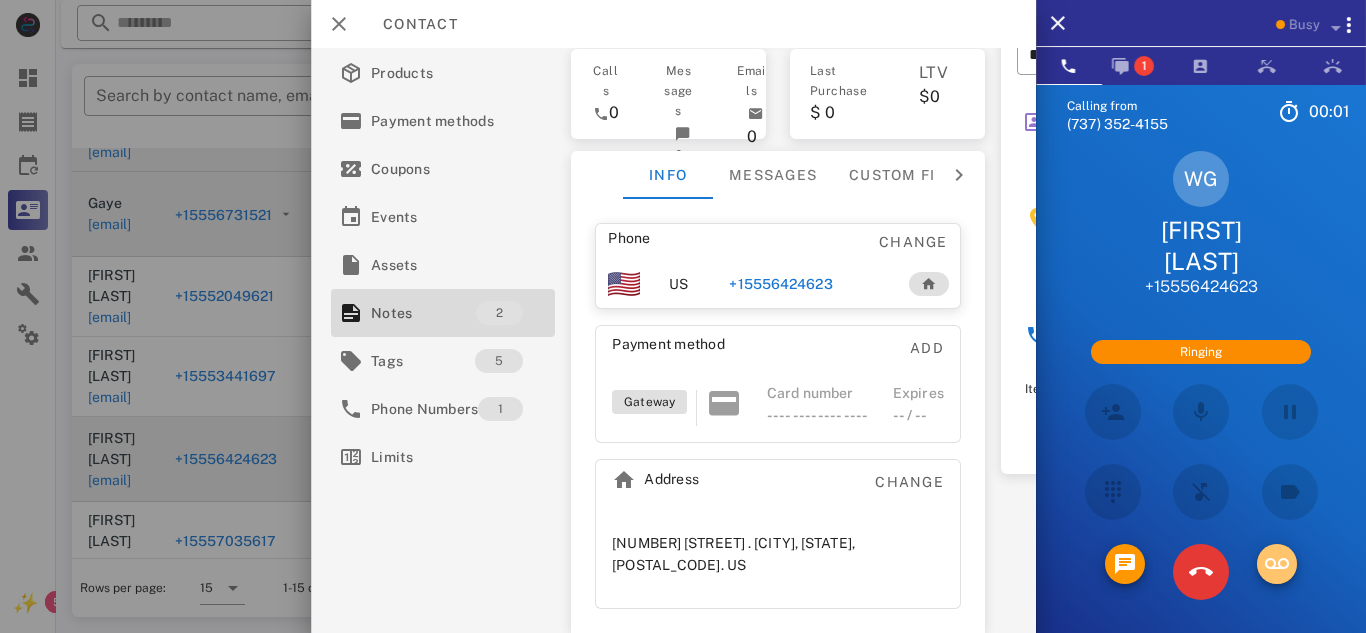 click at bounding box center (1277, 564) 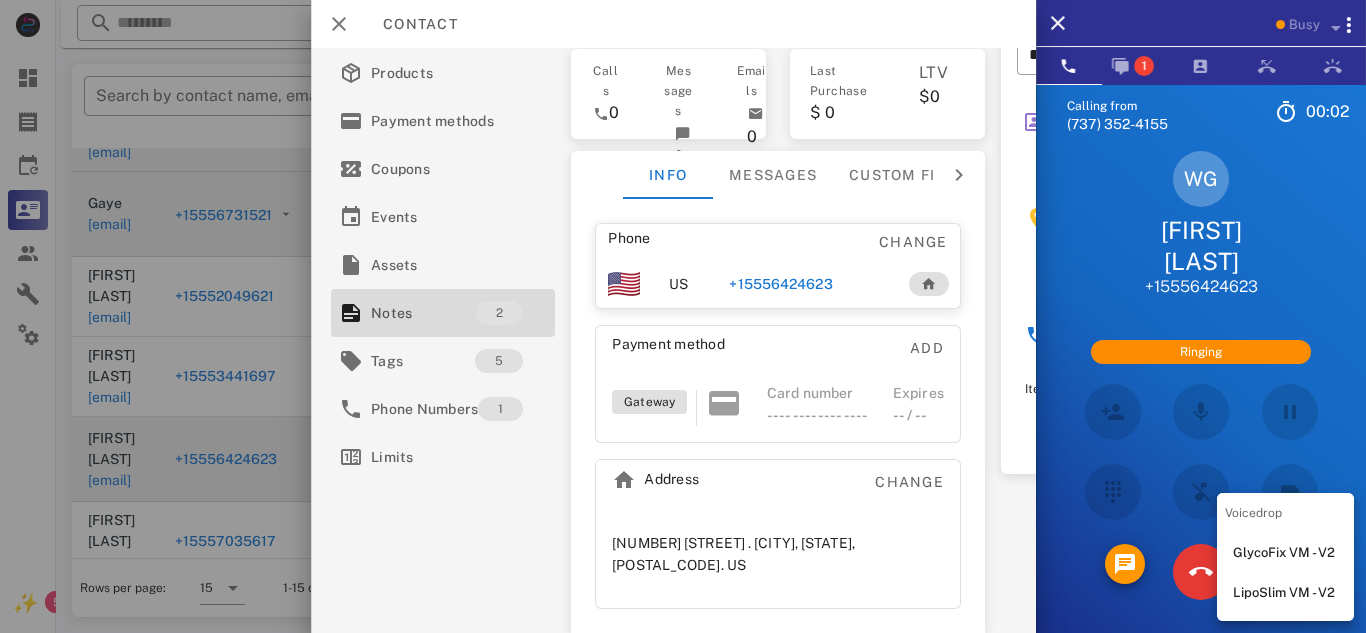 click on "LipoSlim VM - V2" at bounding box center [1285, 593] 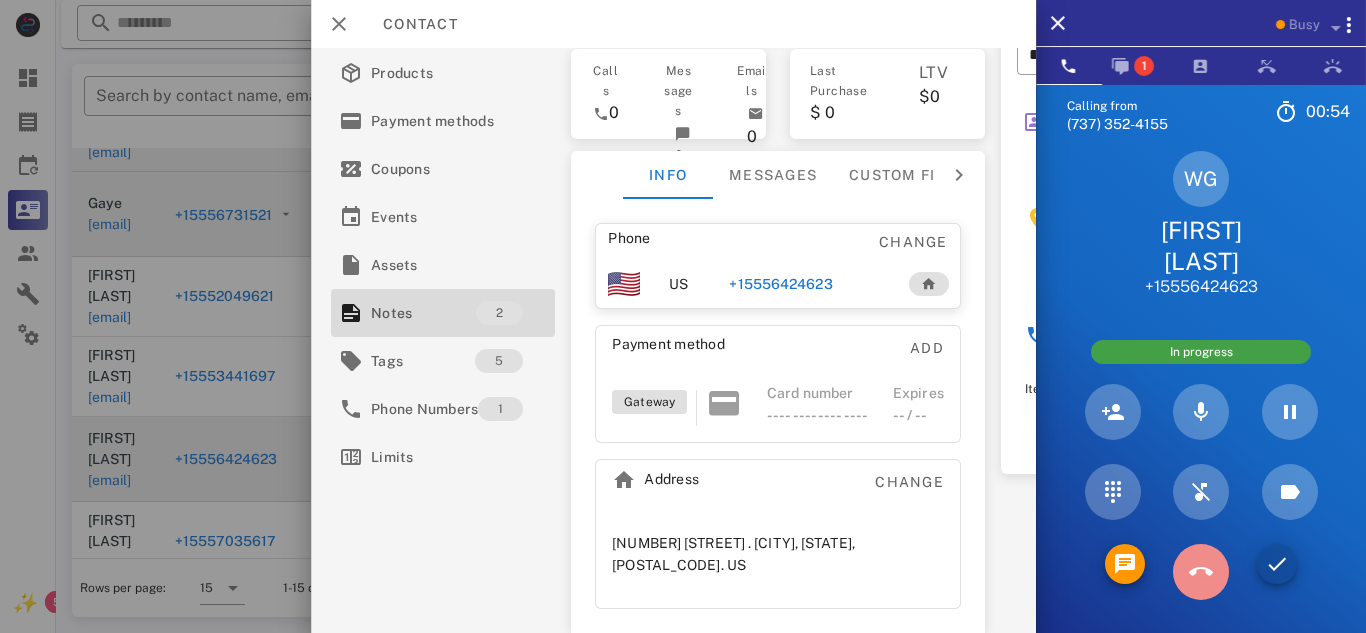 click at bounding box center (1201, 572) 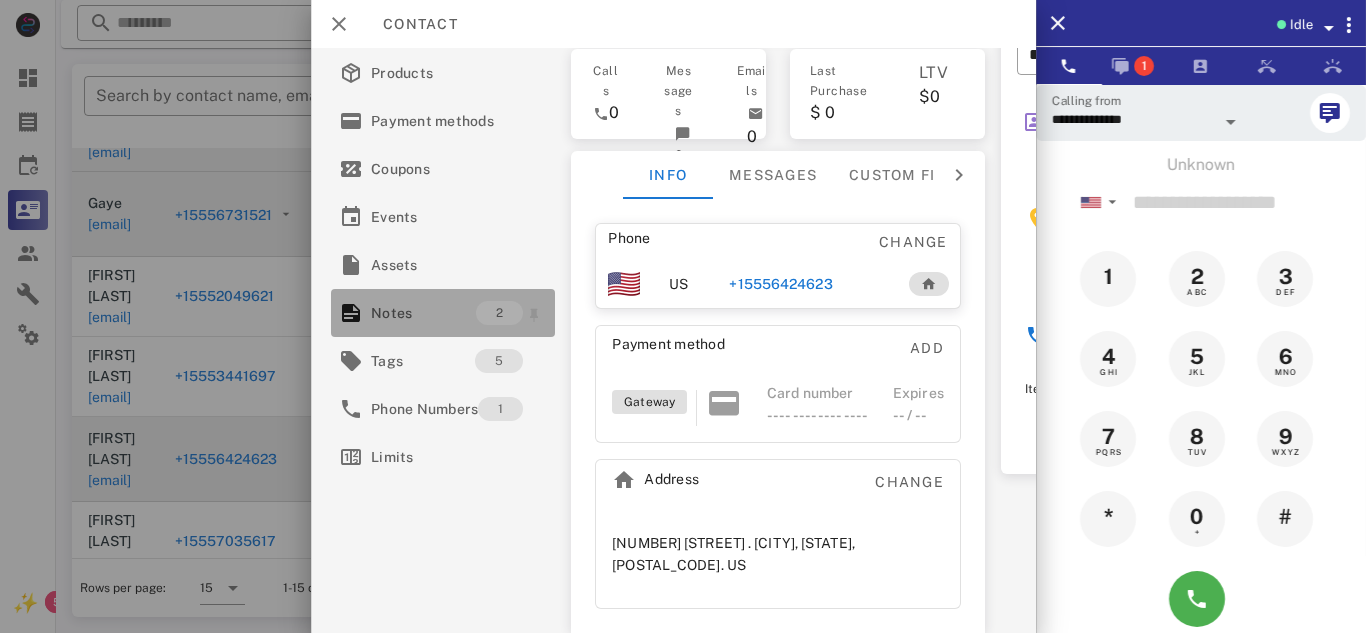 click on "2" at bounding box center (511, 313) 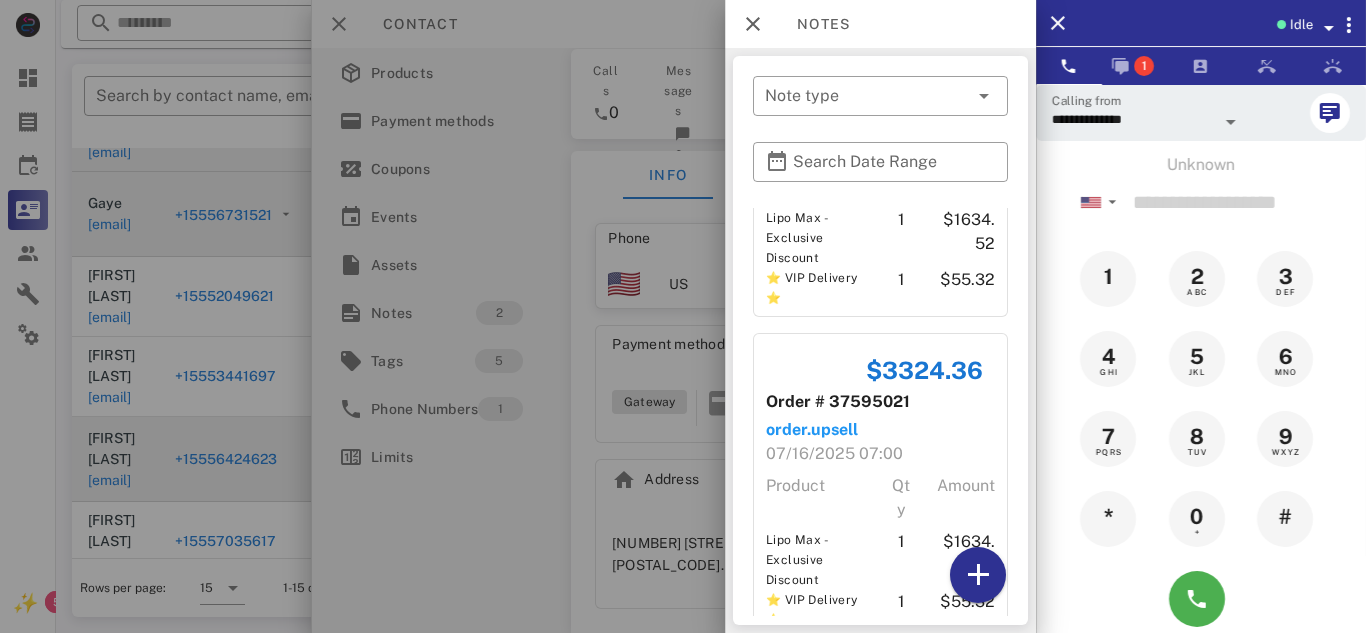 scroll, scrollTop: 0, scrollLeft: 0, axis: both 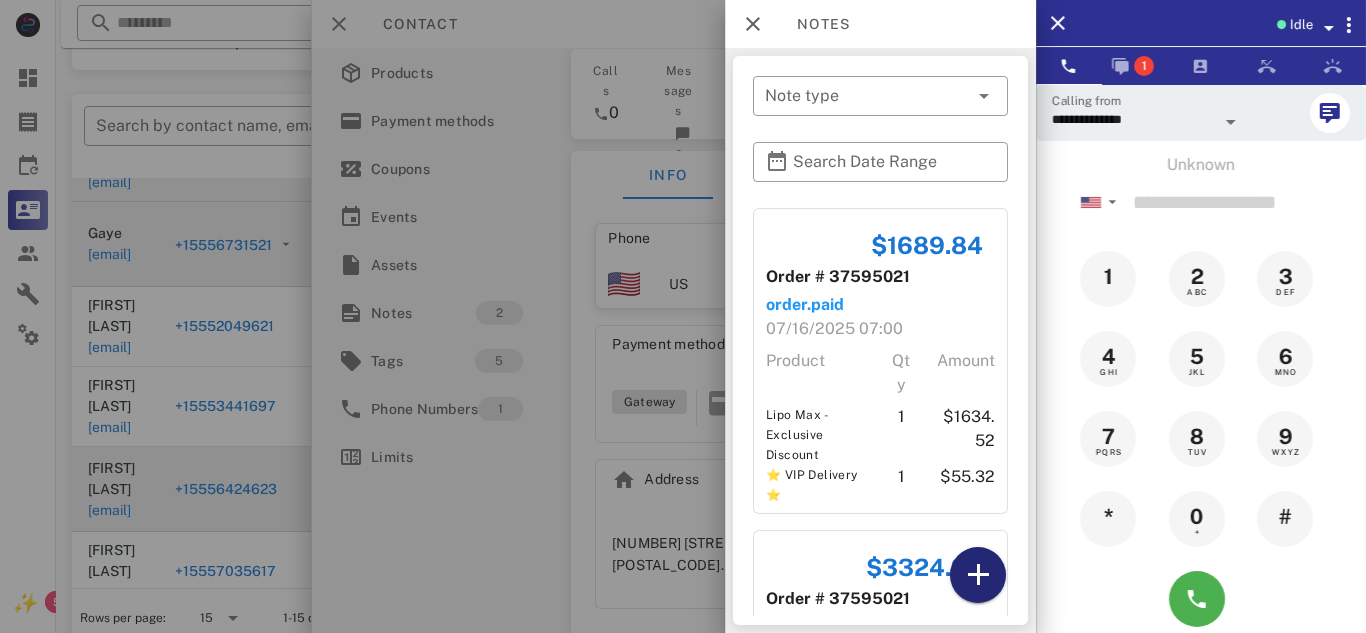 click at bounding box center [978, 575] 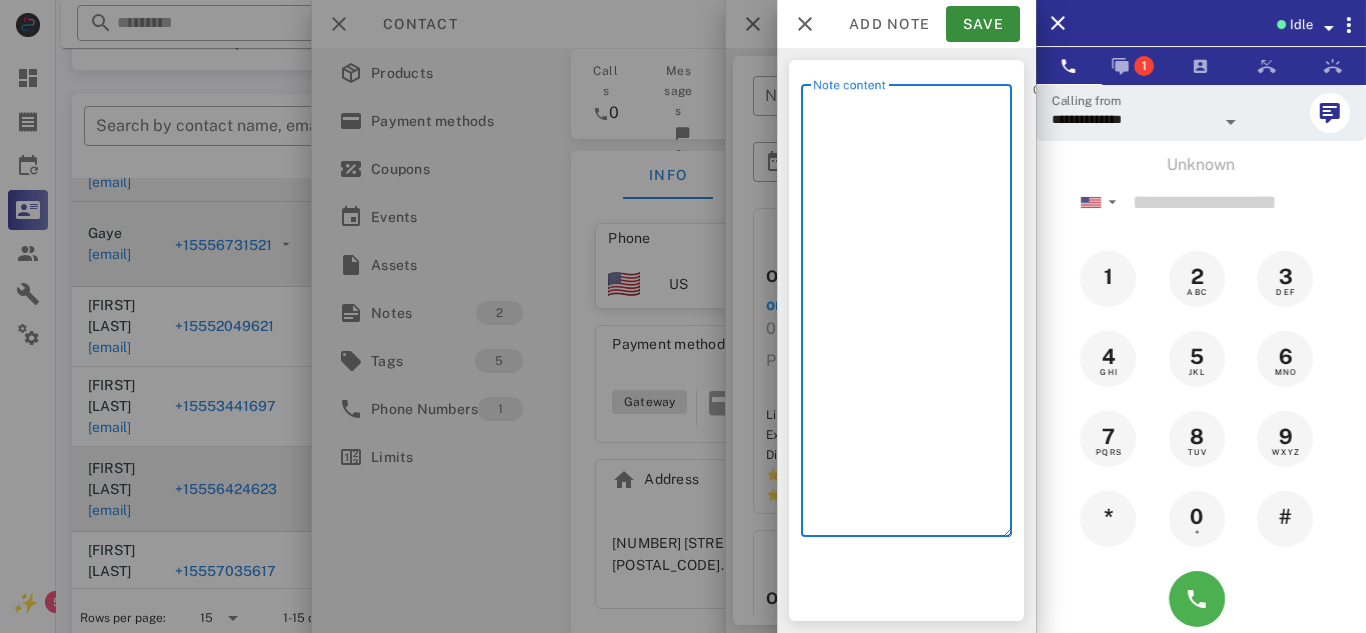 click on "Note content" at bounding box center (912, 315) 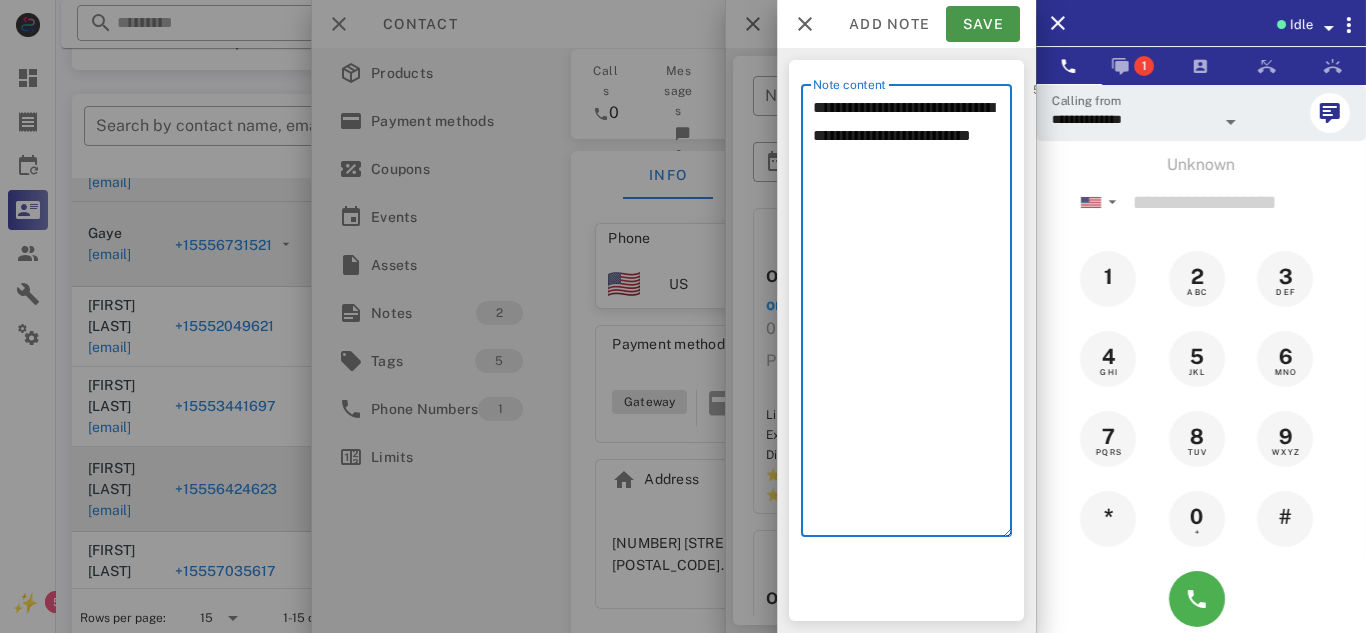 type on "**********" 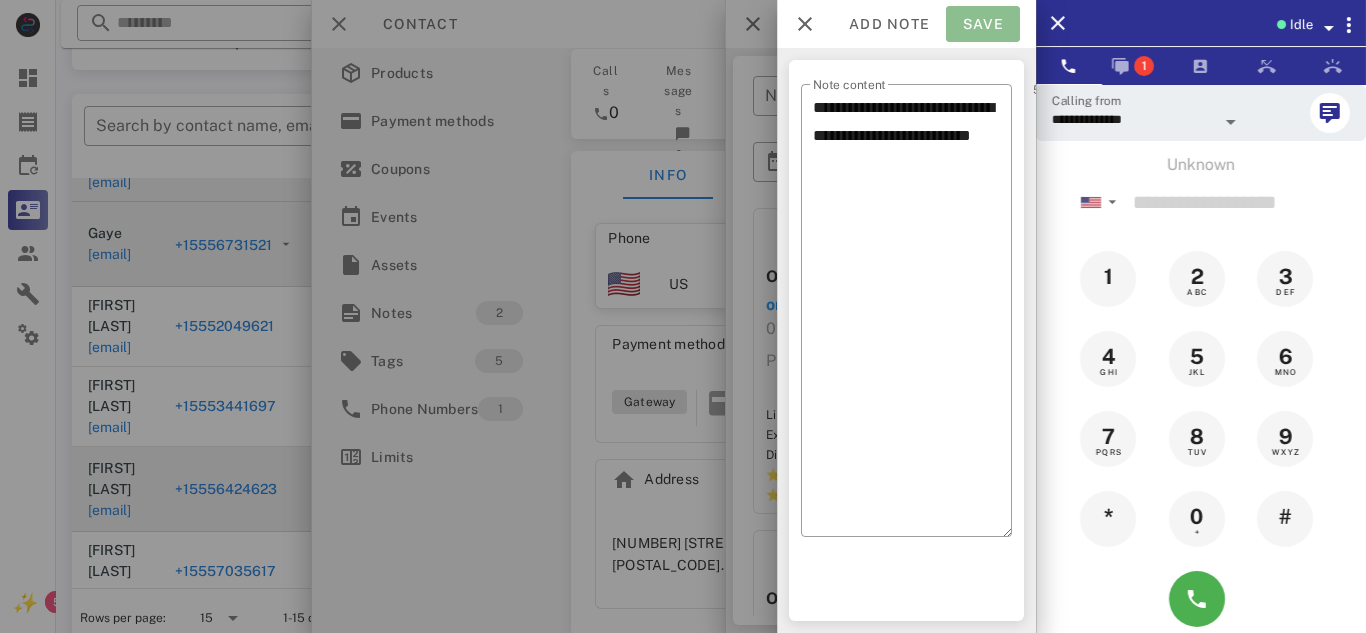 click on "Save" at bounding box center (983, 24) 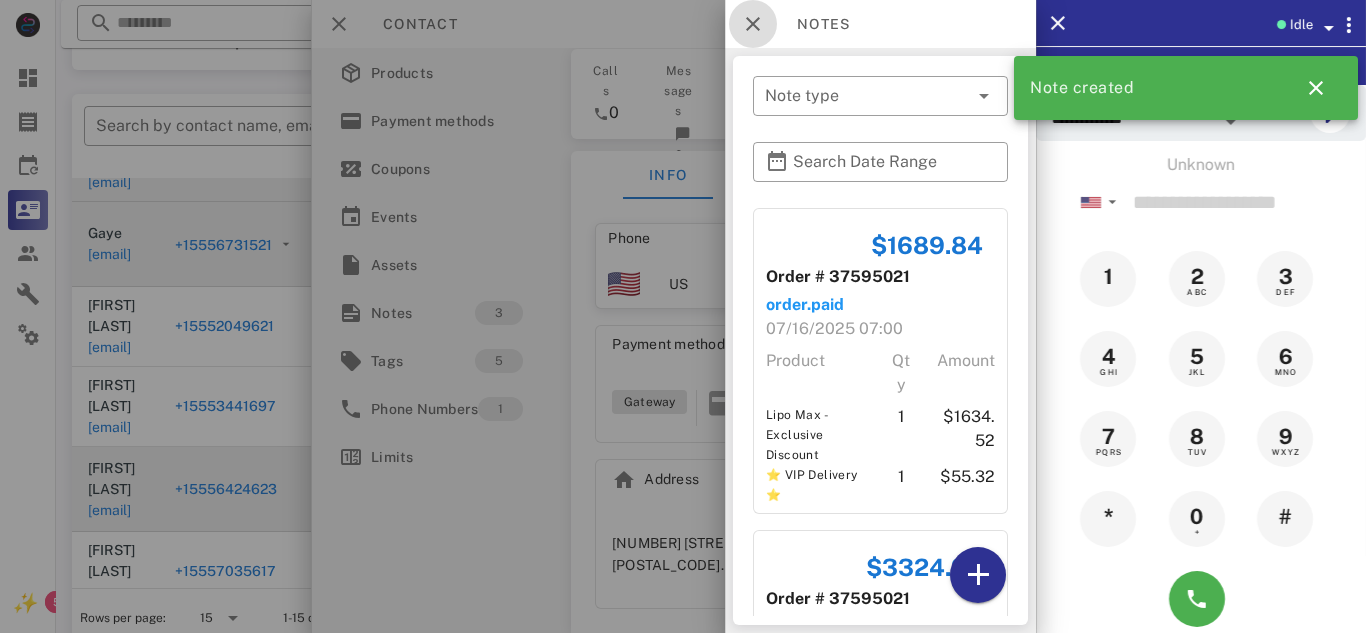 click at bounding box center (753, 24) 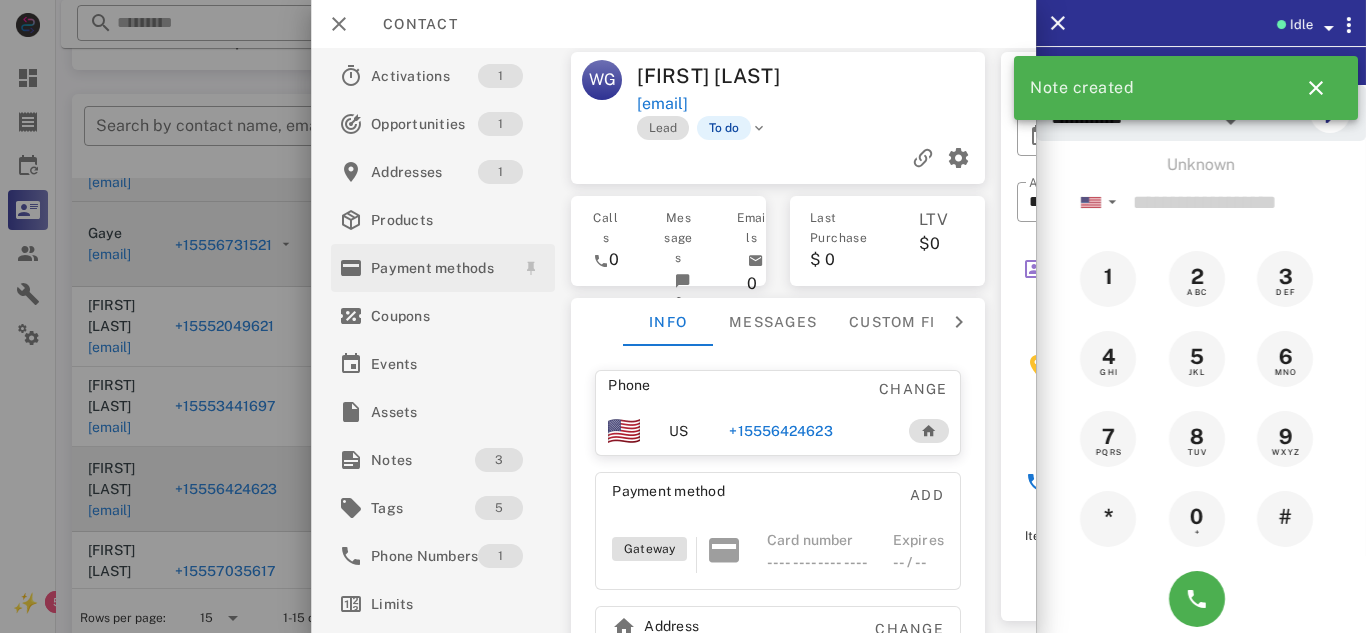 scroll, scrollTop: 0, scrollLeft: 0, axis: both 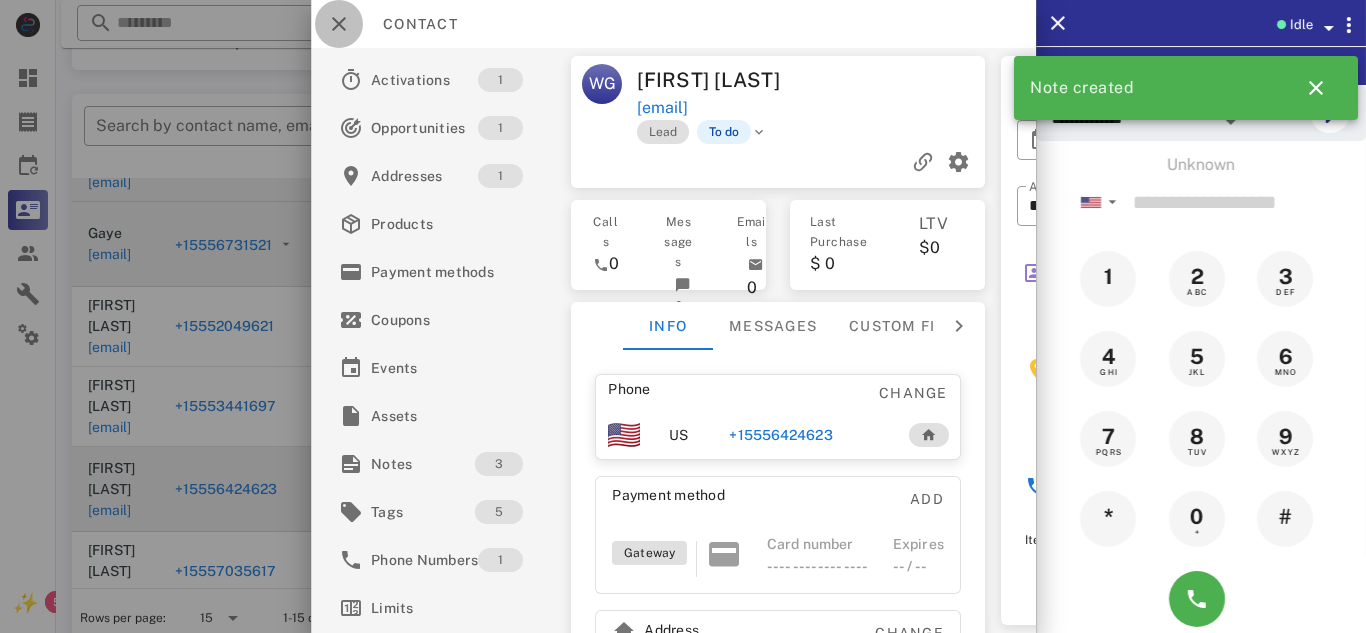 click at bounding box center (339, 24) 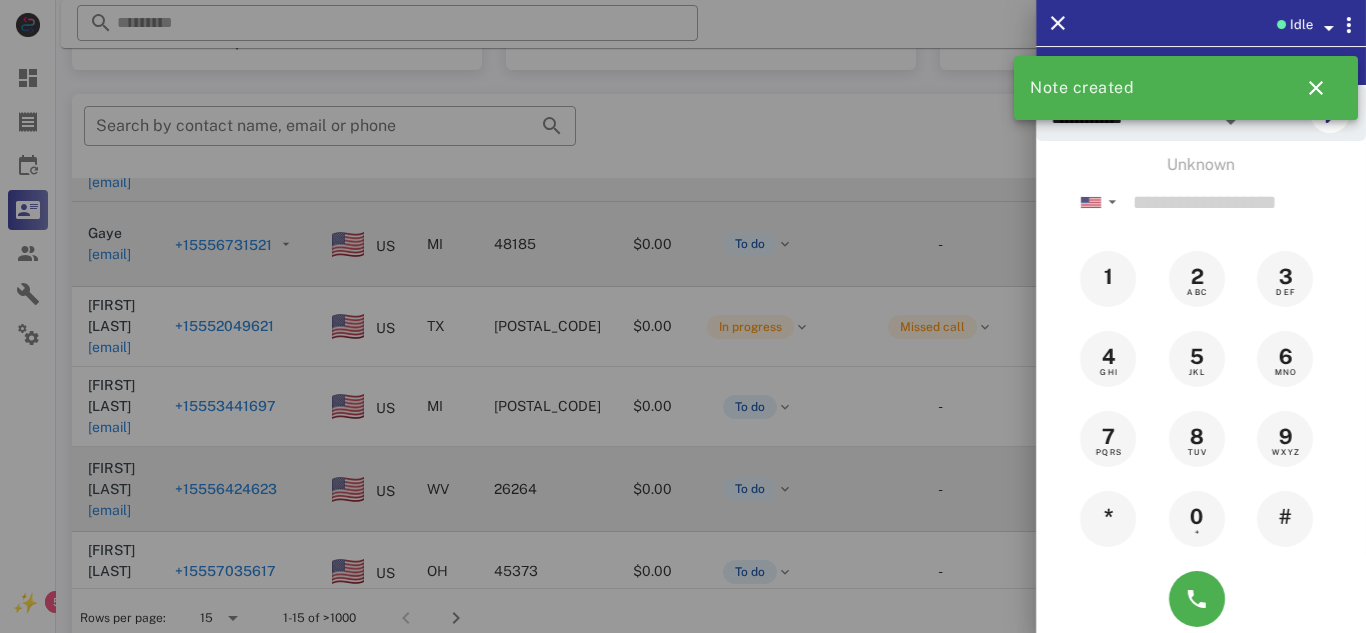 click at bounding box center (683, 316) 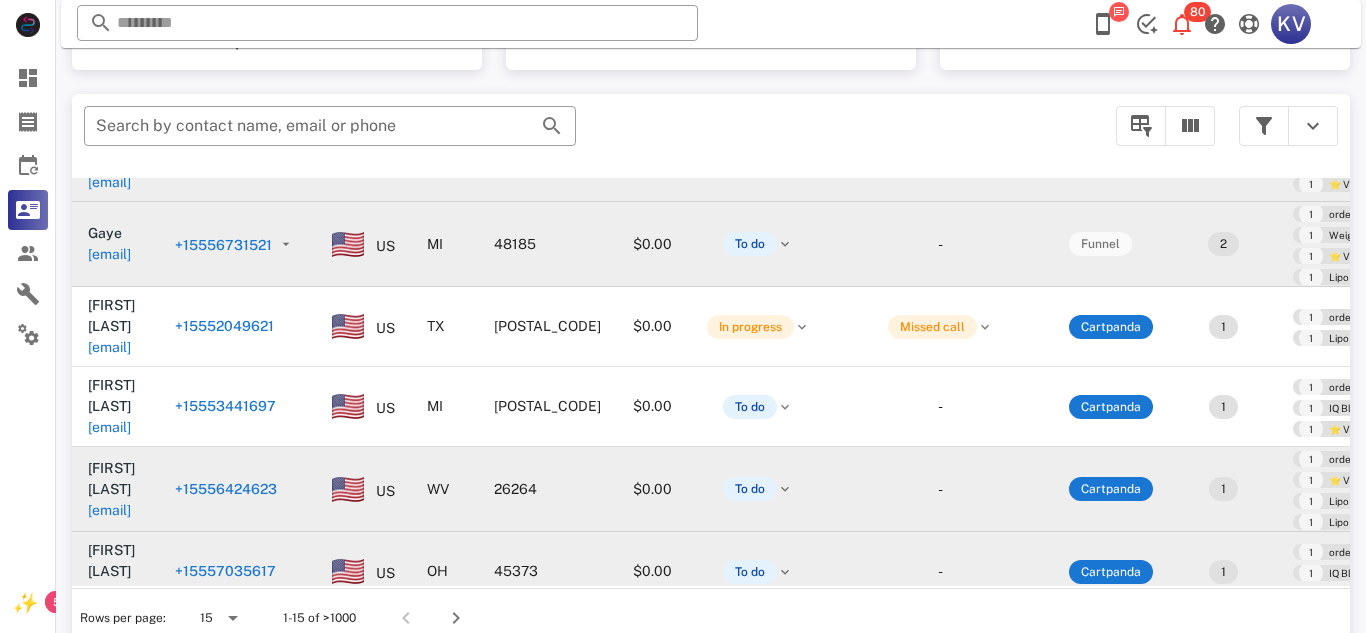 click on "+15557035617" at bounding box center [225, 571] 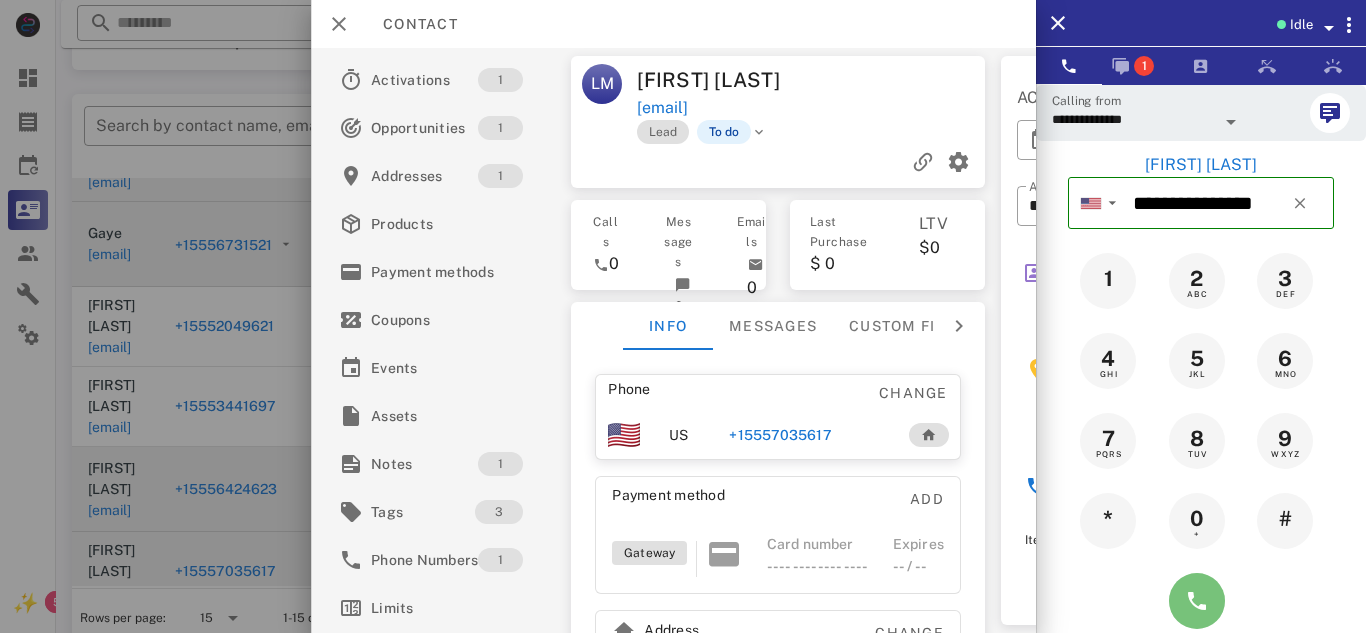 click at bounding box center (1197, 601) 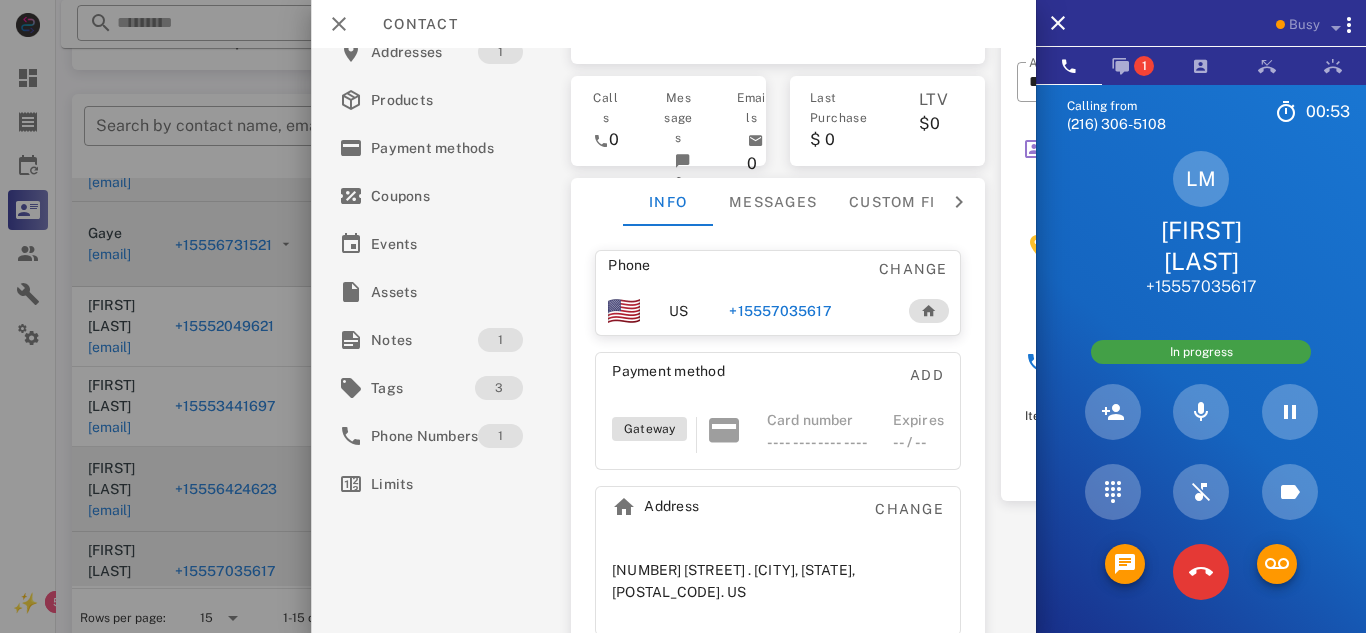 scroll, scrollTop: 129, scrollLeft: 0, axis: vertical 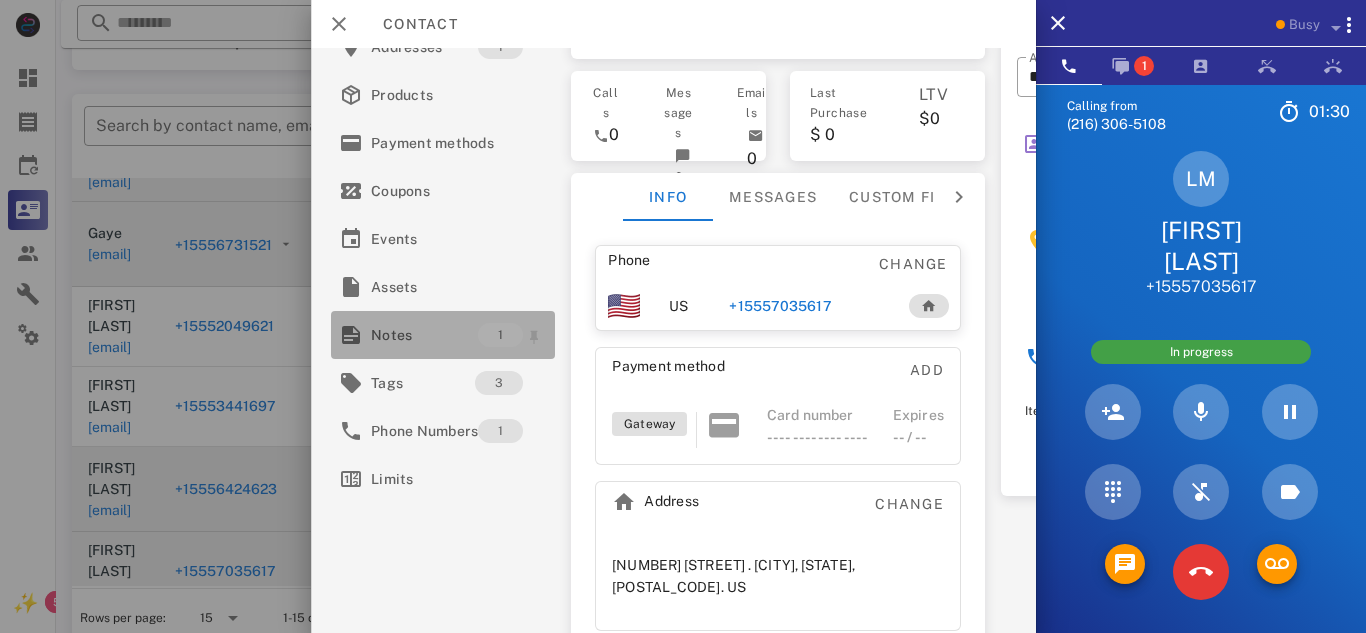 click on "Notes" at bounding box center [424, 335] 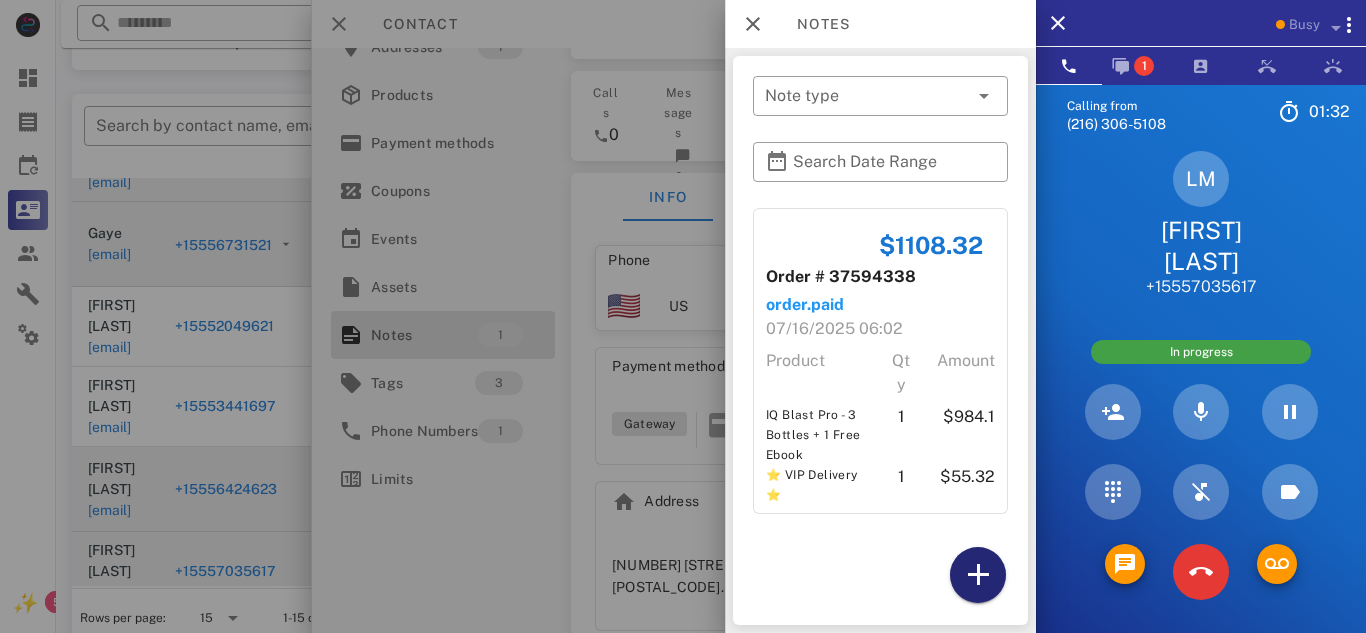 click at bounding box center [978, 575] 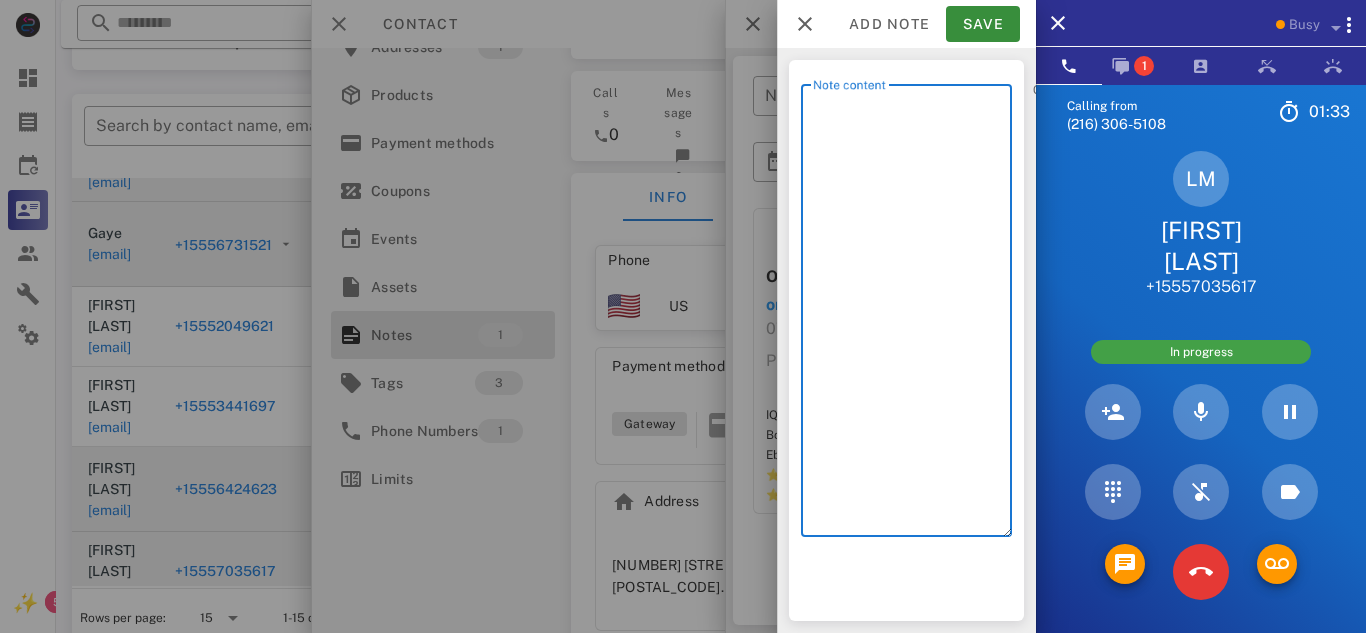 click on "Note content" at bounding box center [912, 315] 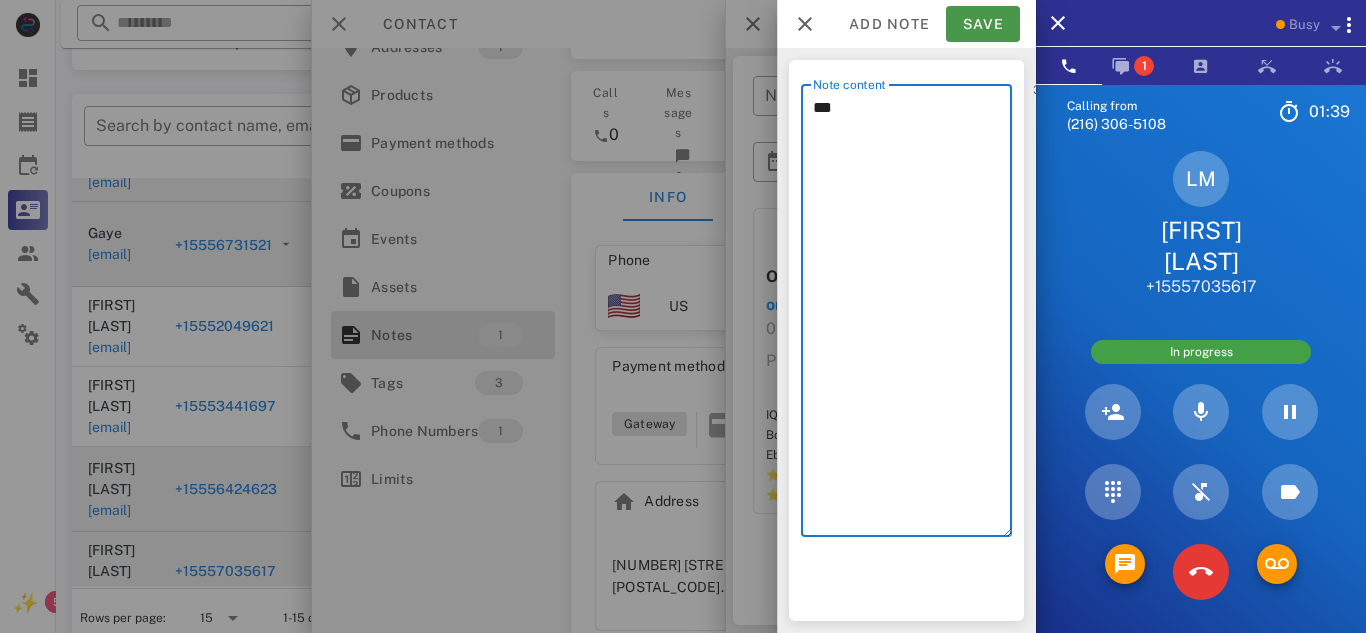 type on "***" 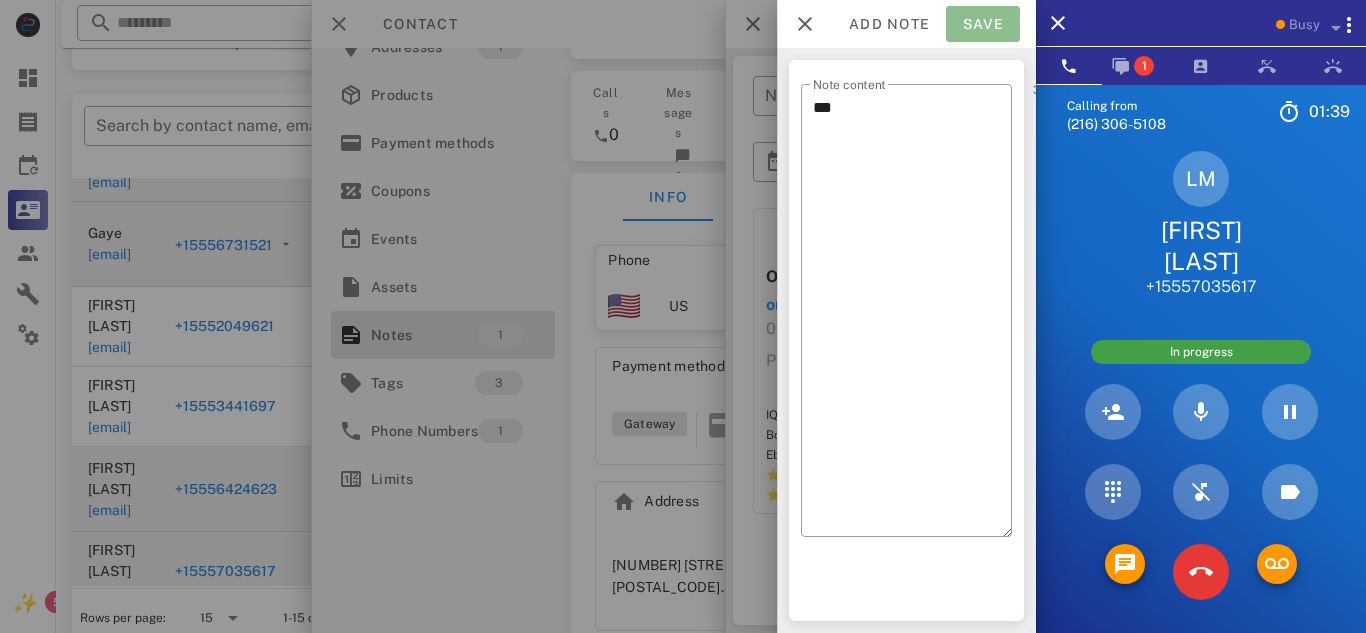 click on "Save" at bounding box center (983, 24) 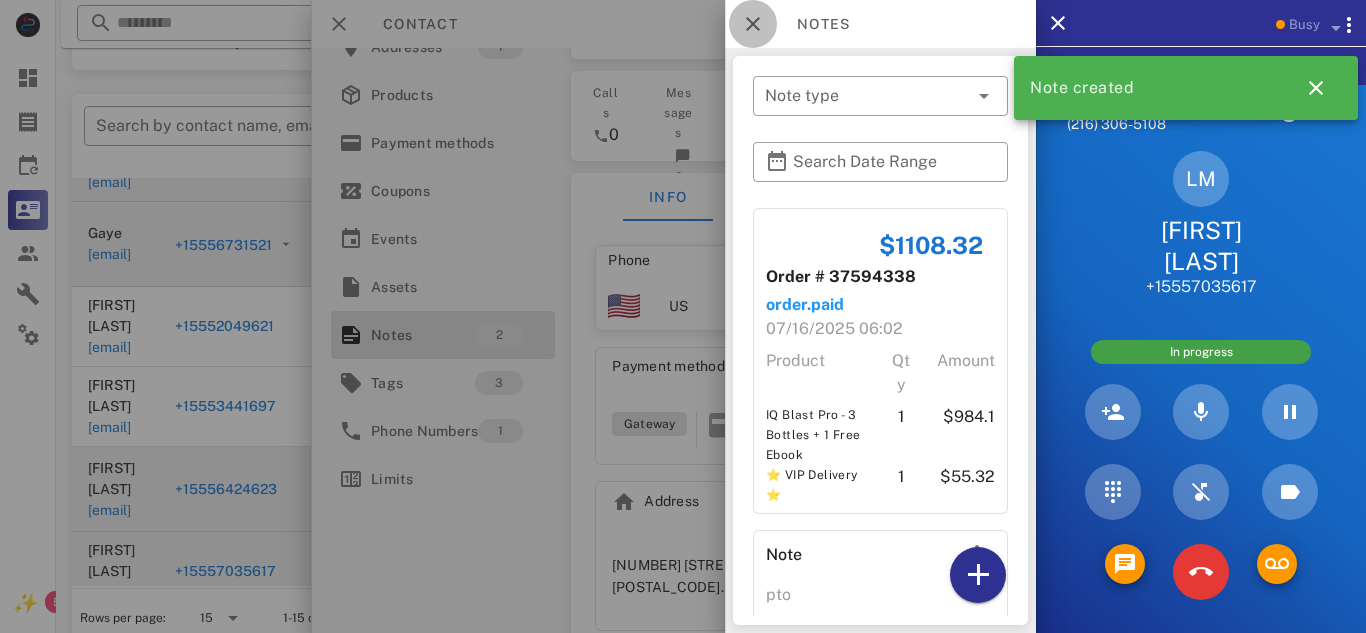 drag, startPoint x: 757, startPoint y: 20, endPoint x: 769, endPoint y: 20, distance: 12 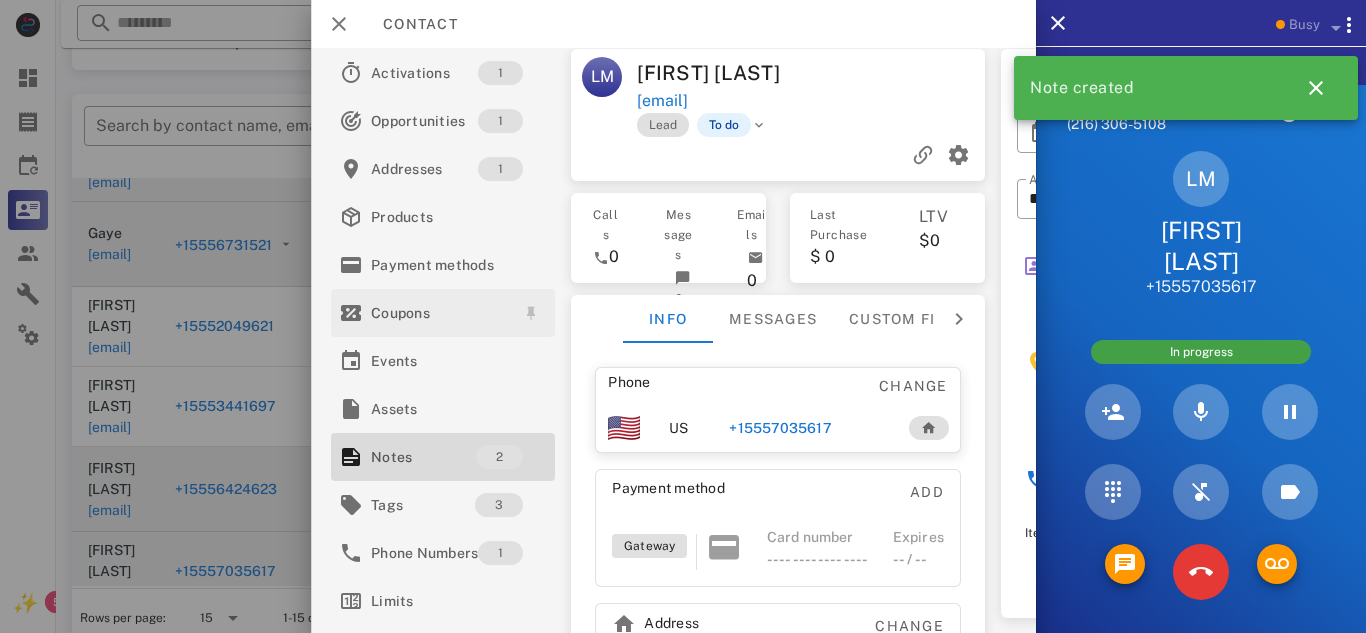 scroll, scrollTop: 0, scrollLeft: 0, axis: both 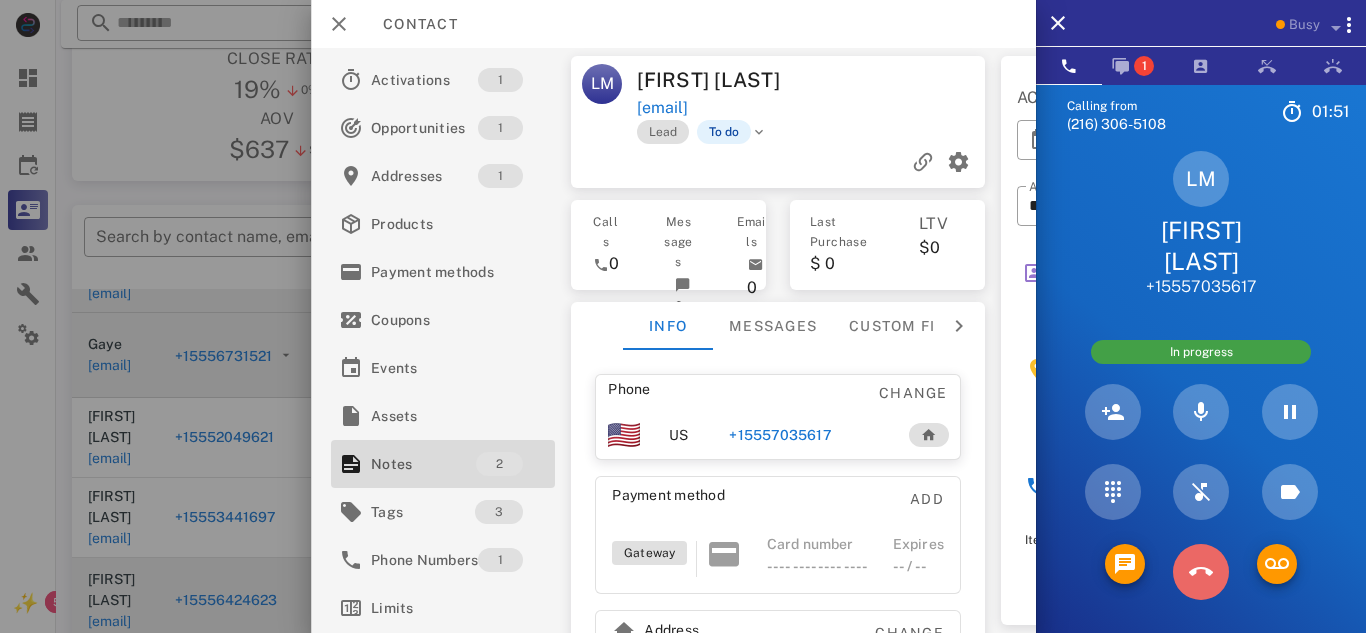click at bounding box center (1201, 572) 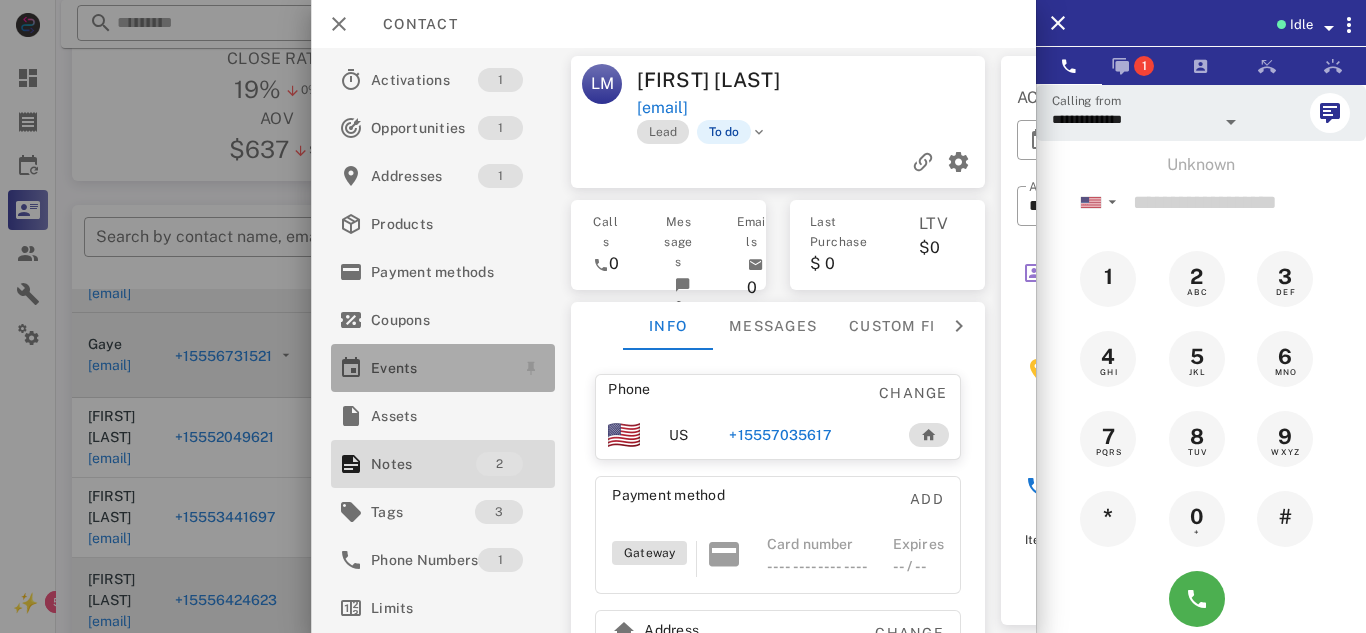 click on "Events" at bounding box center [439, 368] 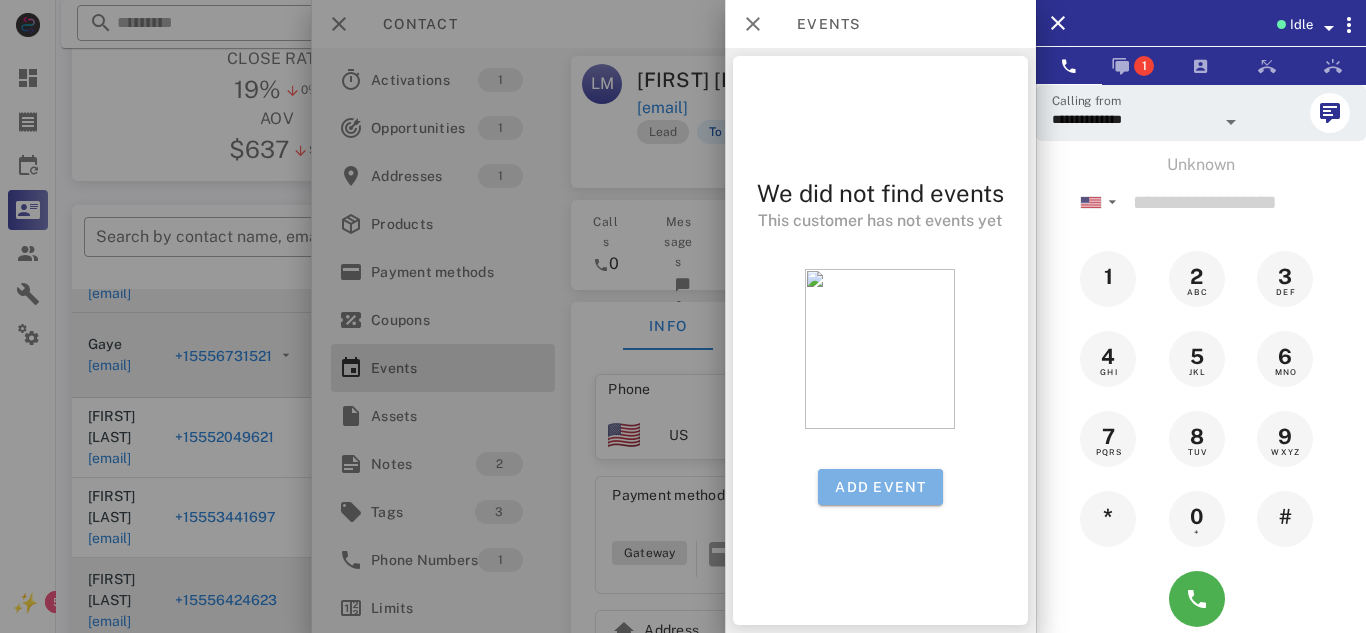 click on "Add event" at bounding box center (880, 487) 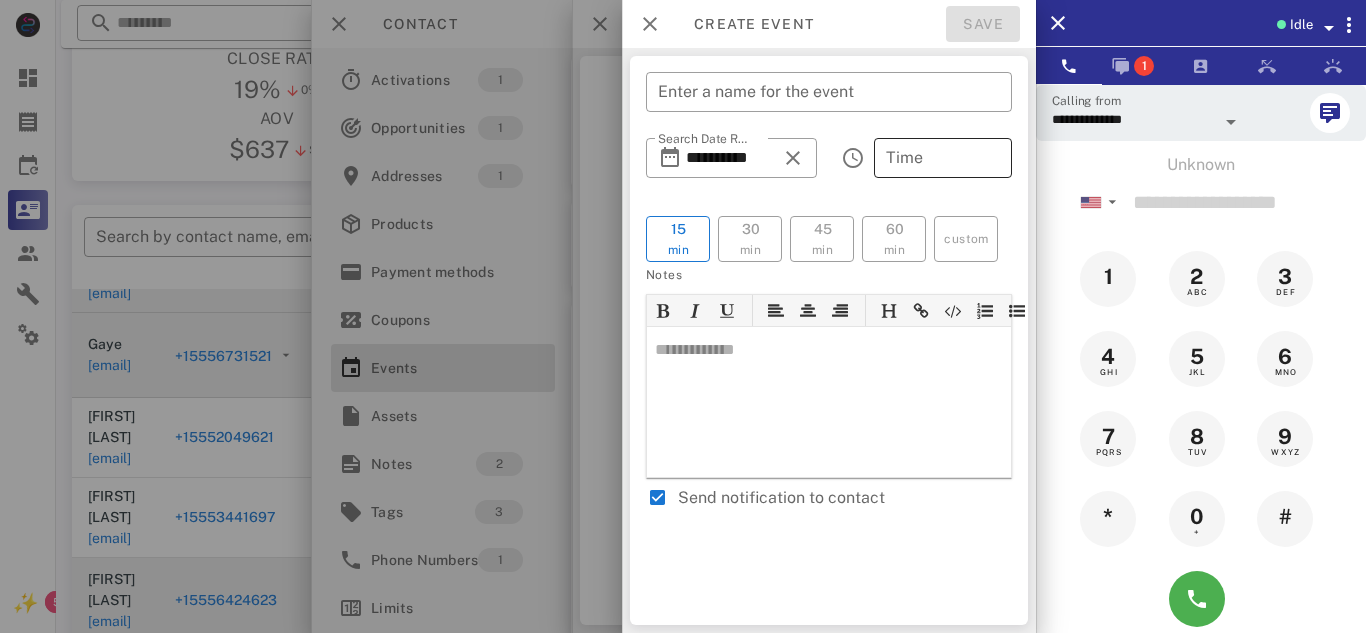 click on "Time" at bounding box center [943, 158] 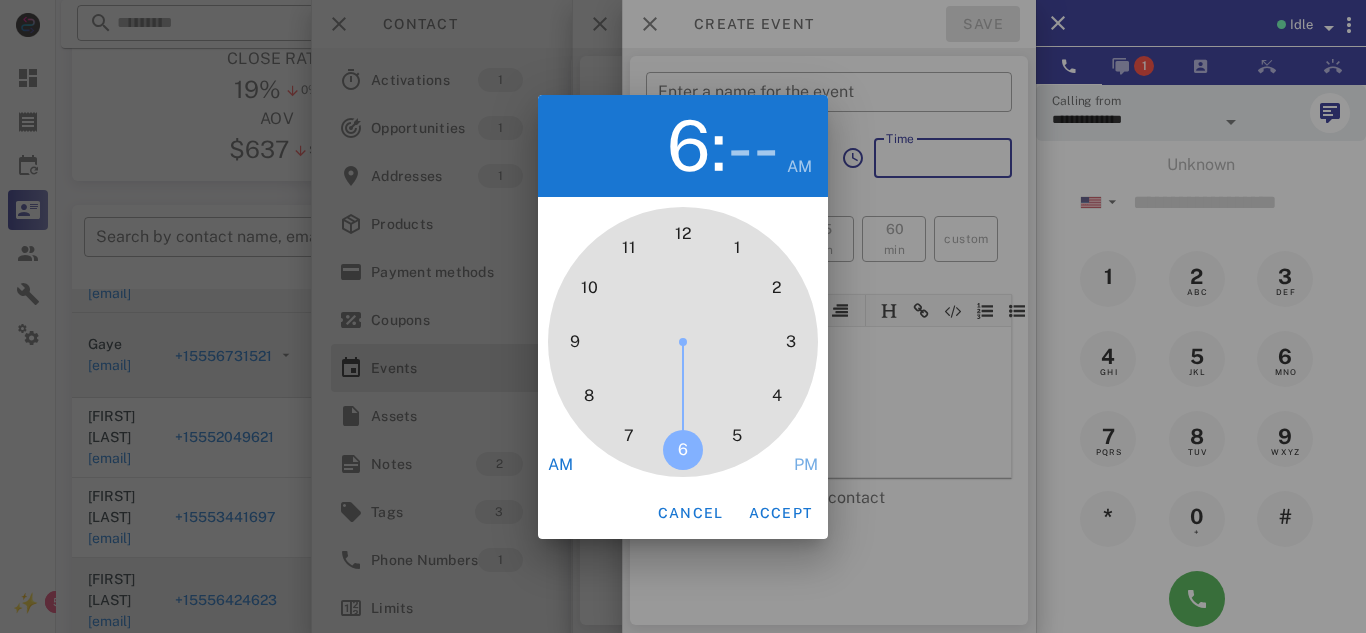 click on "6" at bounding box center [683, 450] 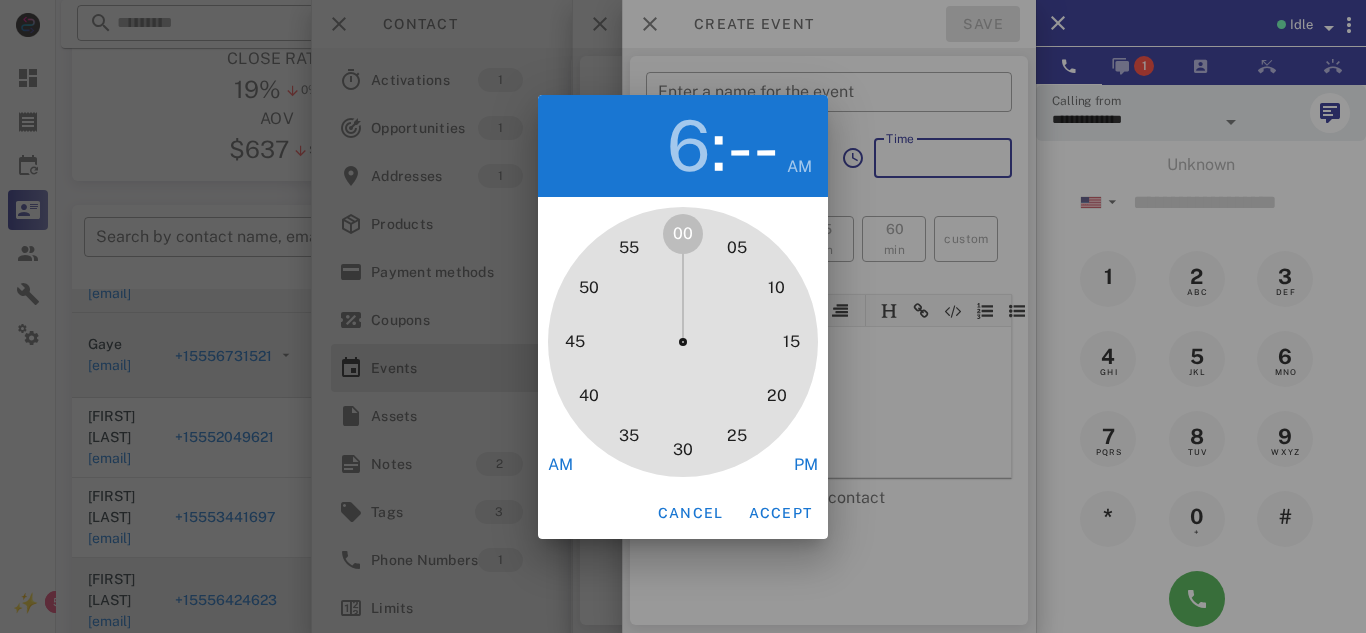 click on "PM" at bounding box center (806, 465) 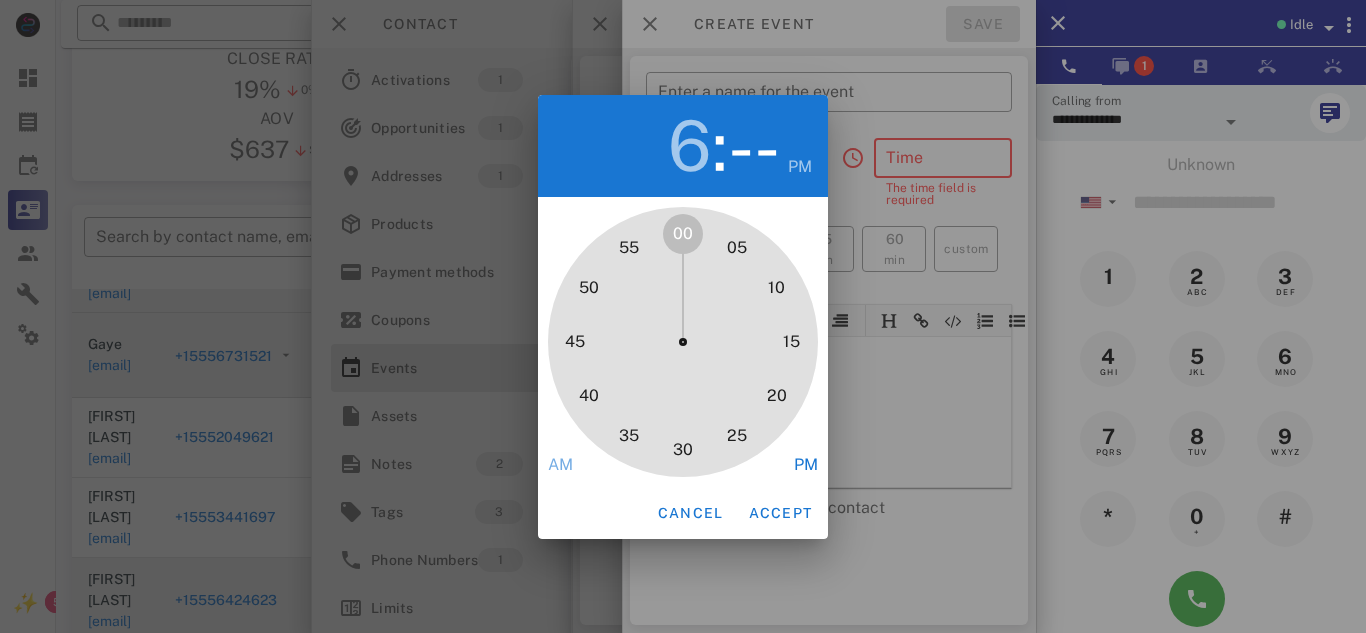 type on "*****" 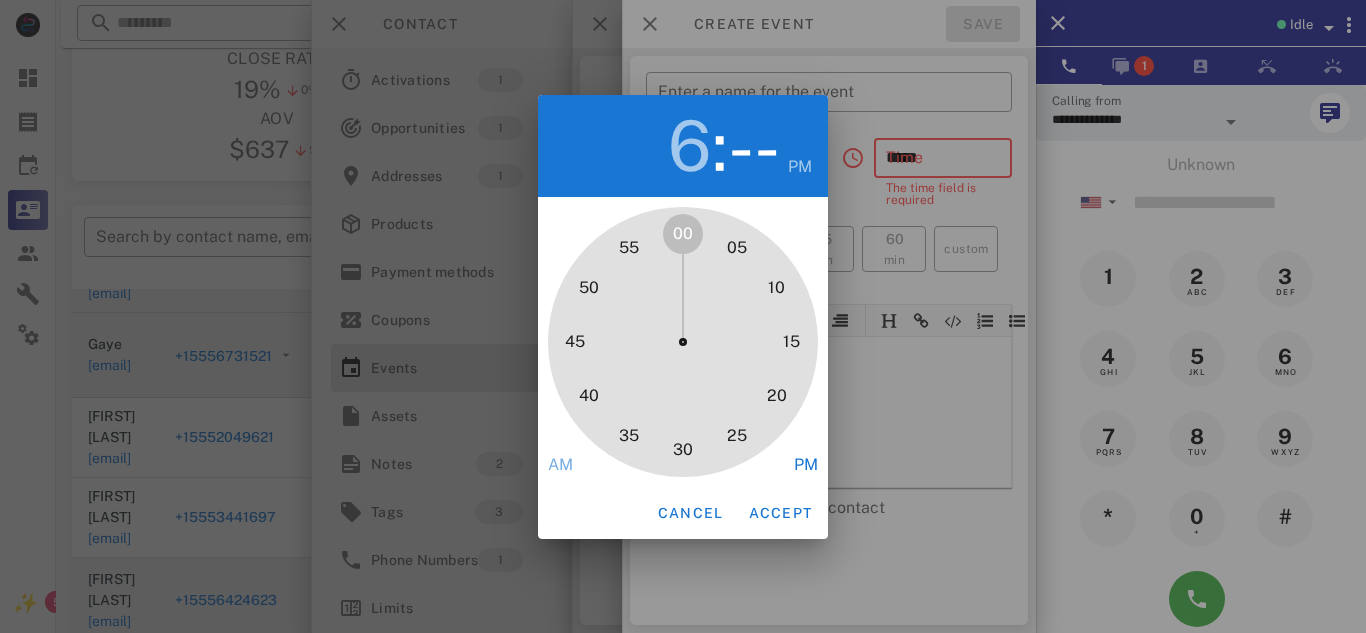 click on "00" at bounding box center [683, 234] 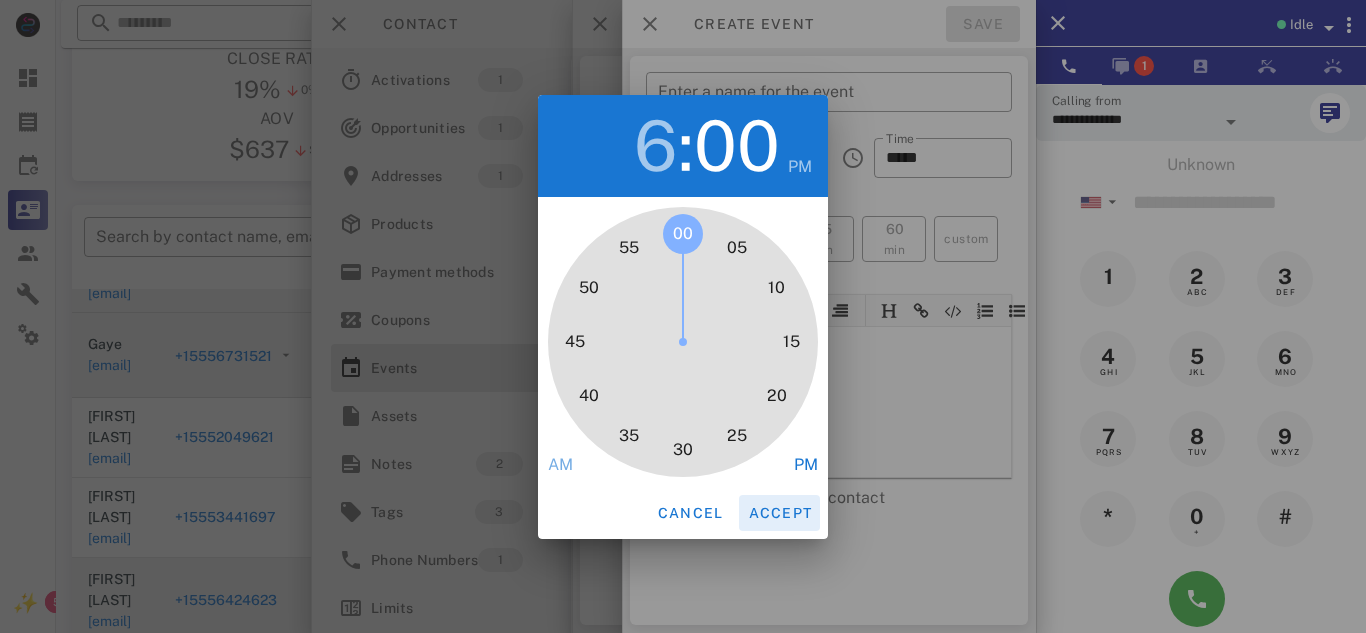 click on "Accept" at bounding box center [779, 513] 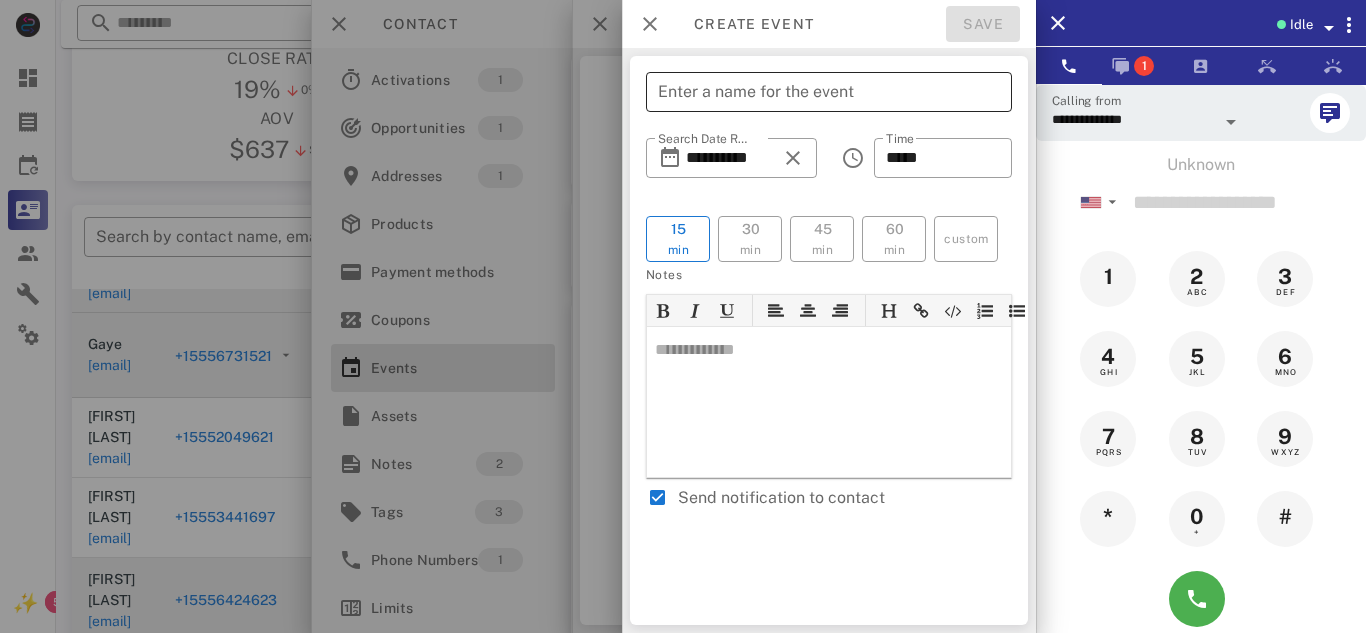 click on "Enter a name for the event" at bounding box center [829, 92] 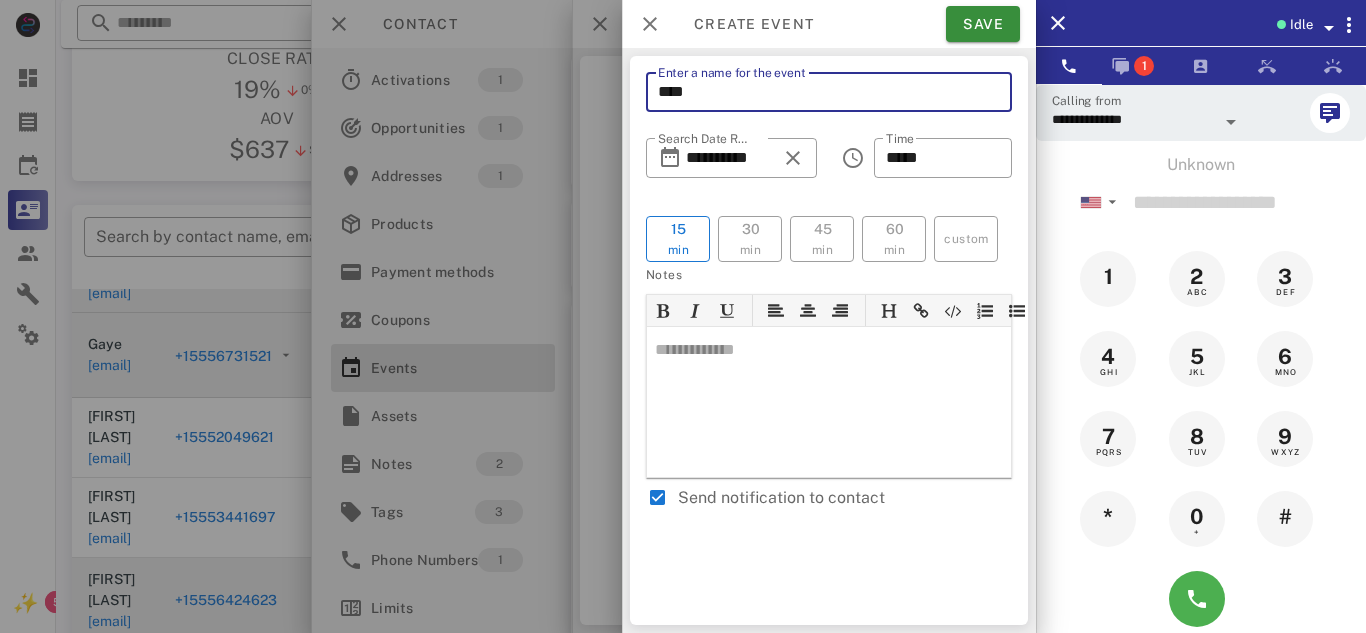 type on "****" 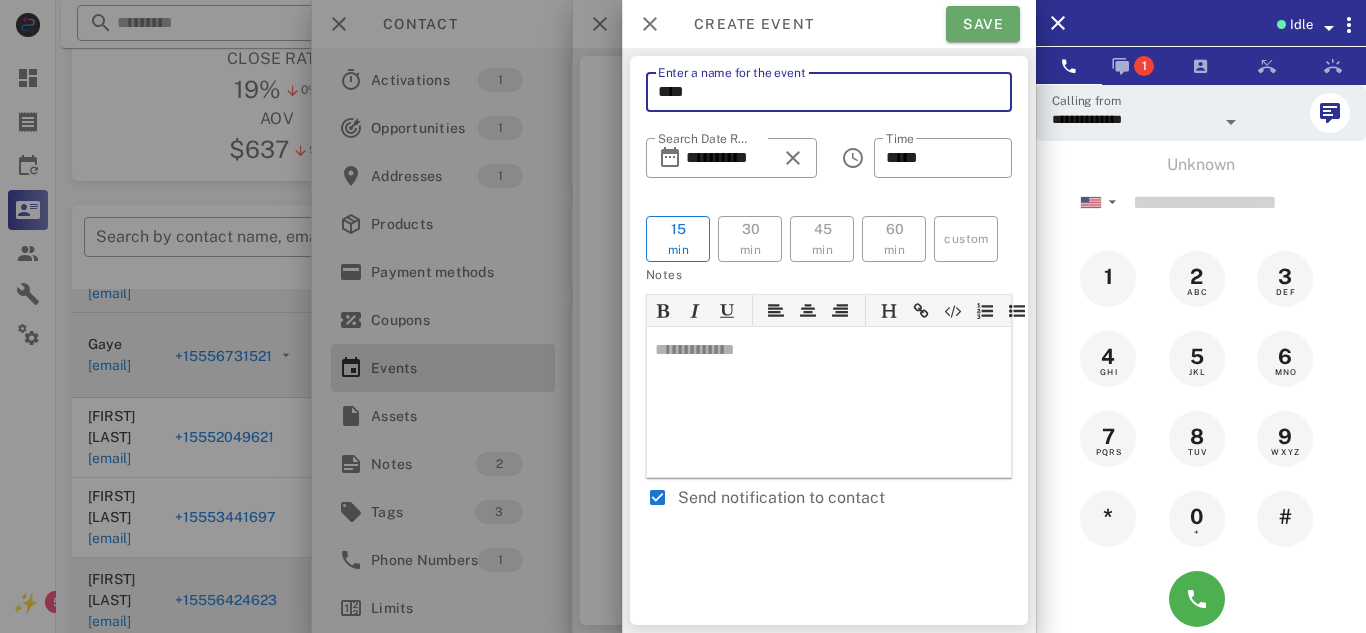 click on "Save" at bounding box center [983, 24] 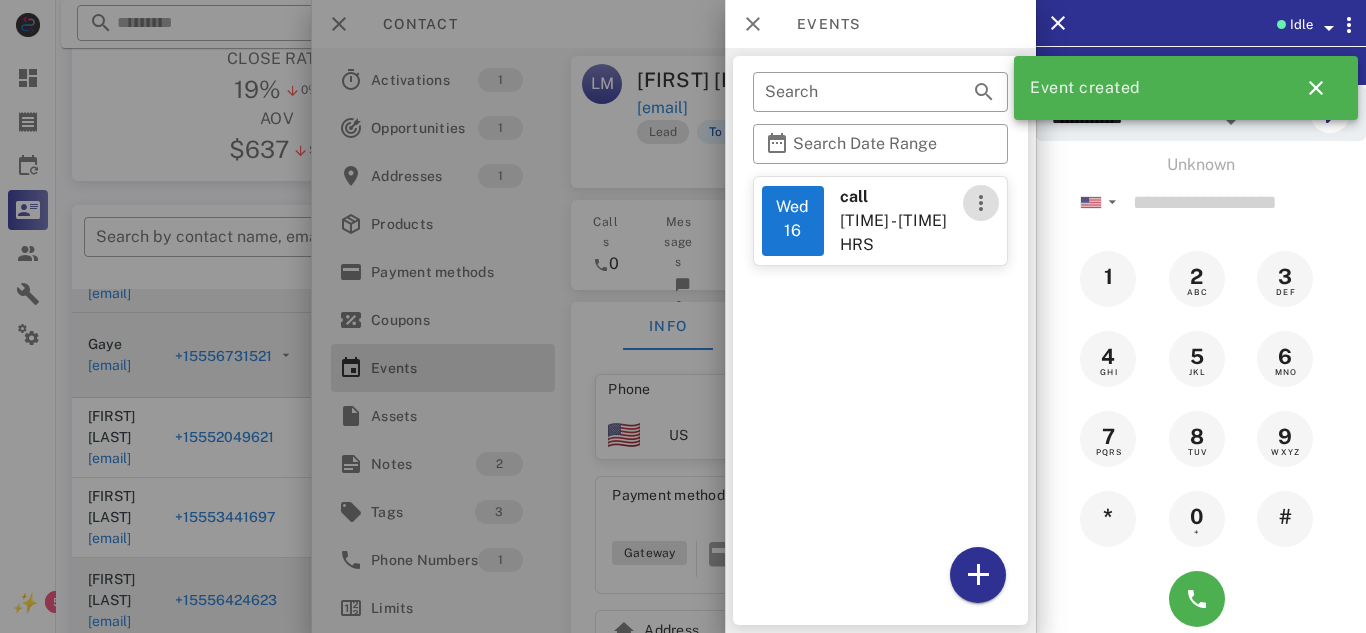 click at bounding box center (981, 203) 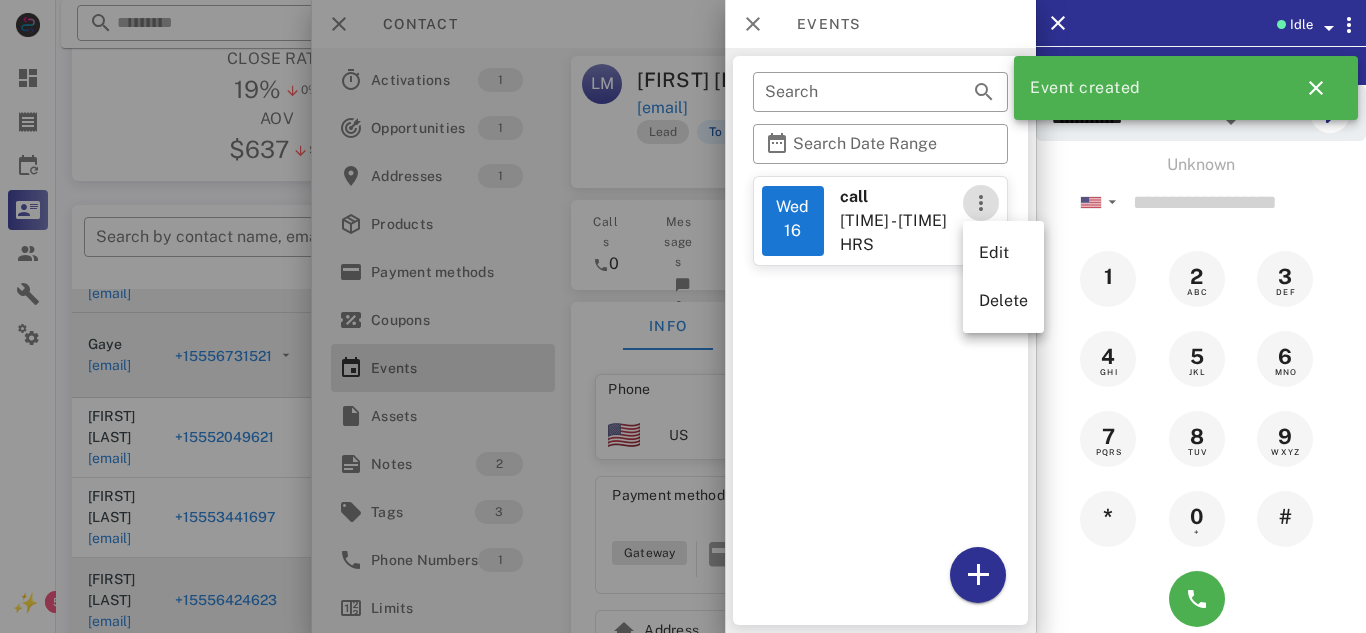 click at bounding box center [981, 203] 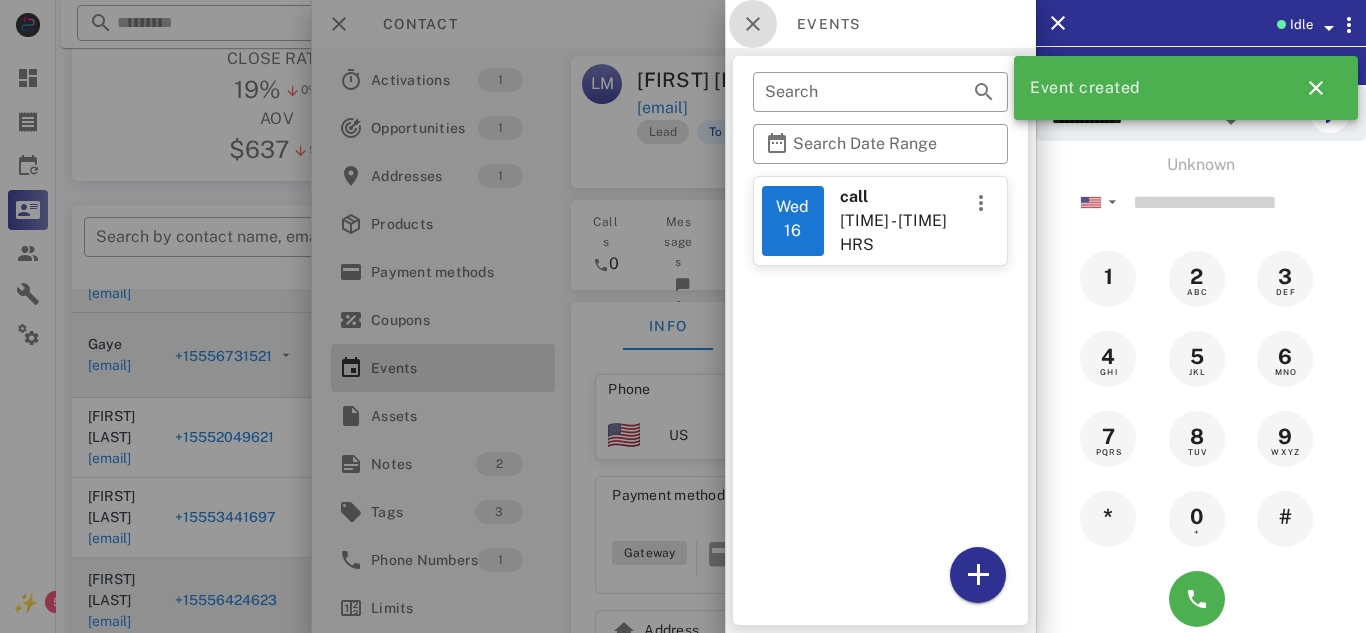 click at bounding box center (753, 24) 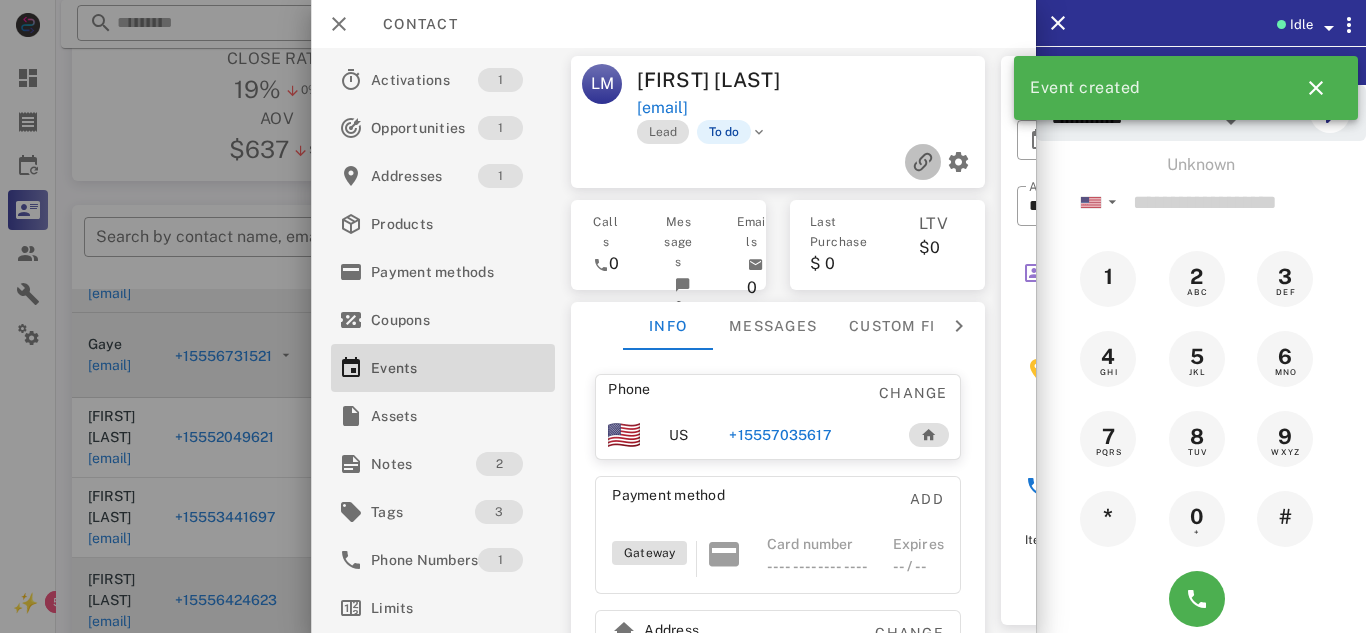 click at bounding box center [923, 162] 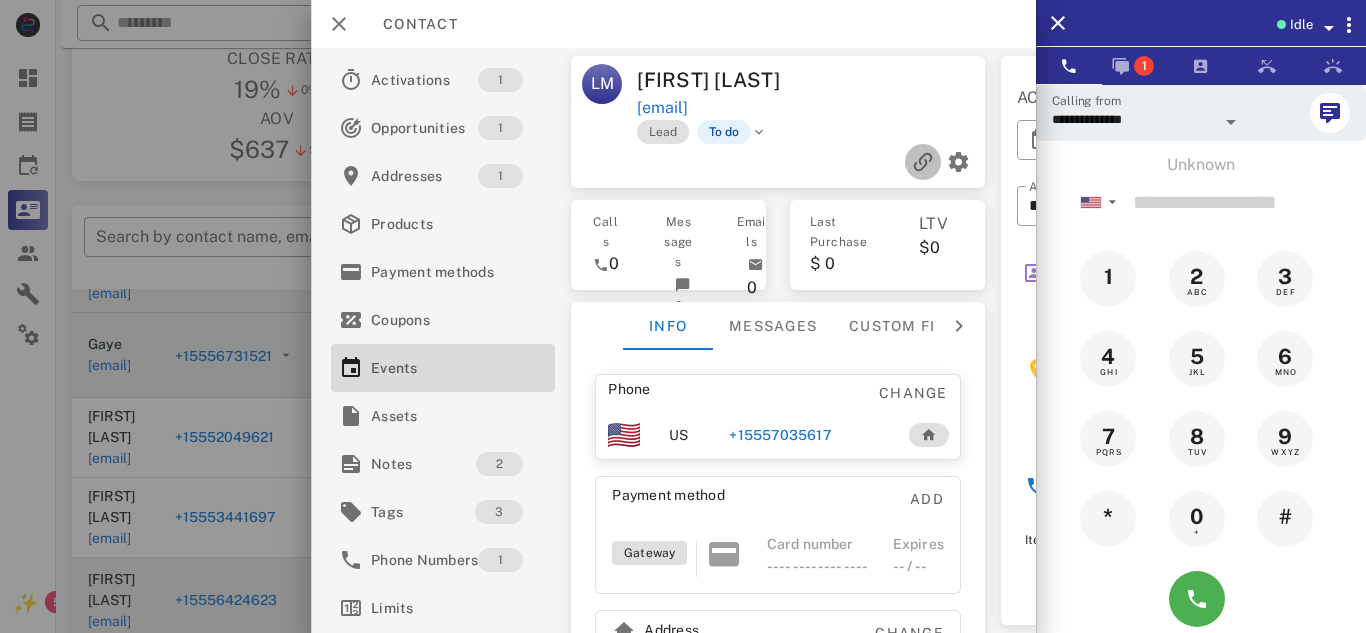 click at bounding box center [923, 162] 